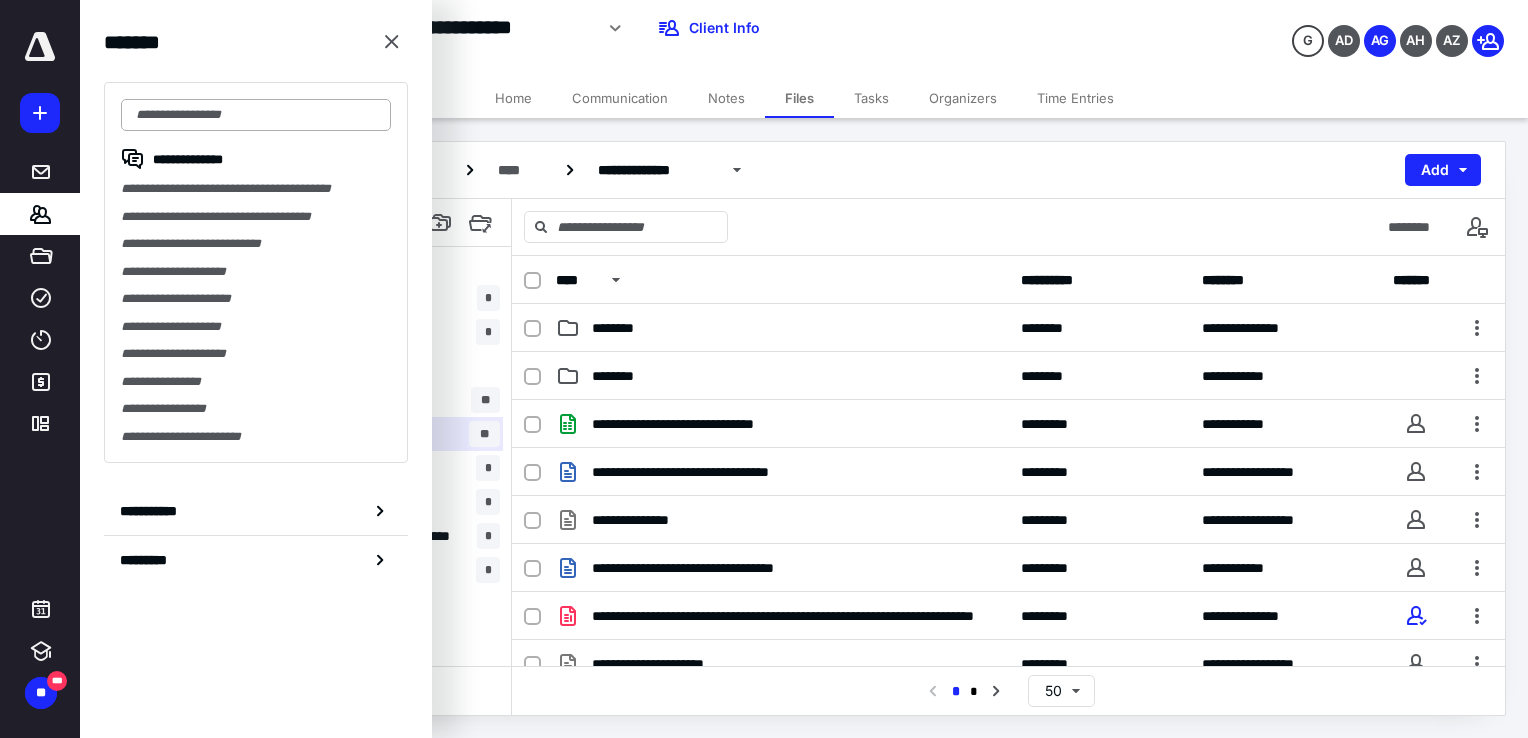 scroll, scrollTop: 0, scrollLeft: 0, axis: both 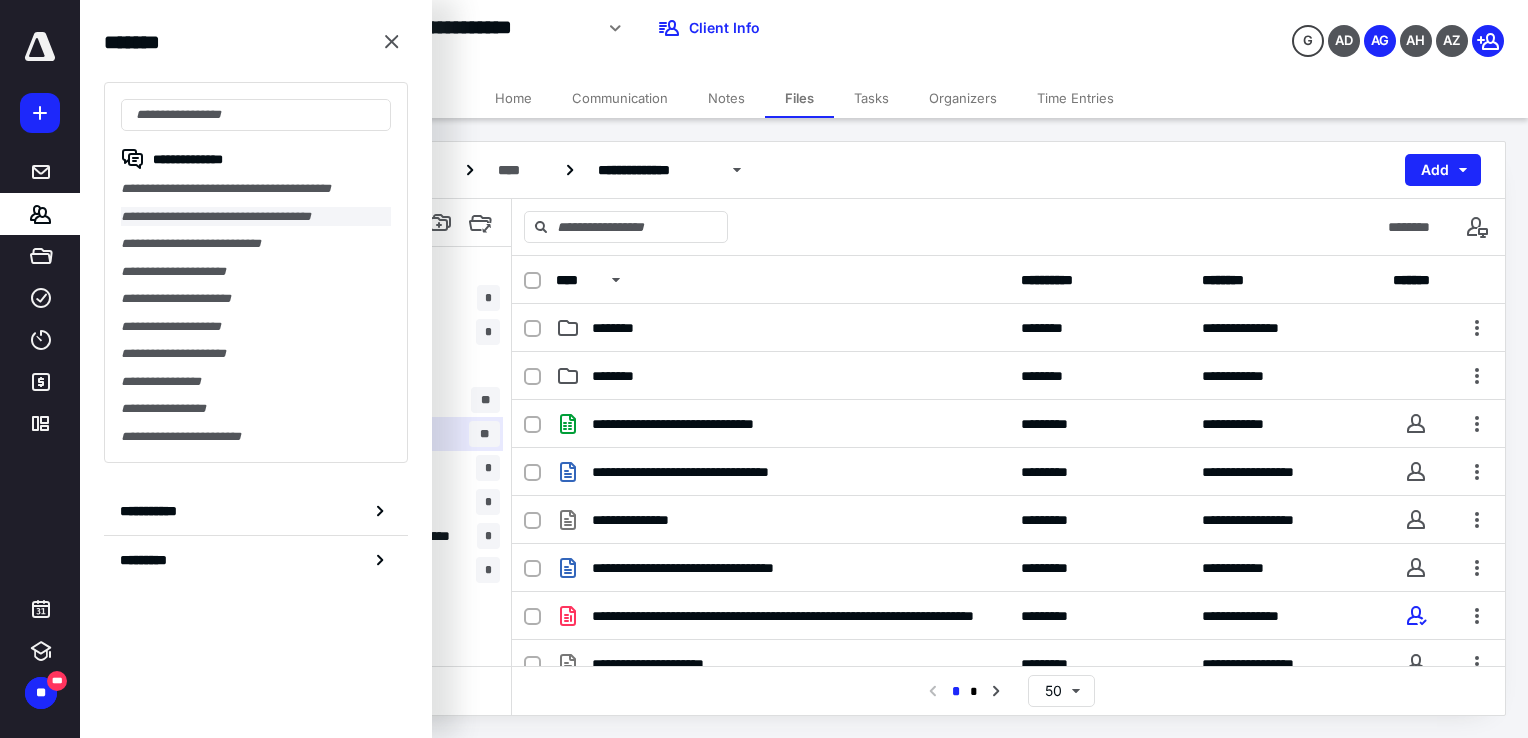 click on "**********" at bounding box center (256, 217) 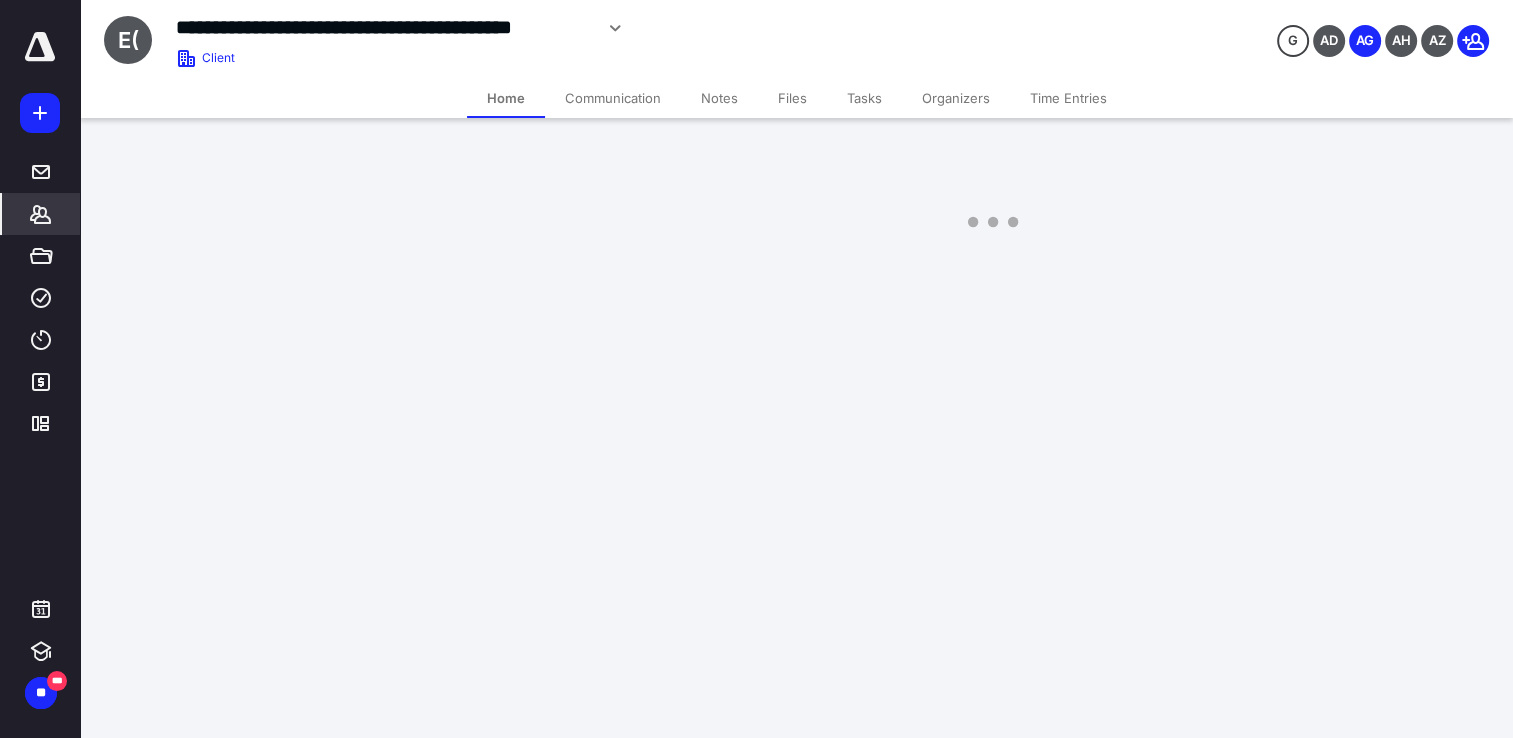 click on "Files" at bounding box center (792, 98) 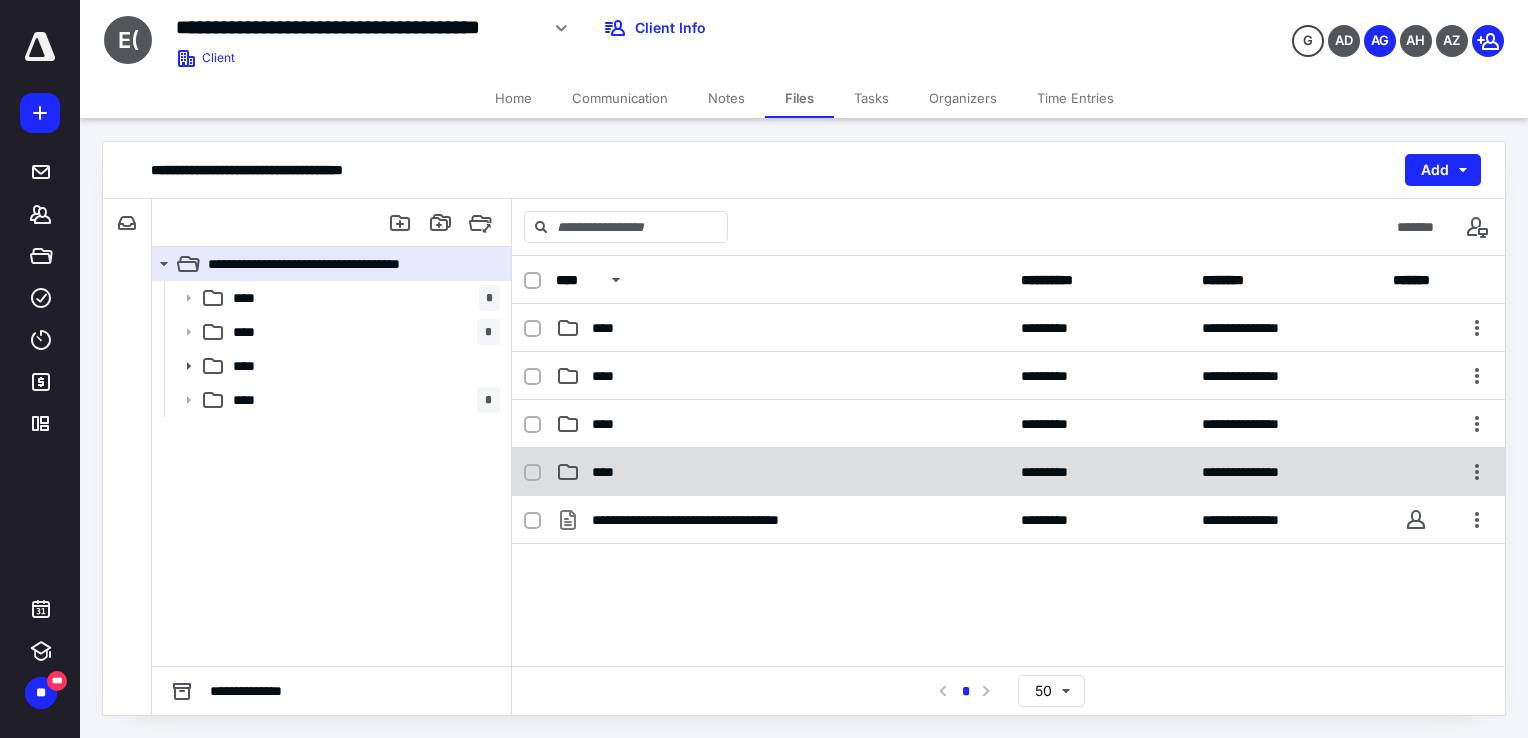 click on "**********" at bounding box center [1008, 472] 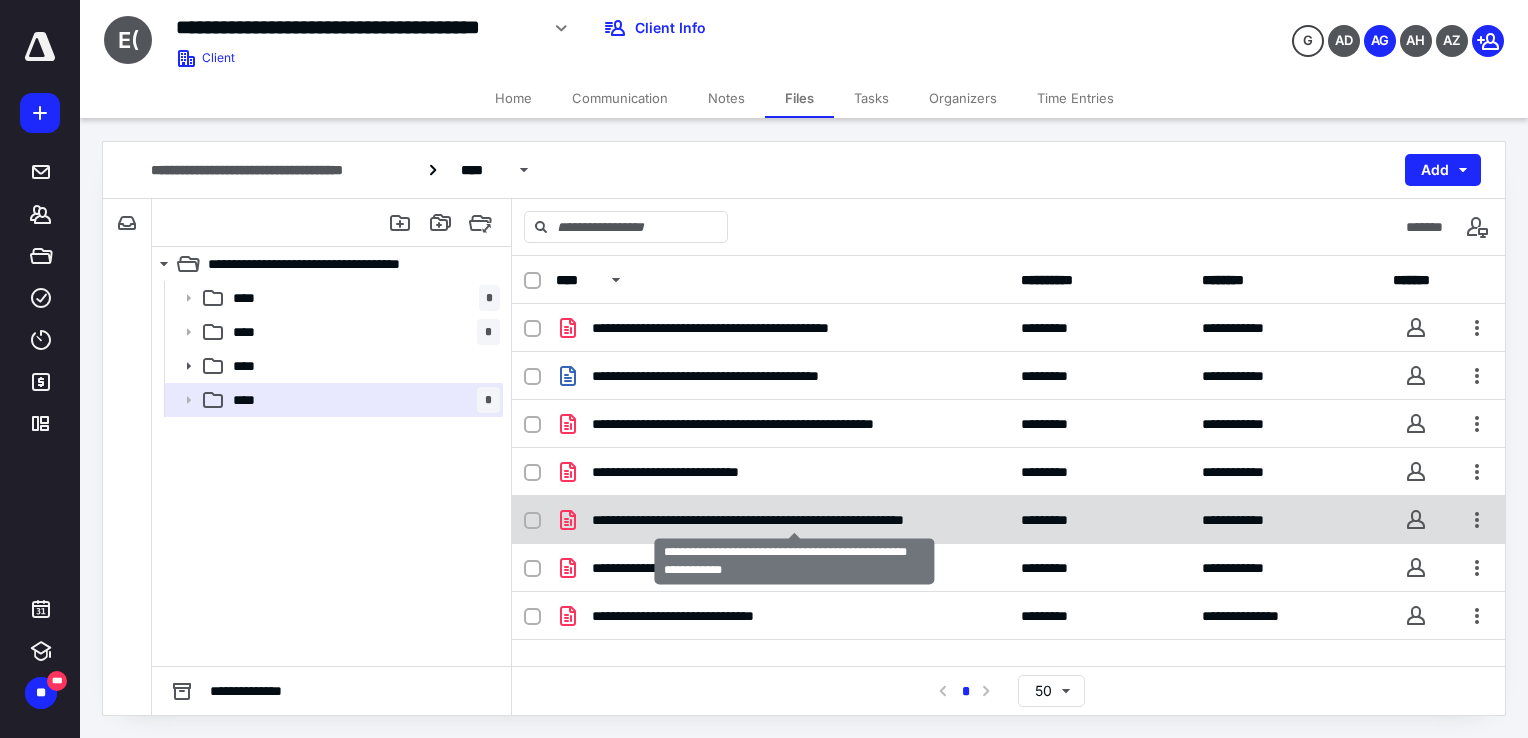 click on "**********" at bounding box center (794, 520) 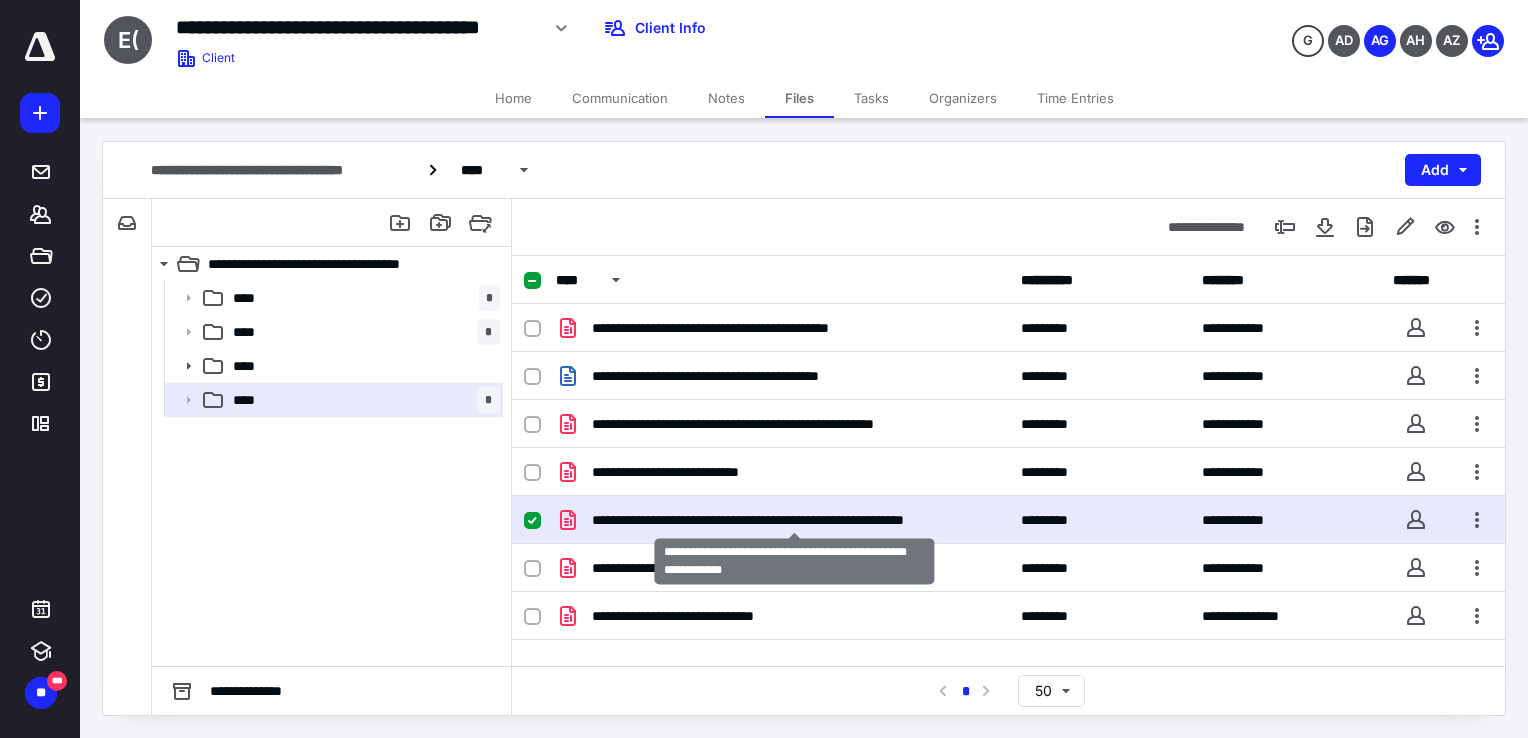 click on "**********" at bounding box center [794, 520] 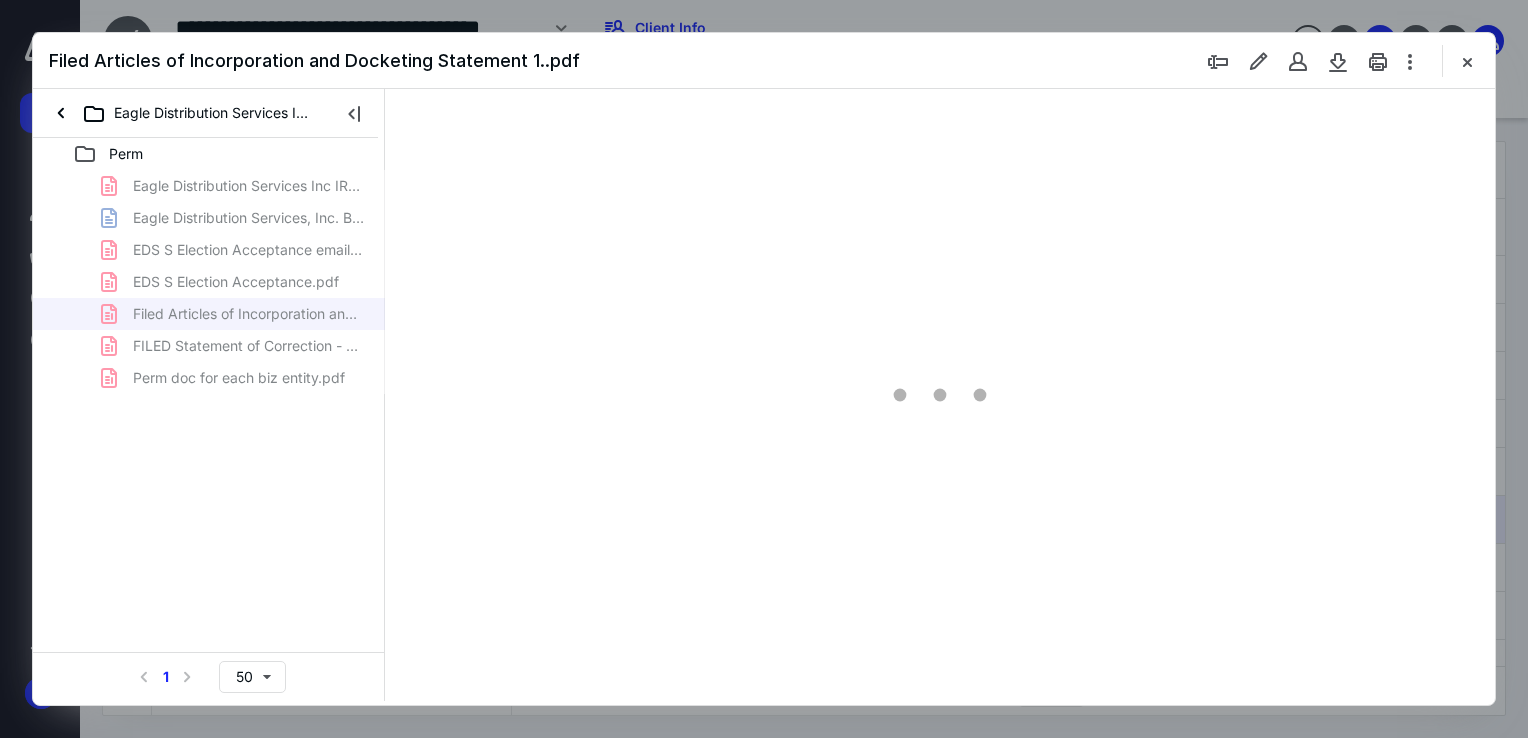 scroll, scrollTop: 0, scrollLeft: 0, axis: both 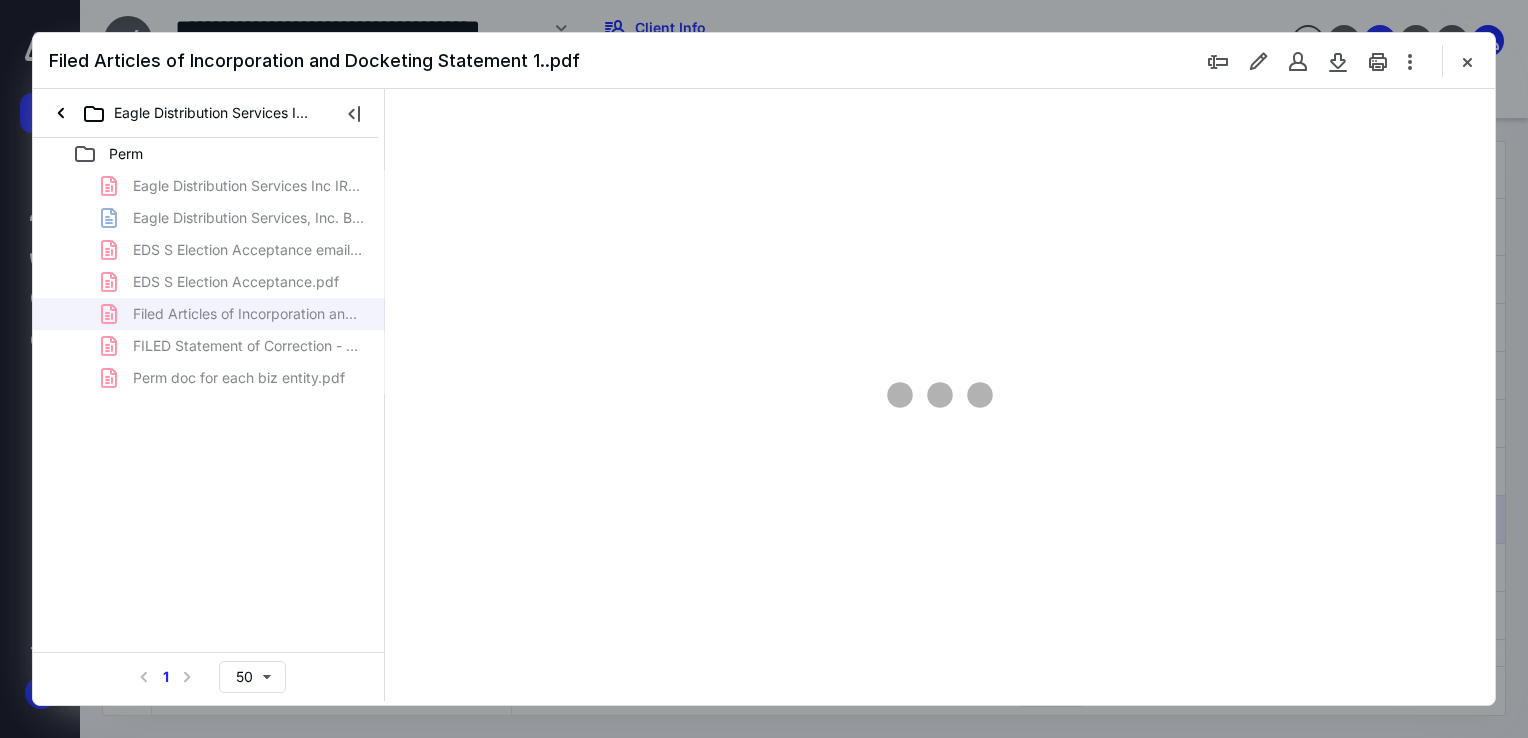 type on "183" 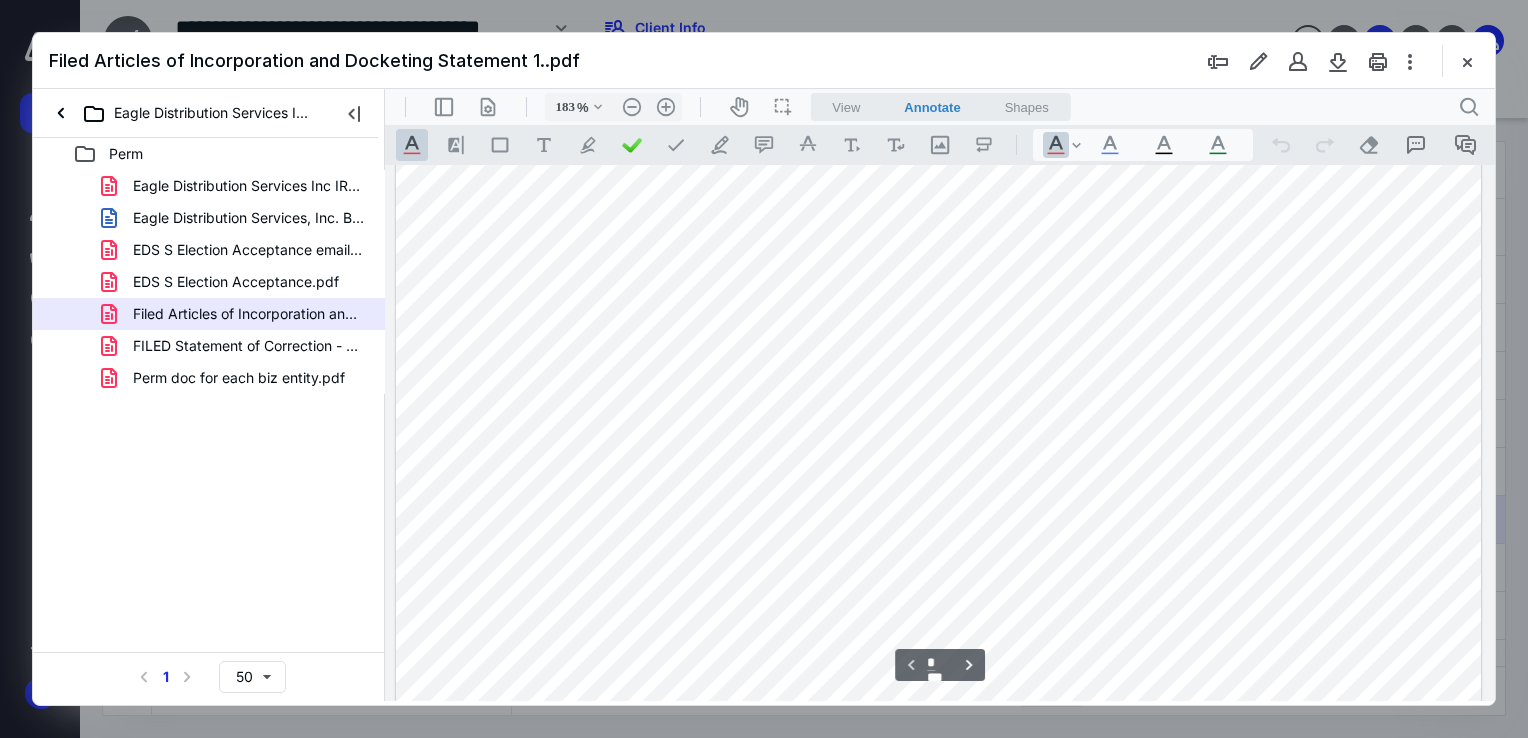 scroll, scrollTop: 0, scrollLeft: 0, axis: both 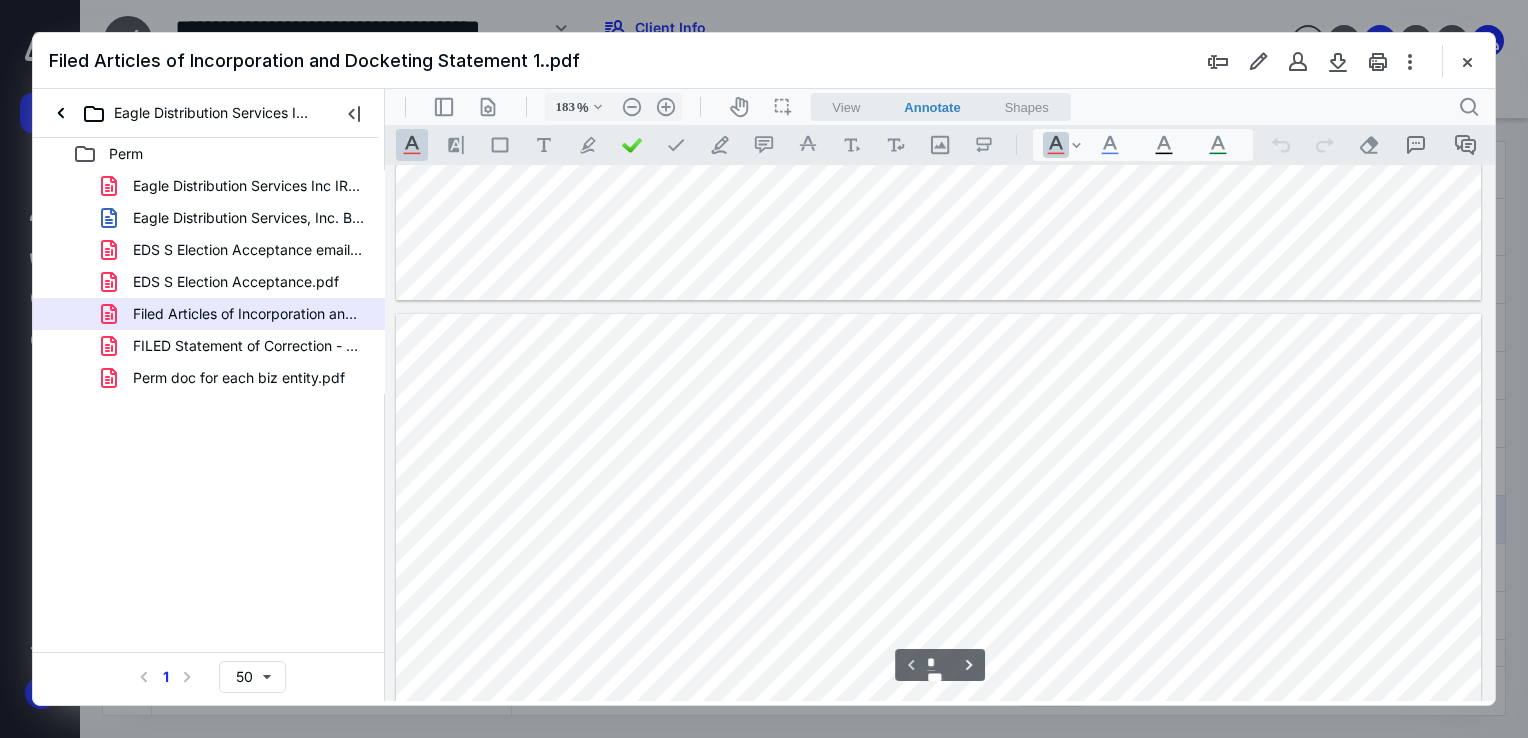type on "*" 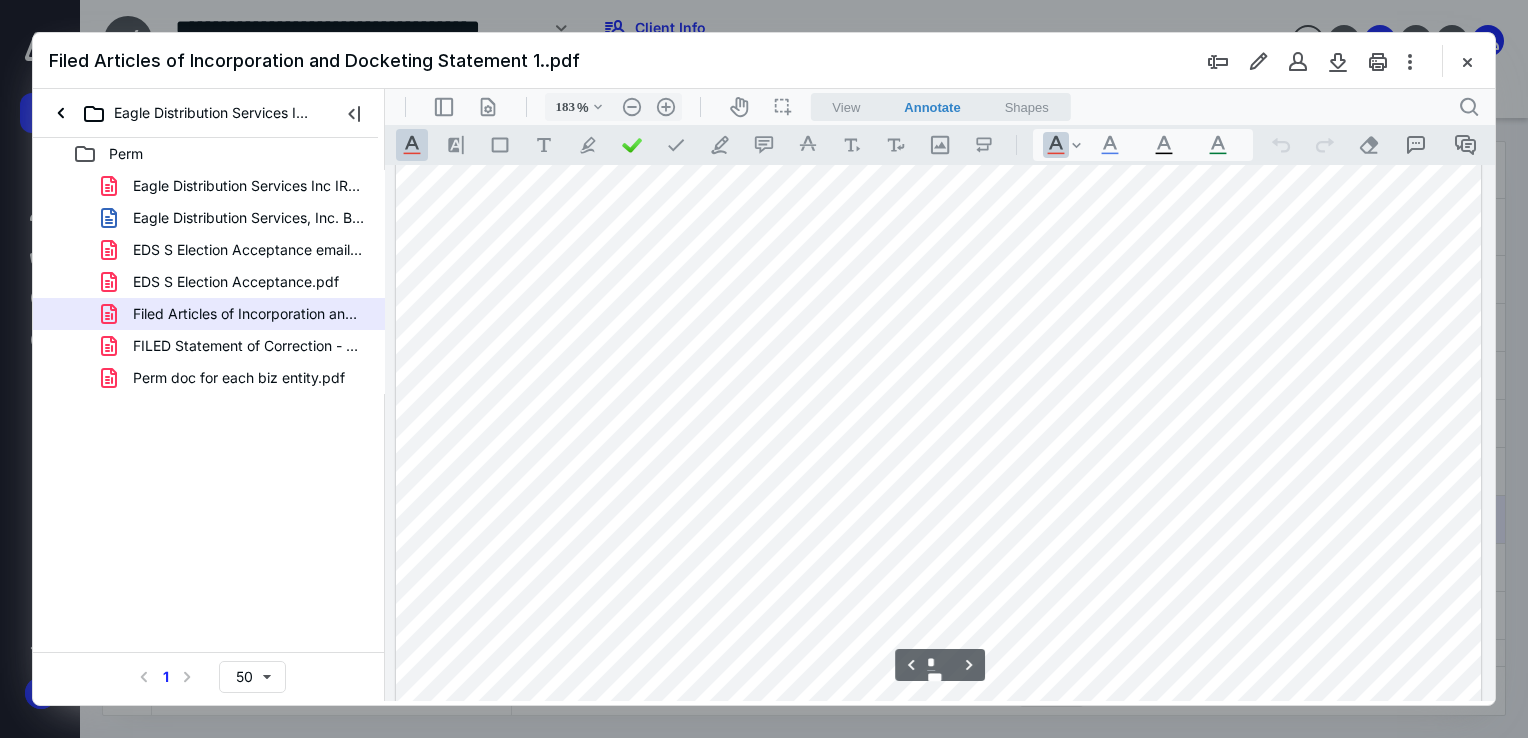 scroll, scrollTop: 1600, scrollLeft: 0, axis: vertical 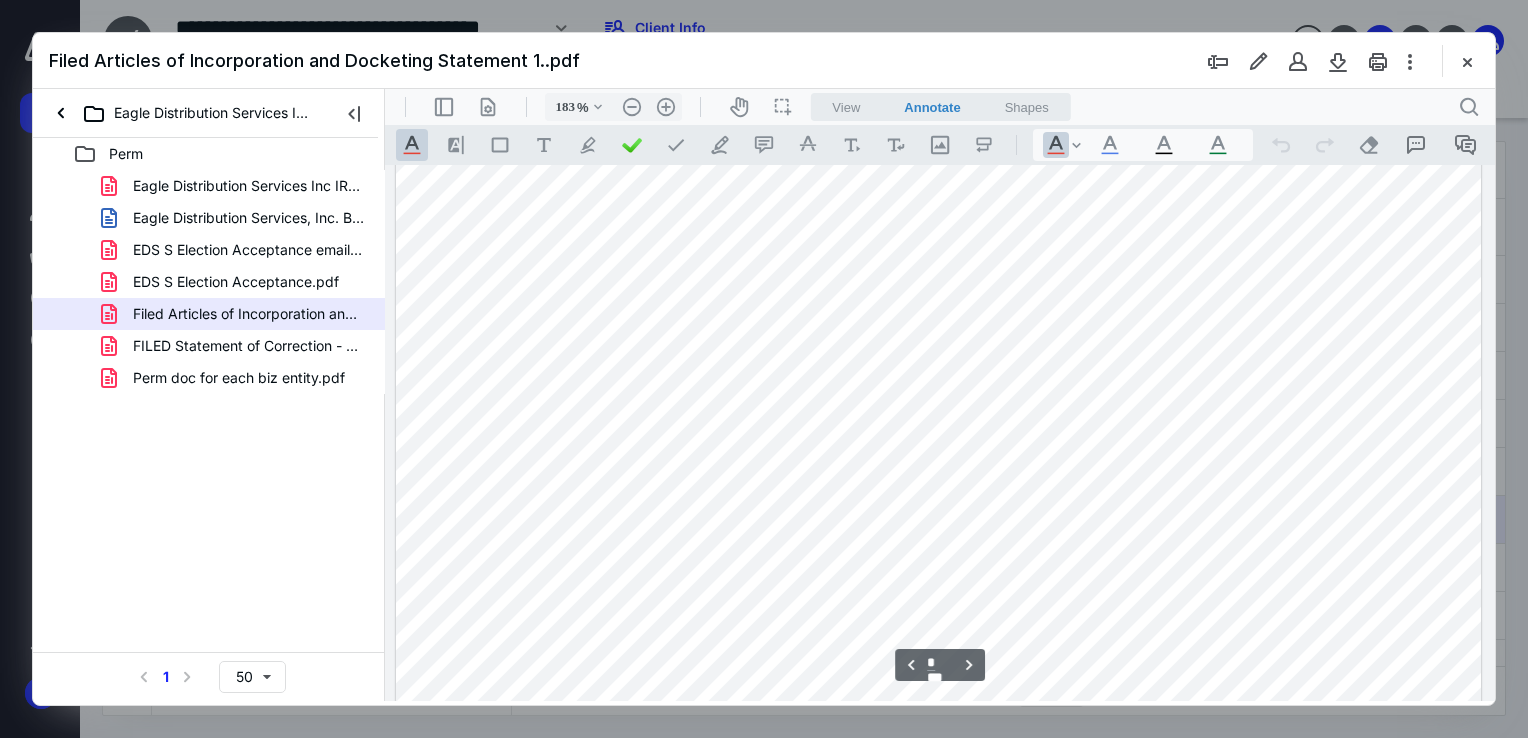 click at bounding box center [1467, 61] 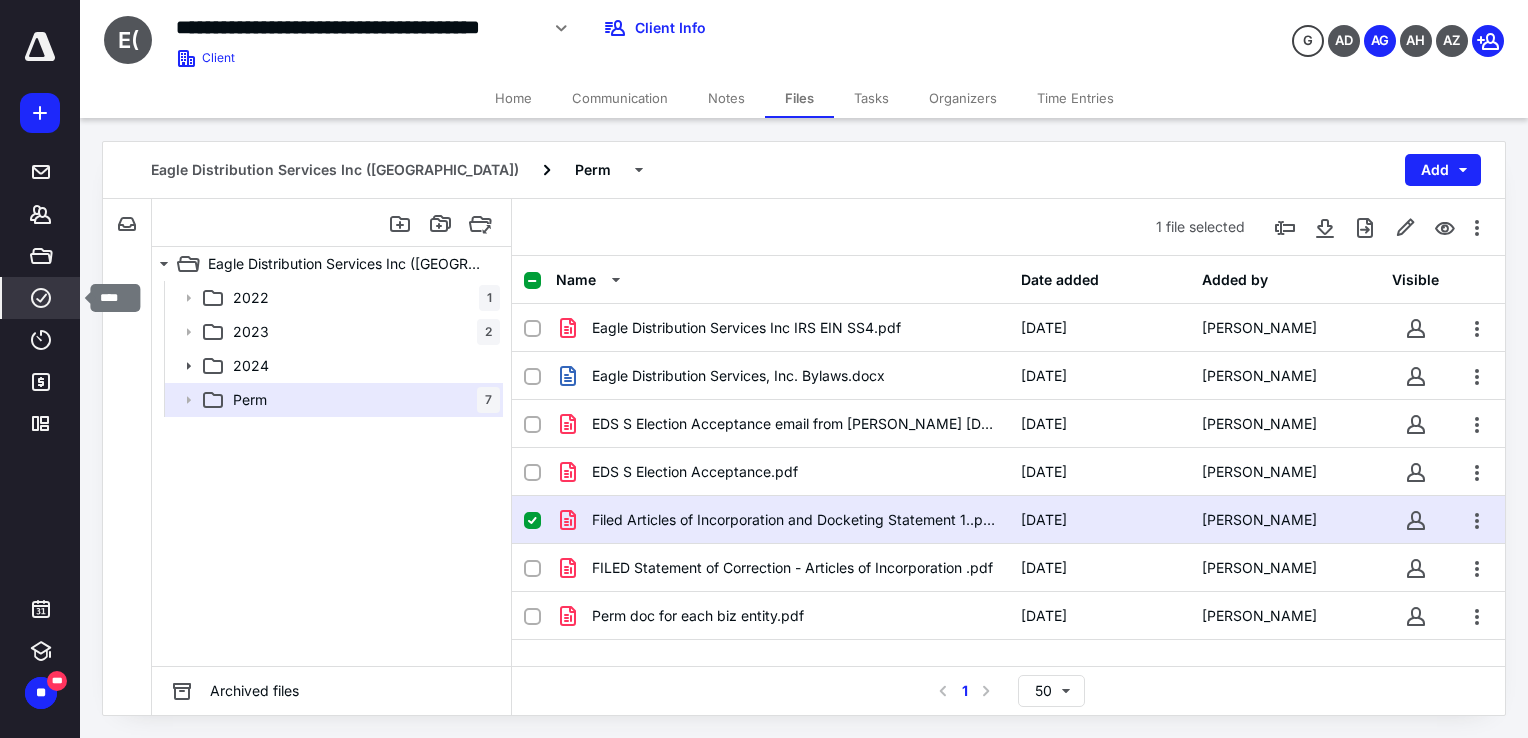 click on "****" at bounding box center [41, 298] 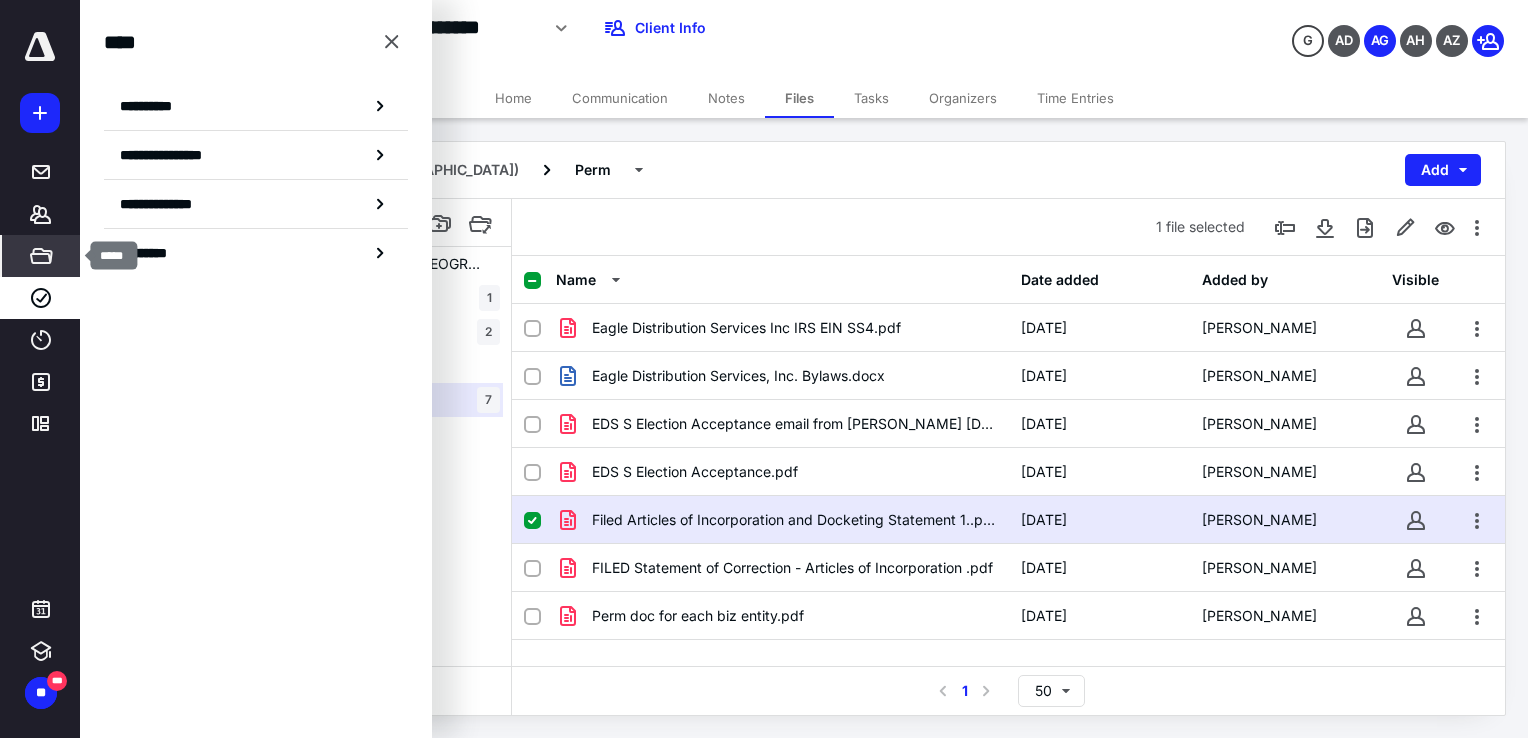 click 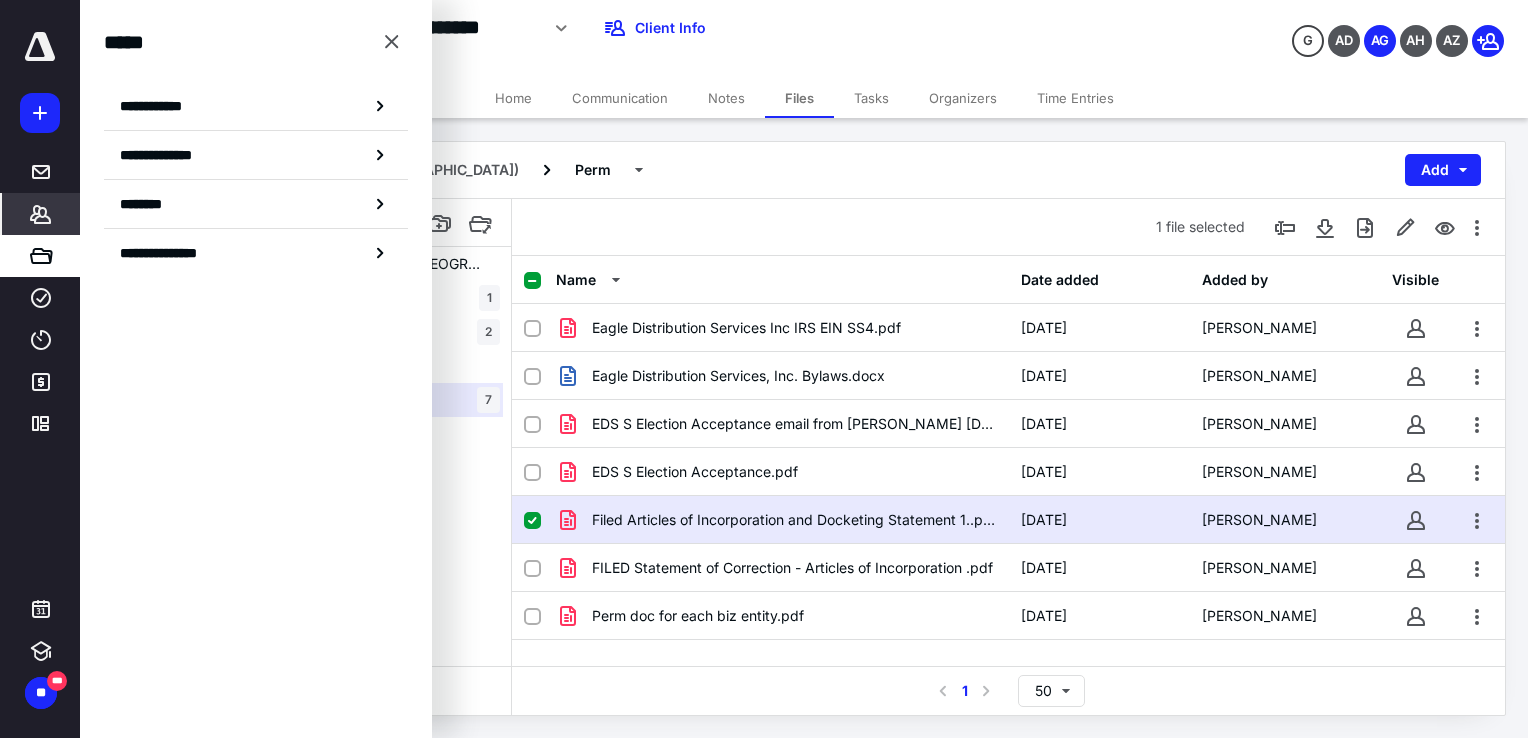 click on "*******" at bounding box center (41, 214) 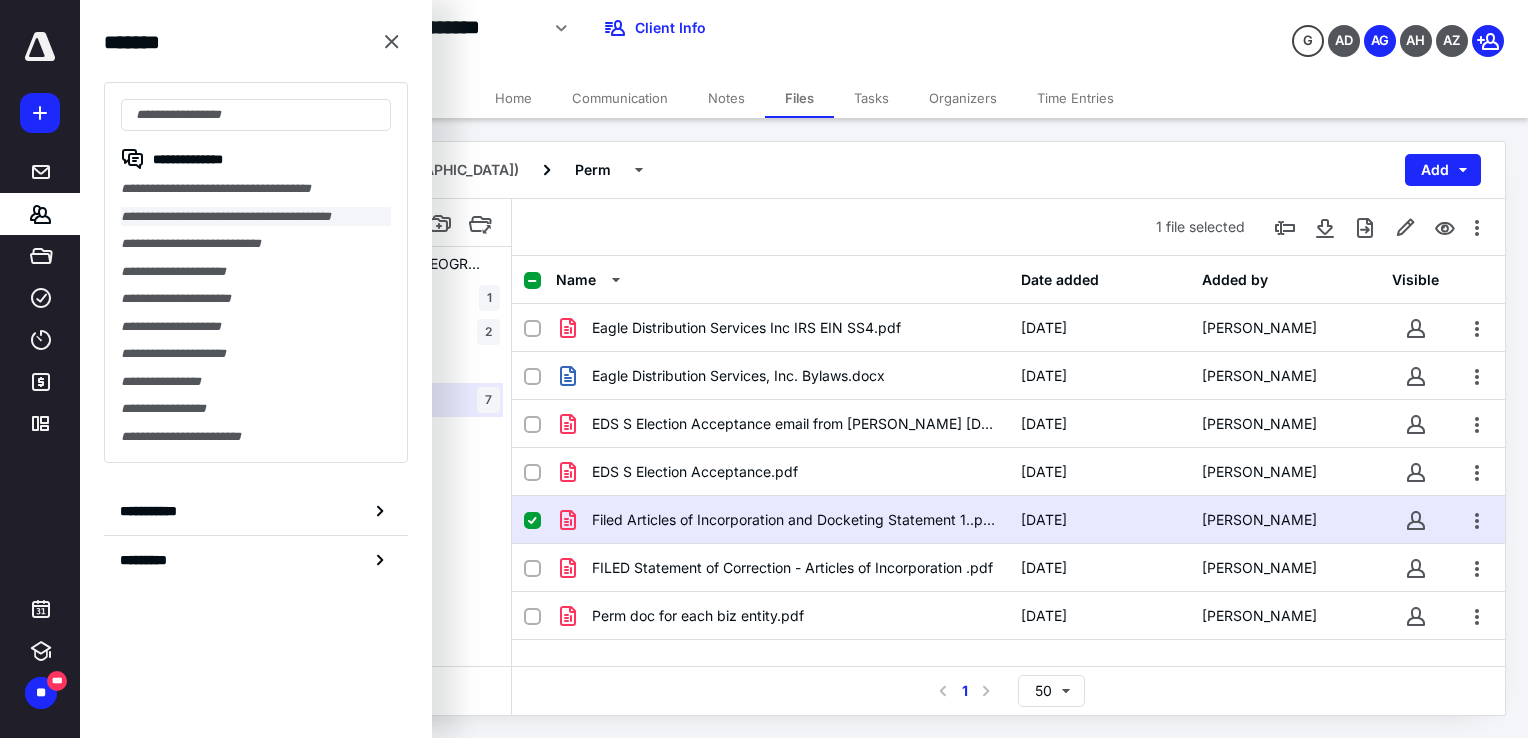 click on "**********" at bounding box center (256, 217) 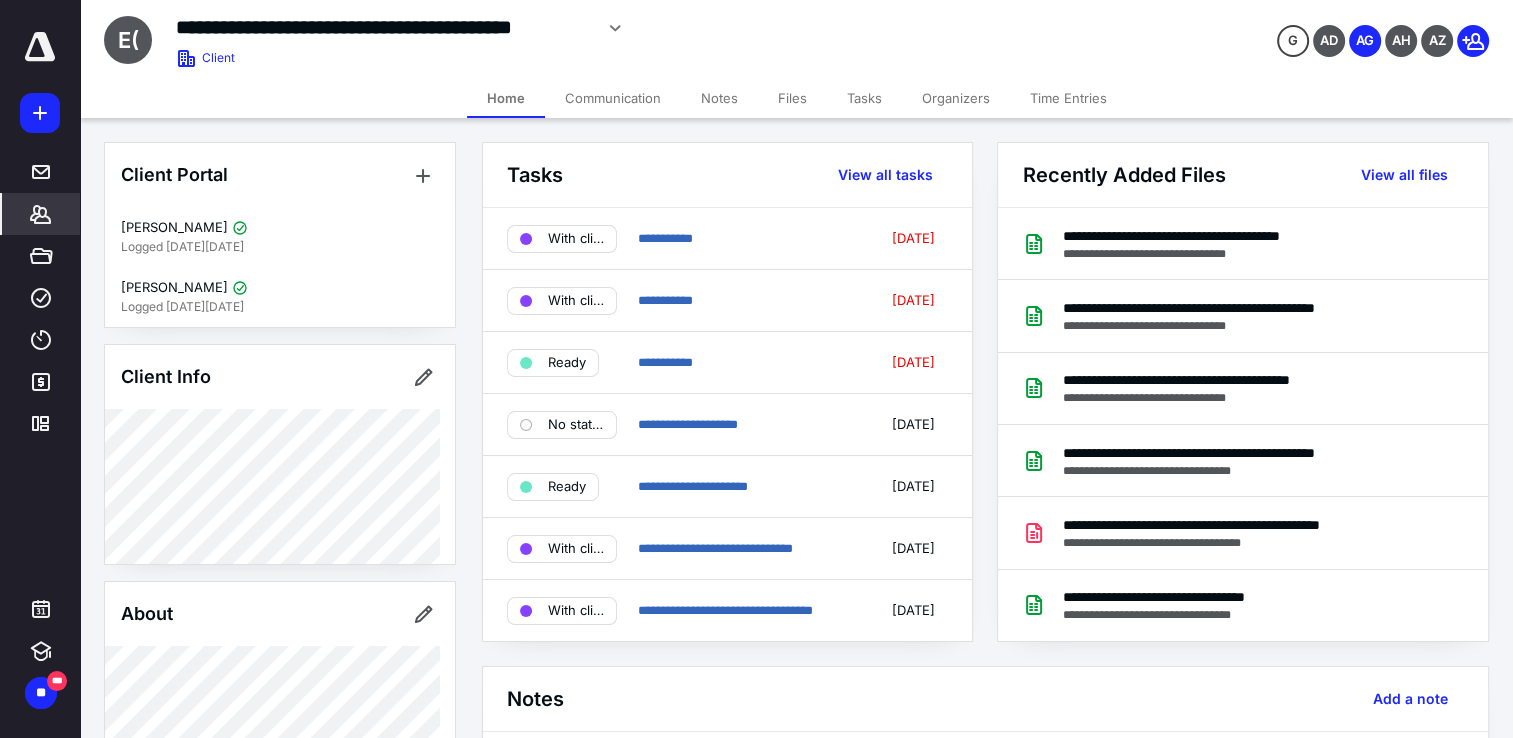 click on "Files" at bounding box center [792, 98] 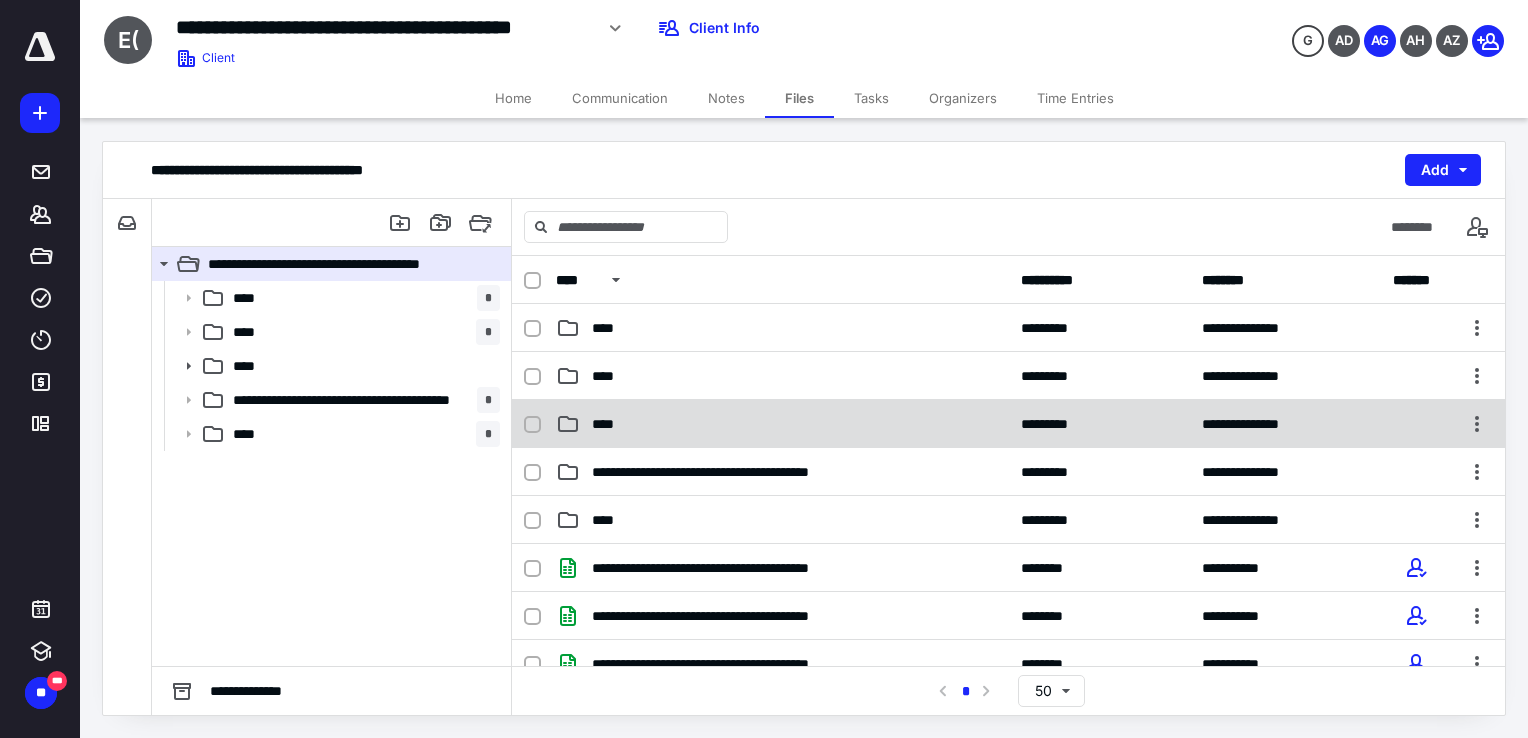 click on "****" at bounding box center [782, 424] 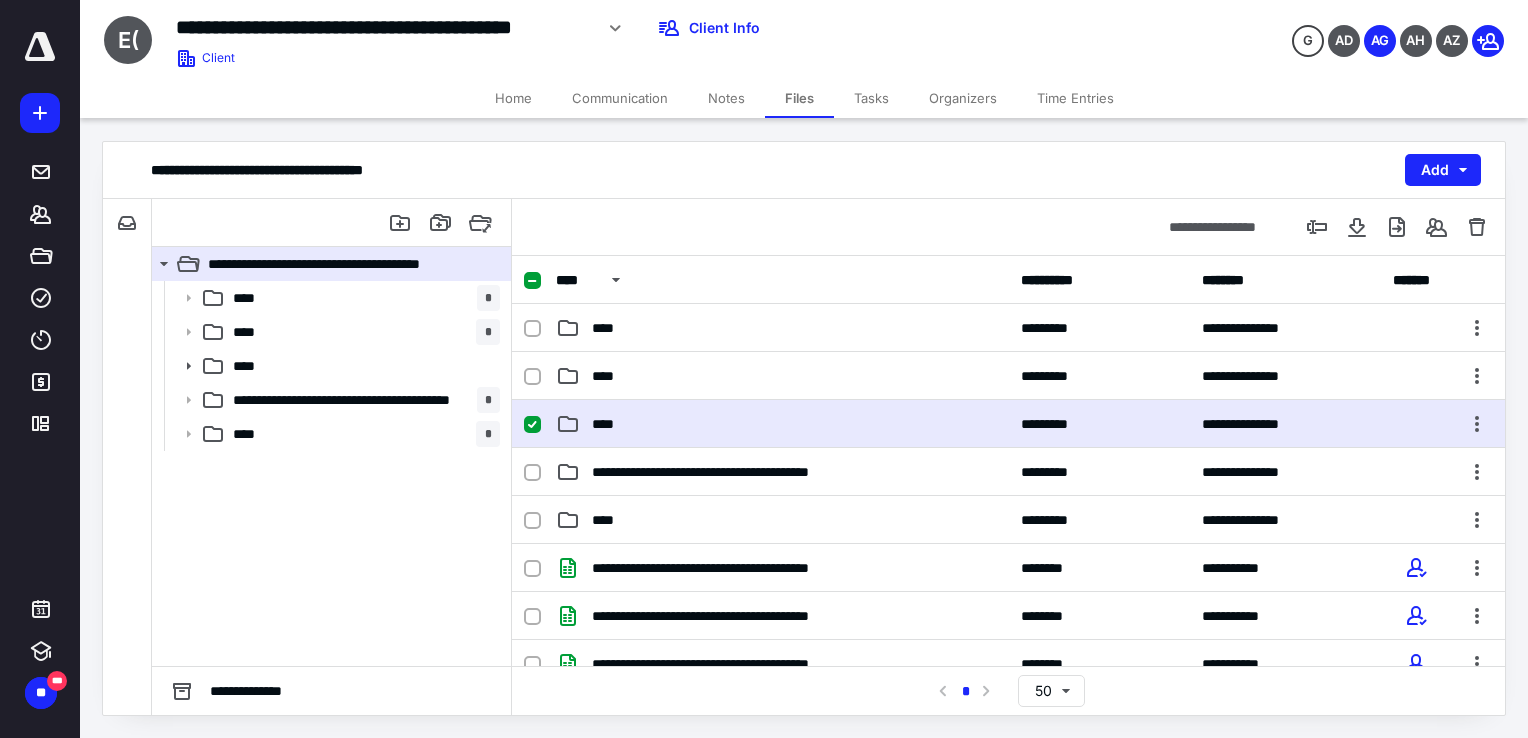 click on "****" at bounding box center (782, 424) 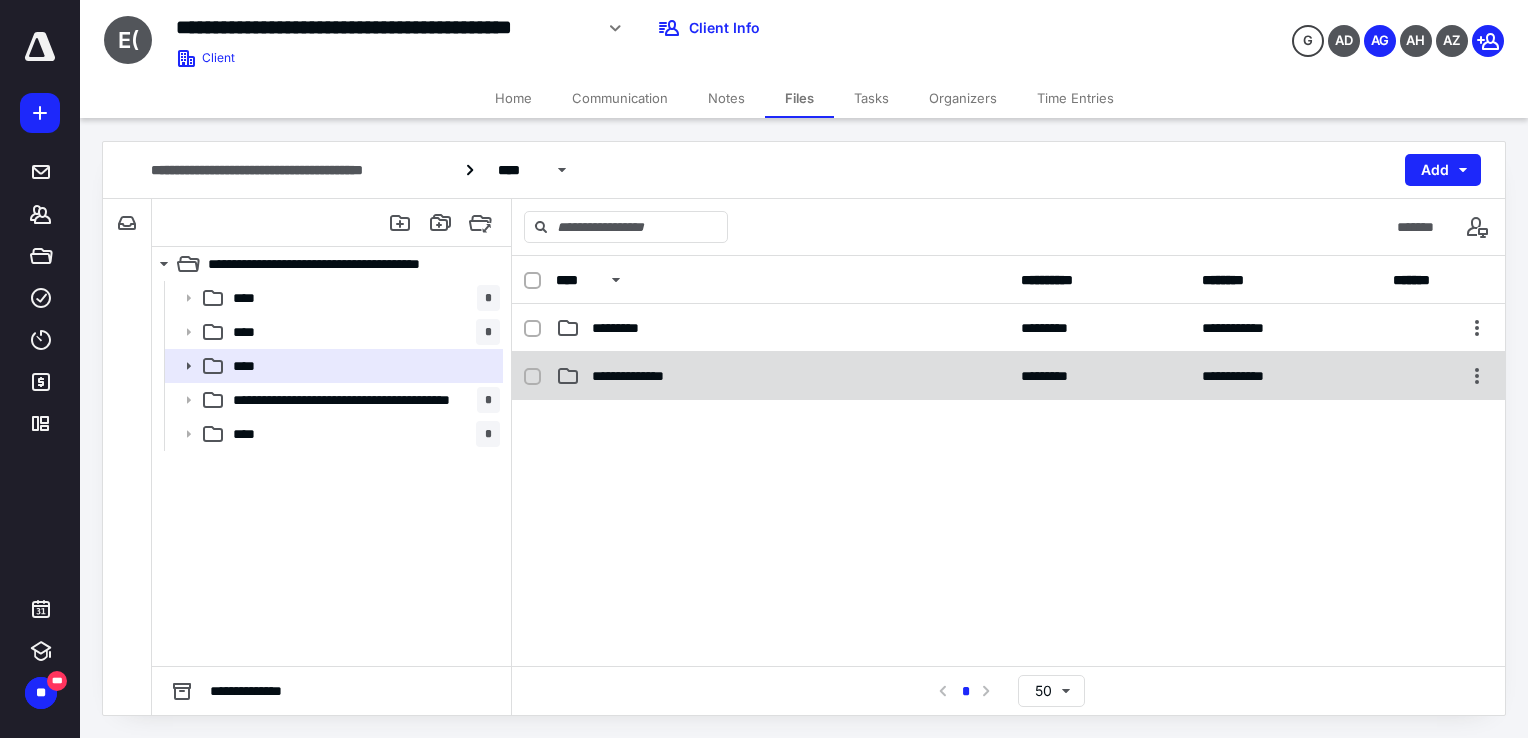 click on "**********" at bounding box center [1008, 376] 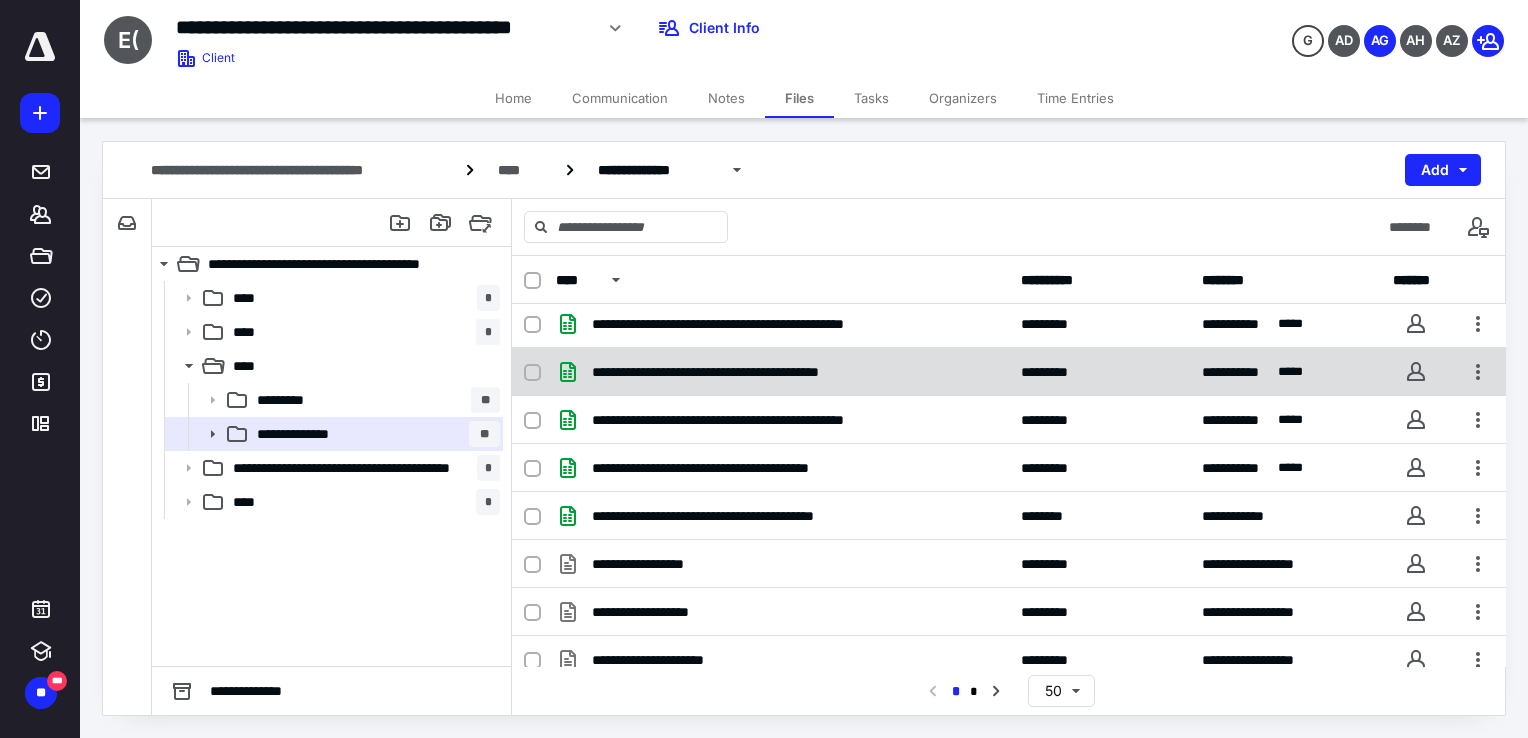 scroll, scrollTop: 1200, scrollLeft: 0, axis: vertical 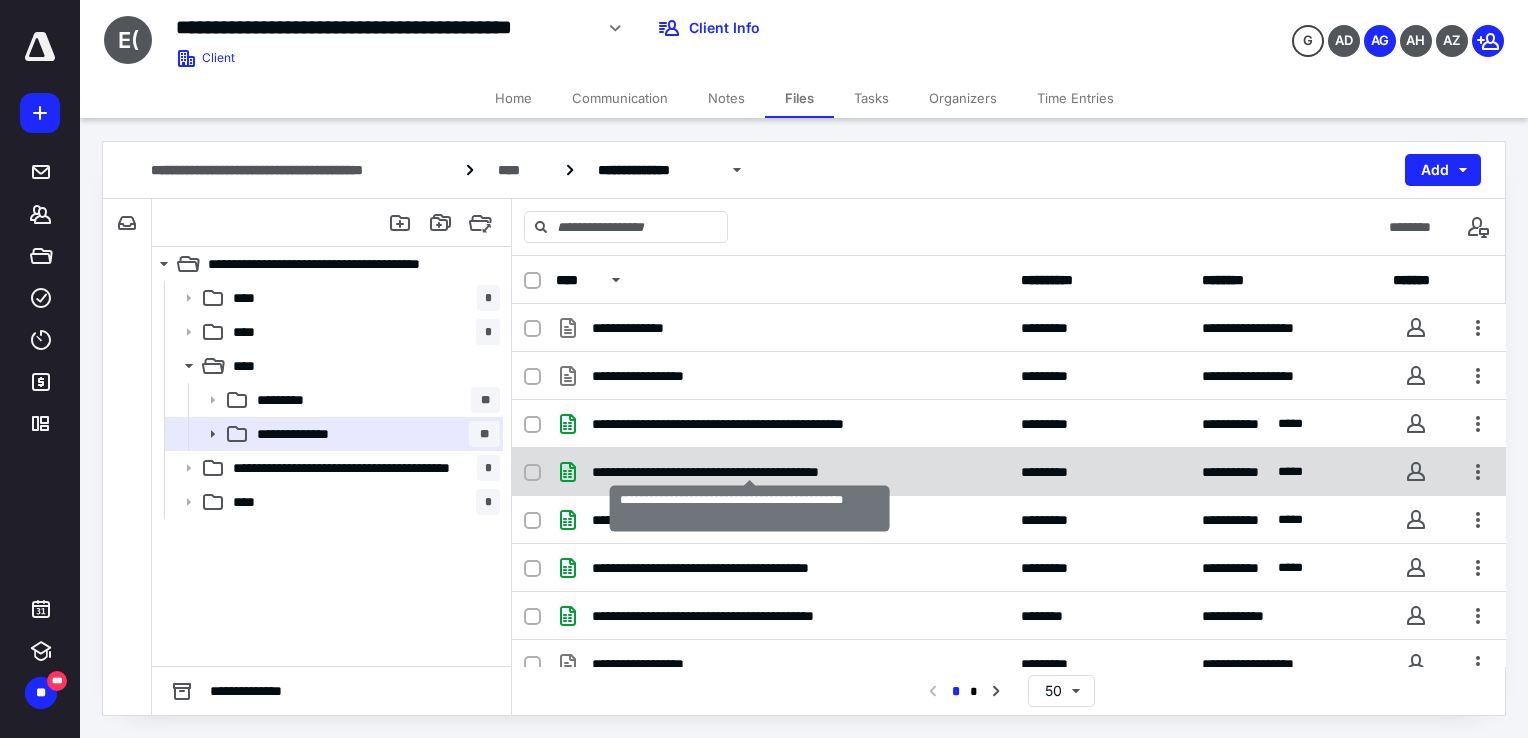 click on "**********" at bounding box center [750, 472] 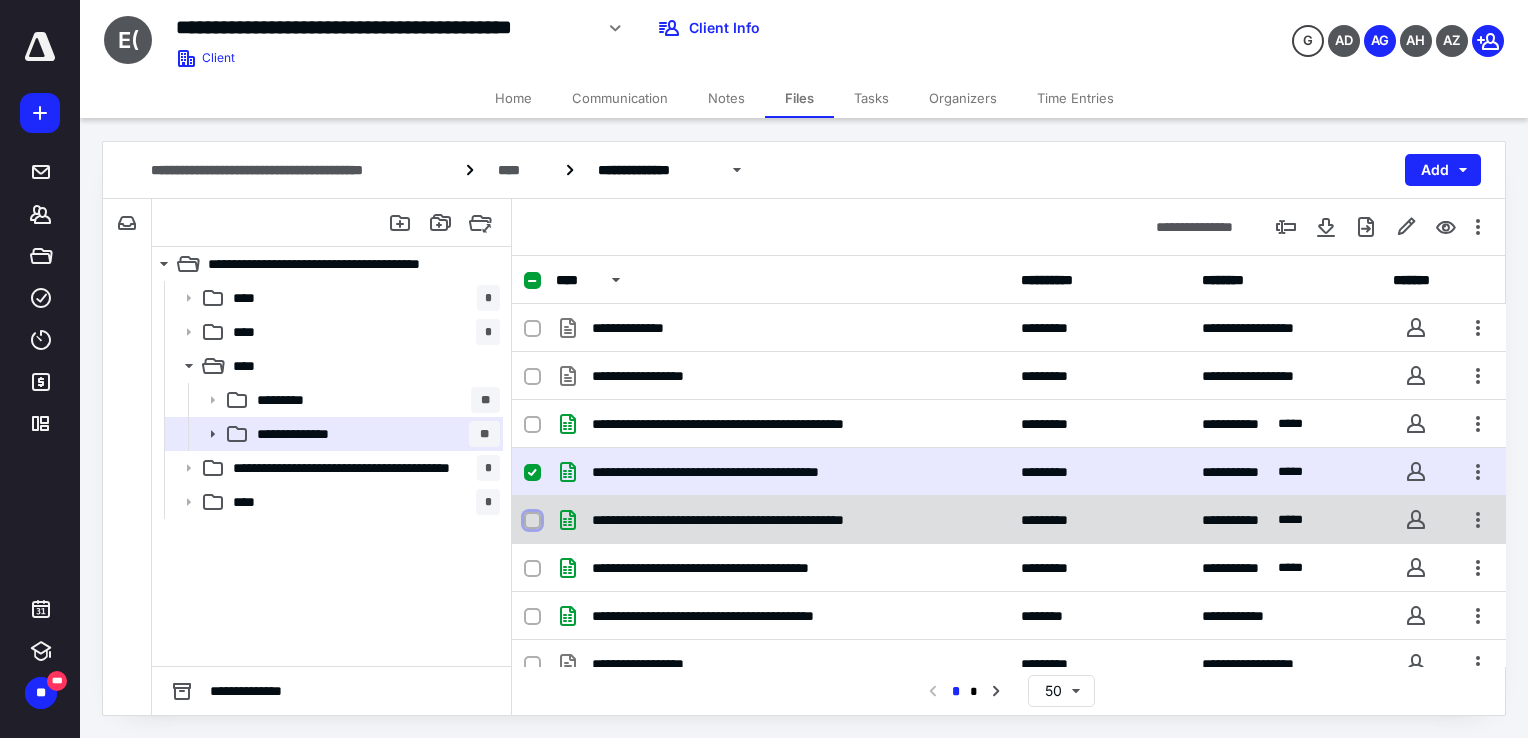 click at bounding box center [532, 521] 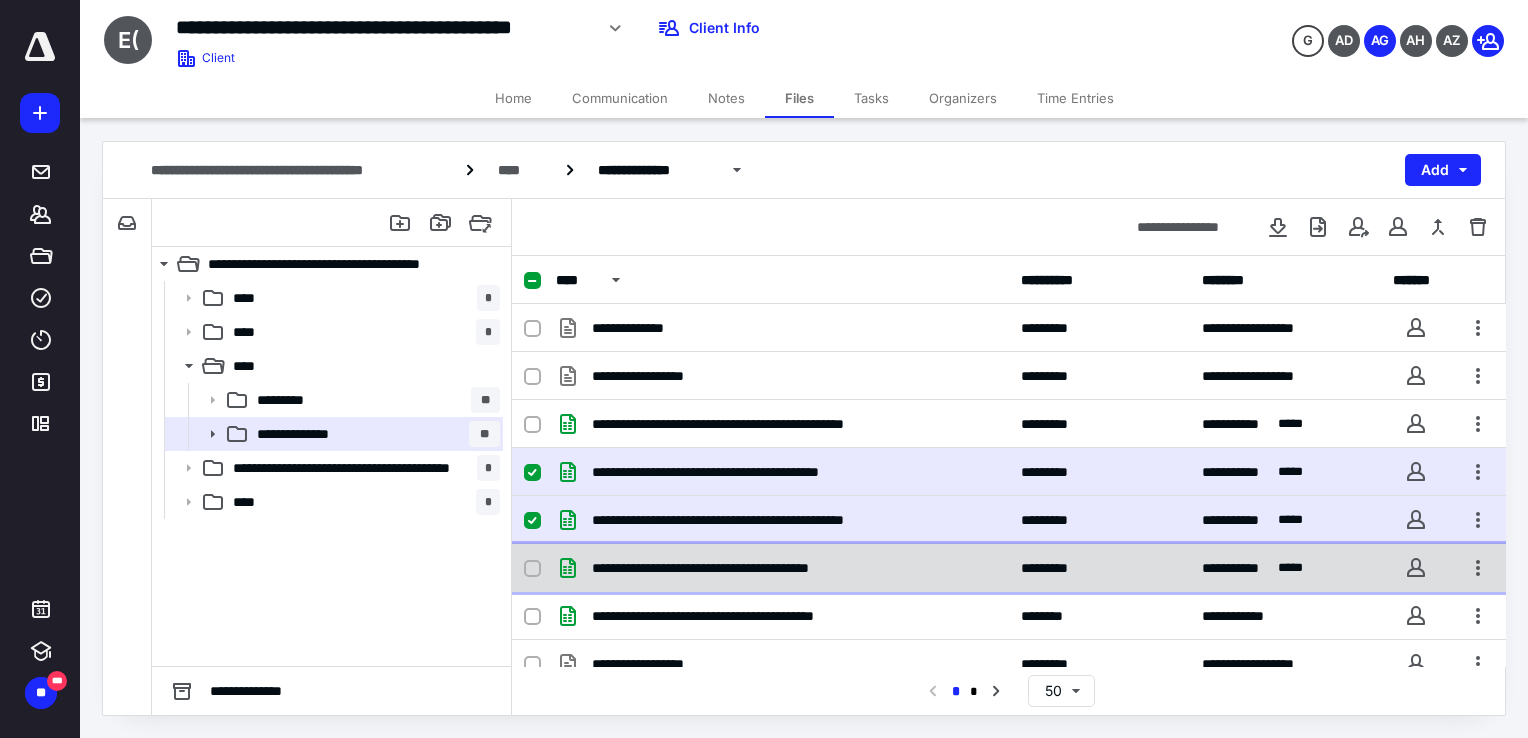 click 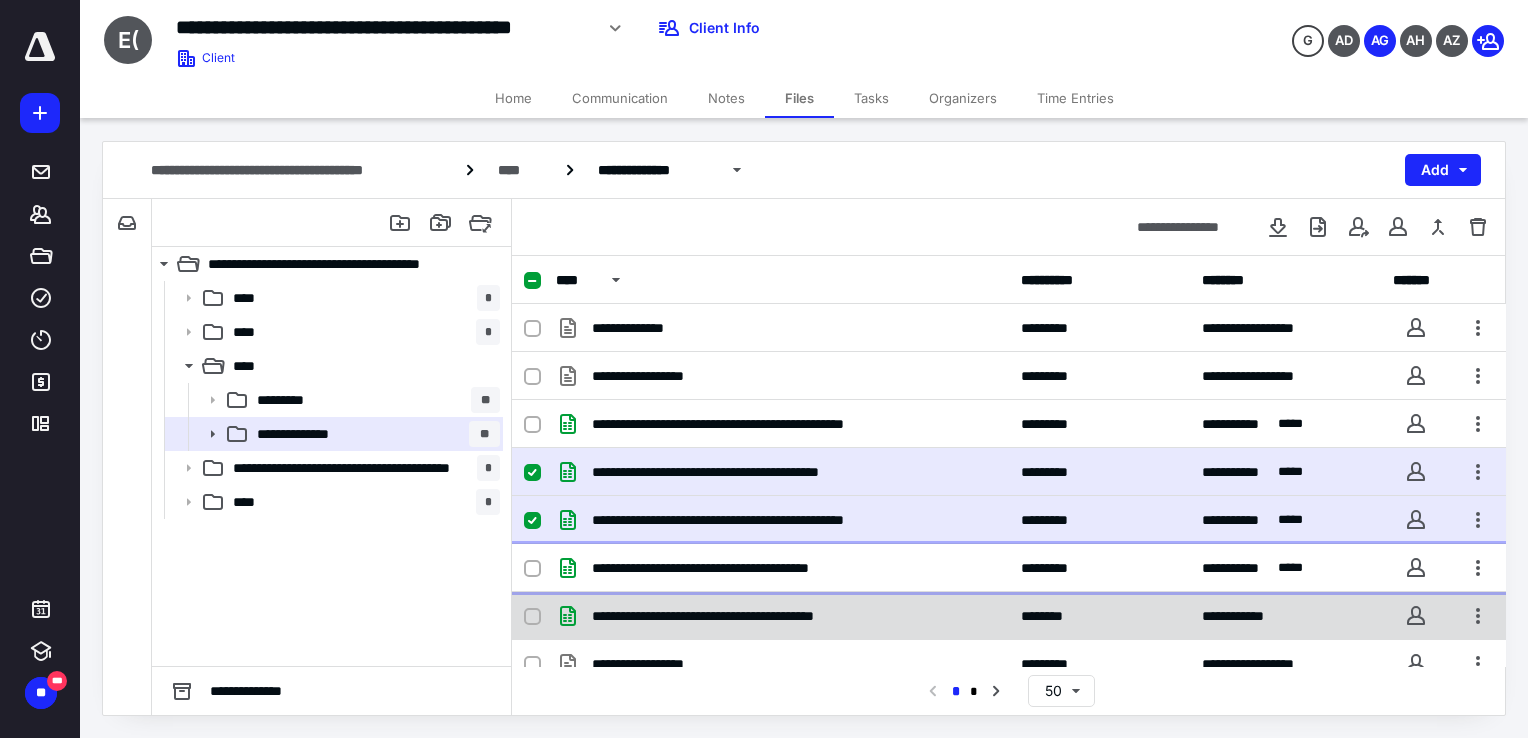checkbox on "true" 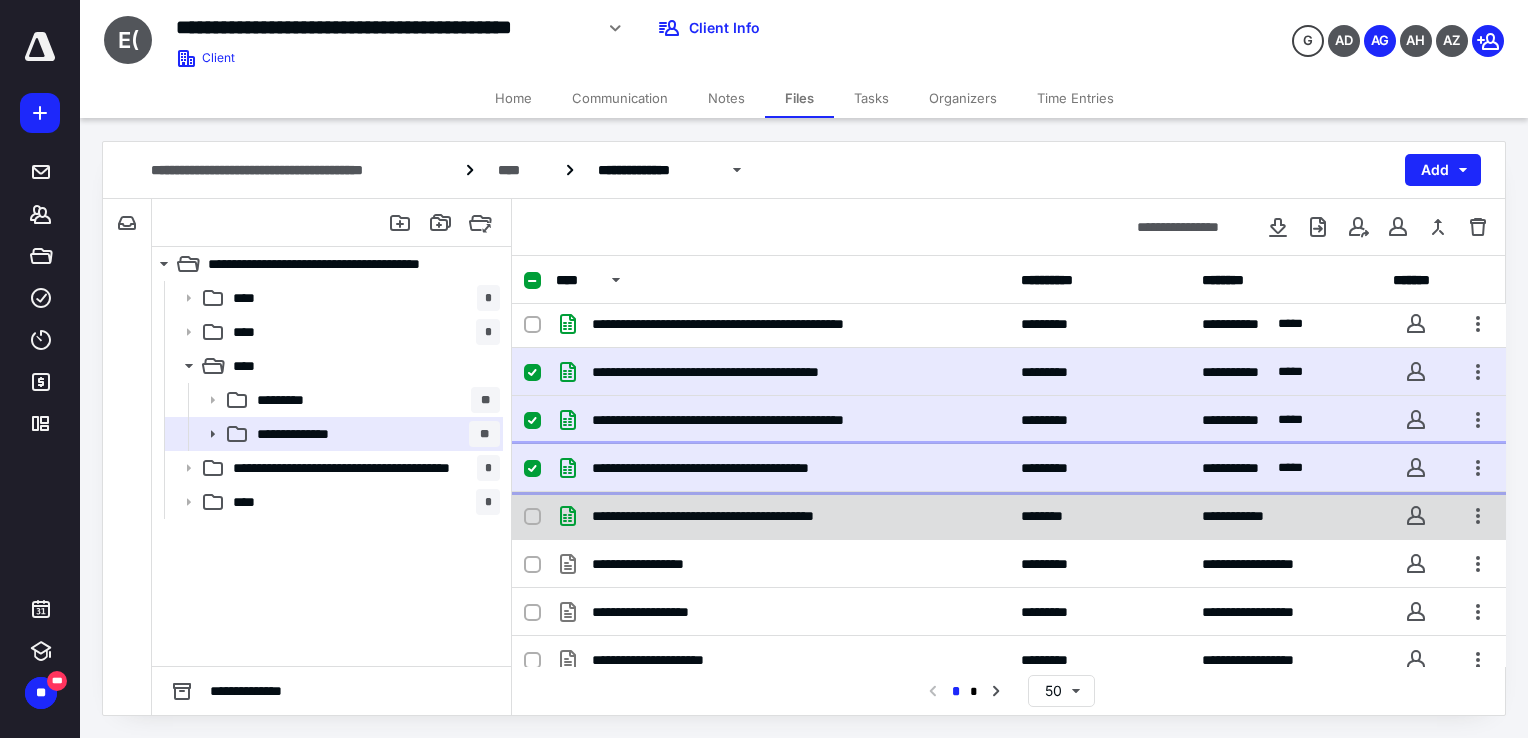 scroll, scrollTop: 1200, scrollLeft: 0, axis: vertical 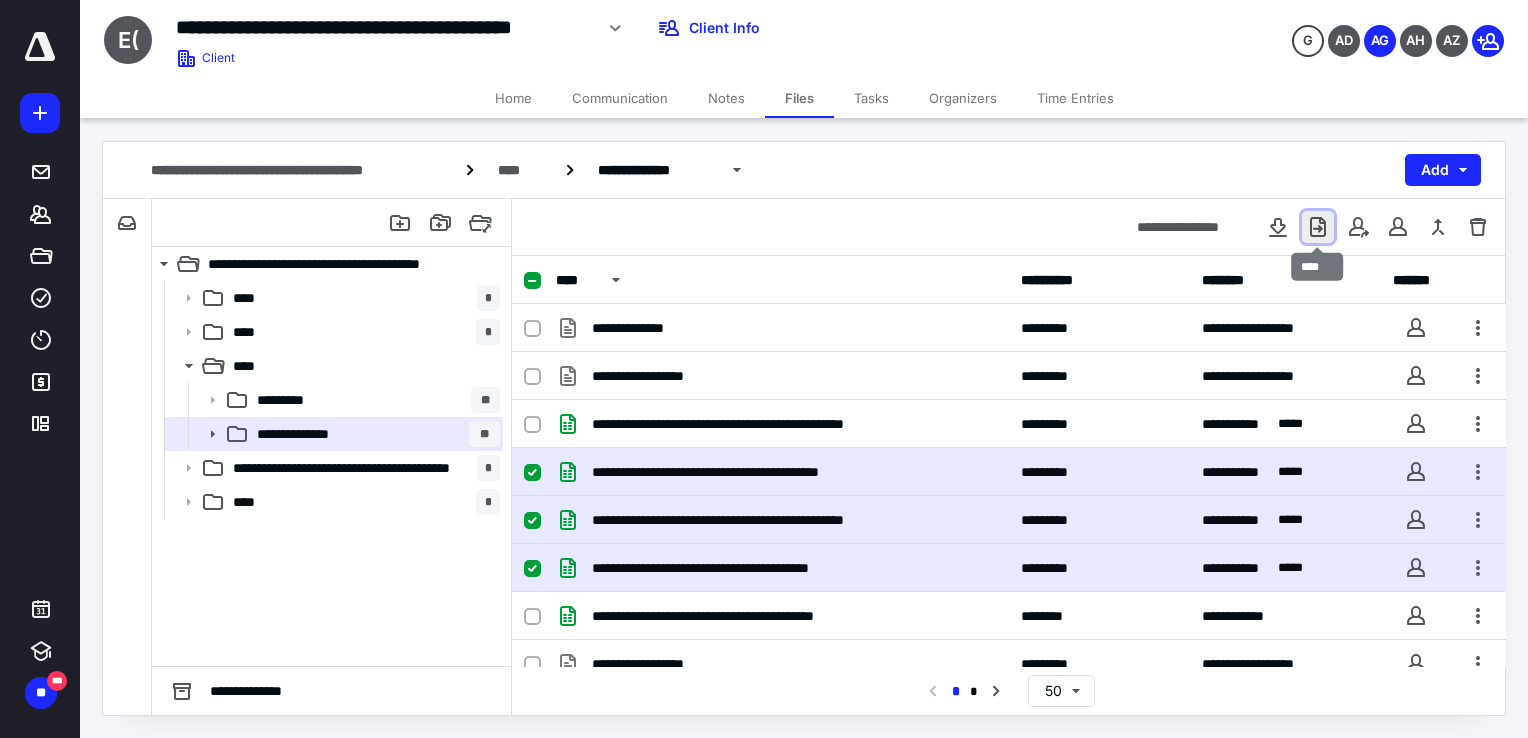 click at bounding box center [1318, 227] 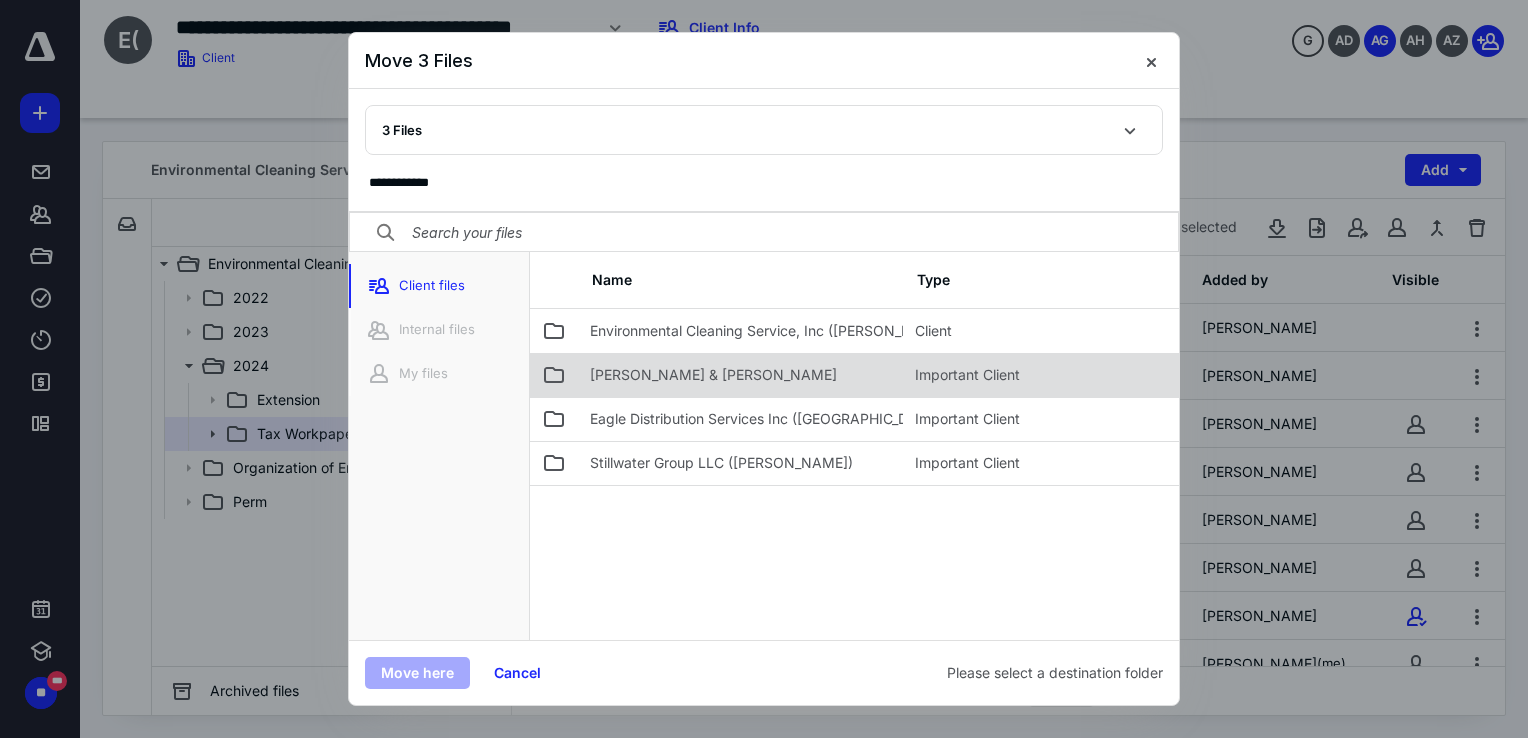 scroll, scrollTop: 1200, scrollLeft: 0, axis: vertical 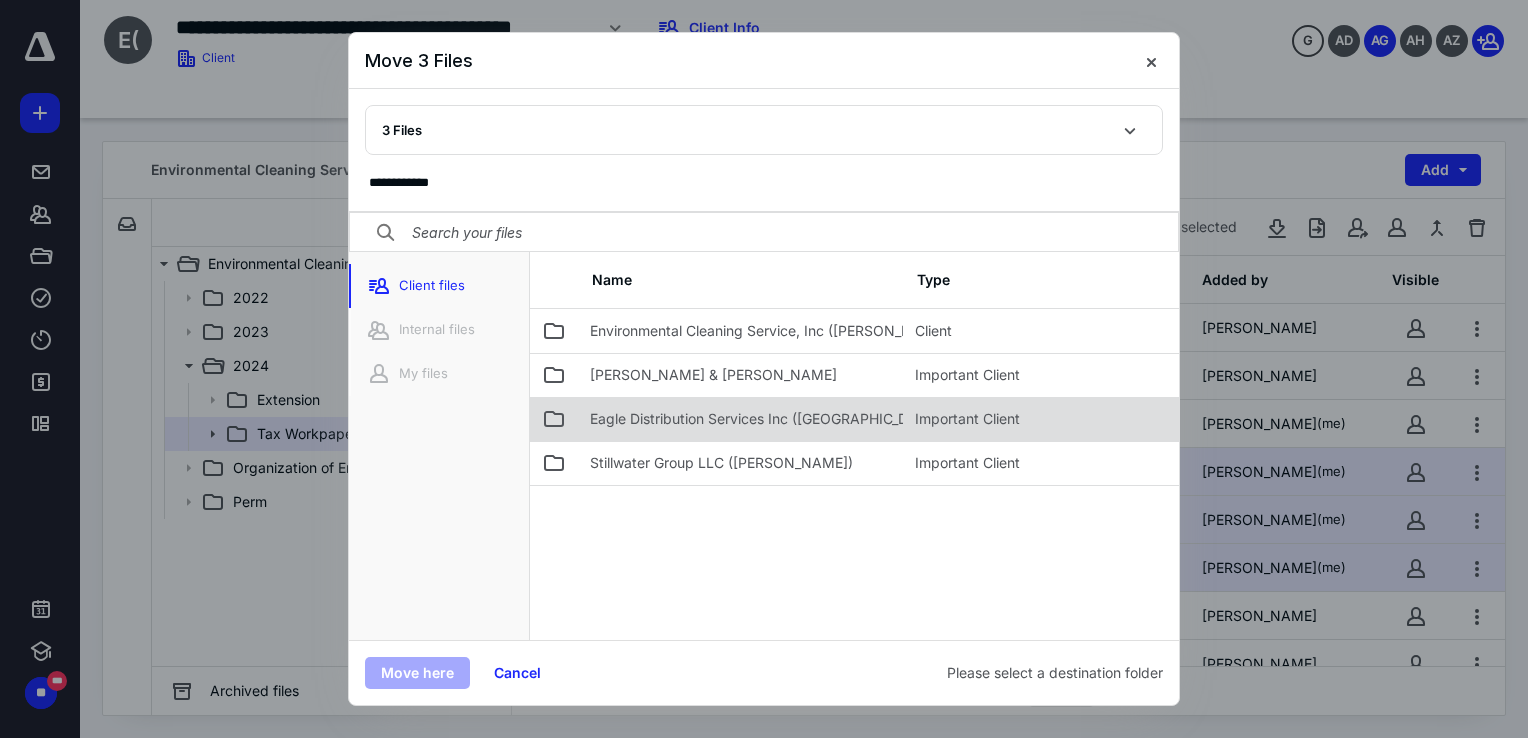 click on "Eagle Distribution Services Inc ([GEOGRAPHIC_DATA])" at bounding box center [767, 419] 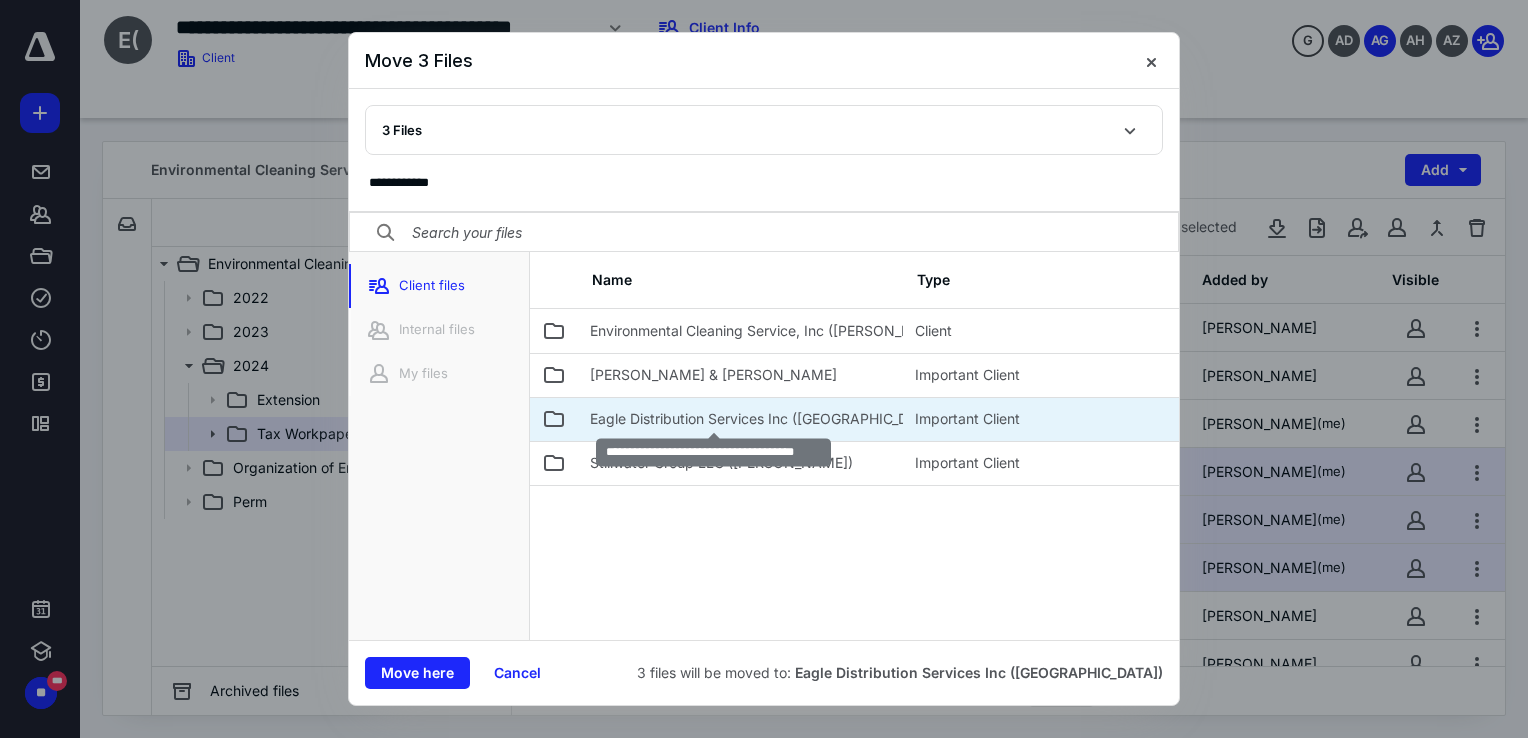 click on "Eagle Distribution Services Inc ([GEOGRAPHIC_DATA])" at bounding box center [767, 419] 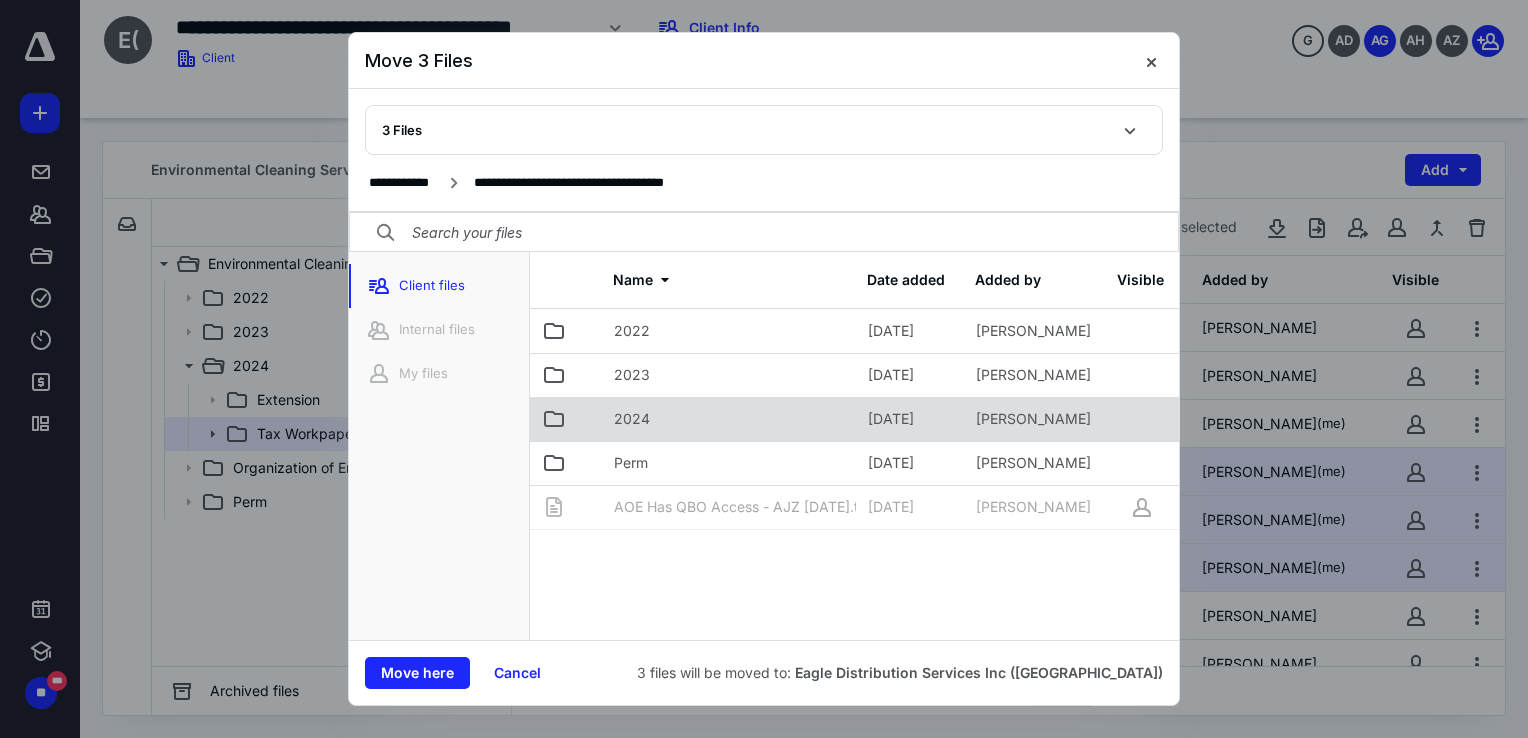 click on "2024" at bounding box center [729, 419] 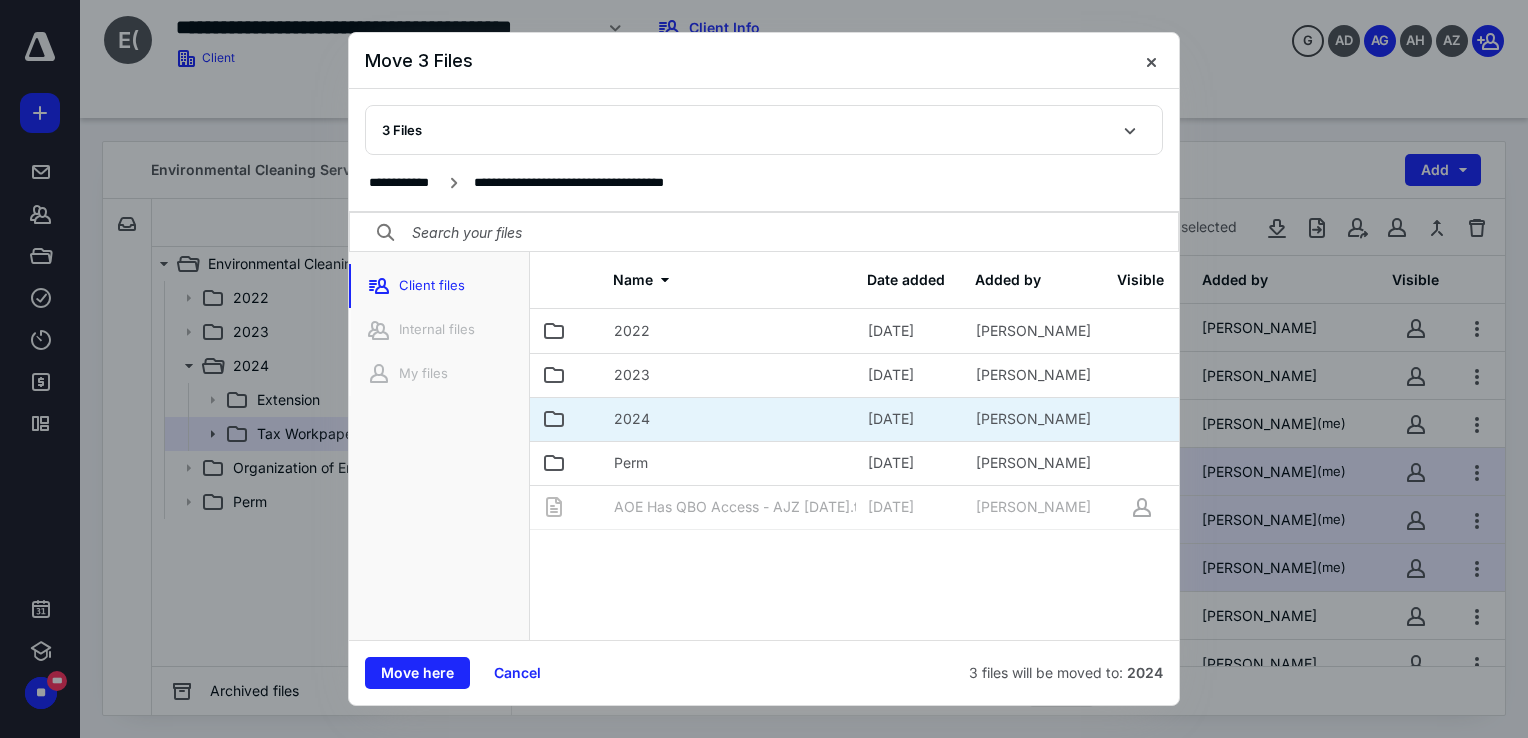 click on "2024" at bounding box center (729, 419) 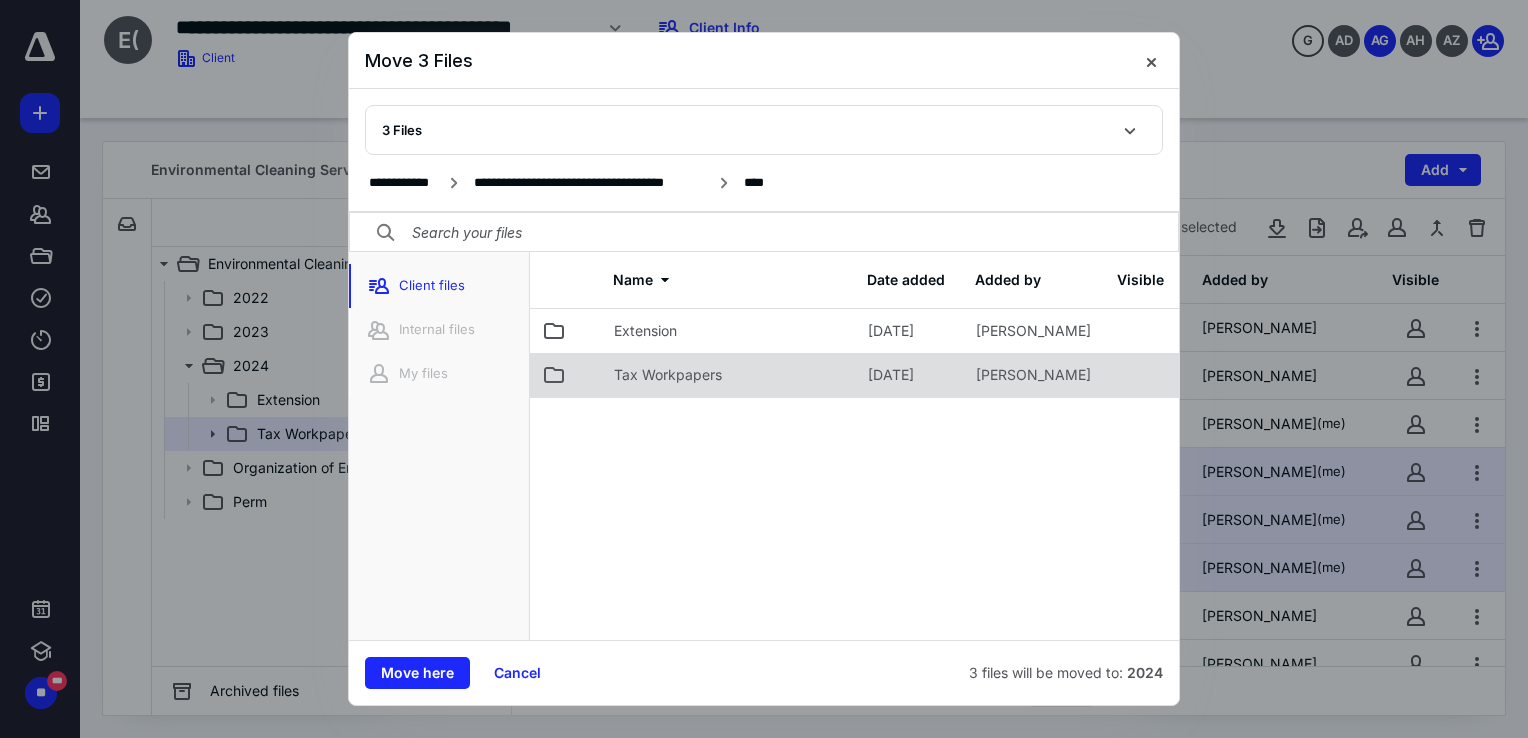 click on "Tax Workpapers" at bounding box center [668, 375] 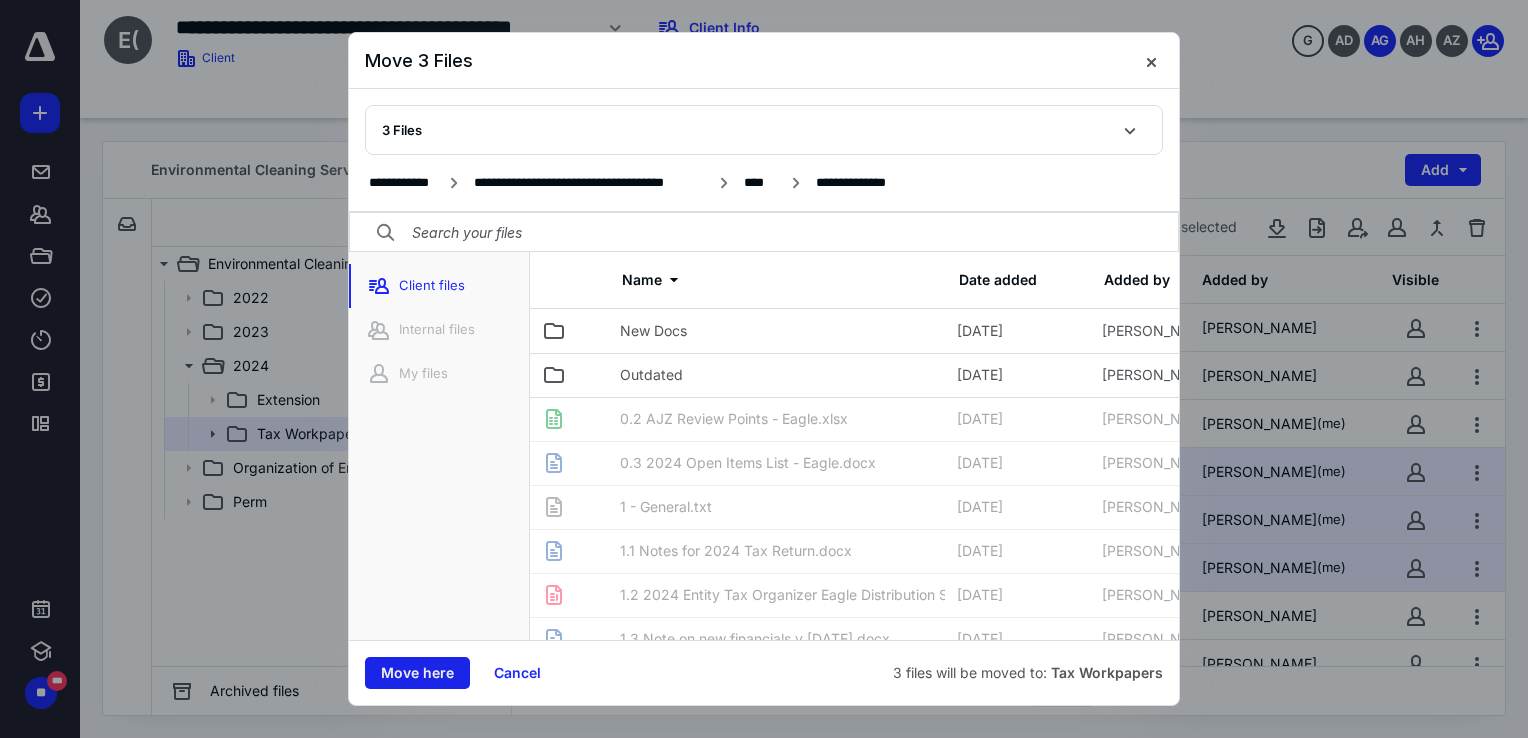 click on "Move here" at bounding box center [417, 673] 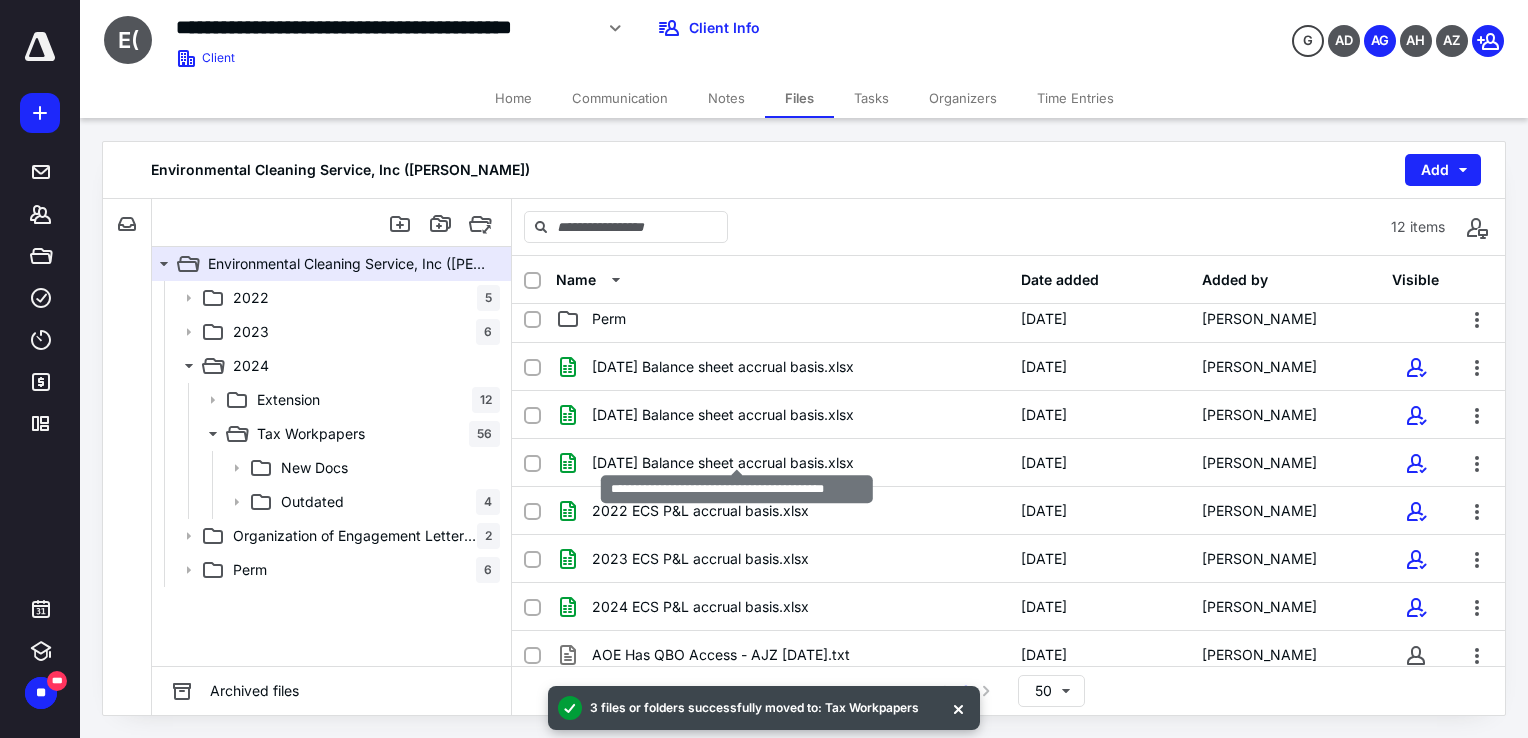 scroll, scrollTop: 210, scrollLeft: 0, axis: vertical 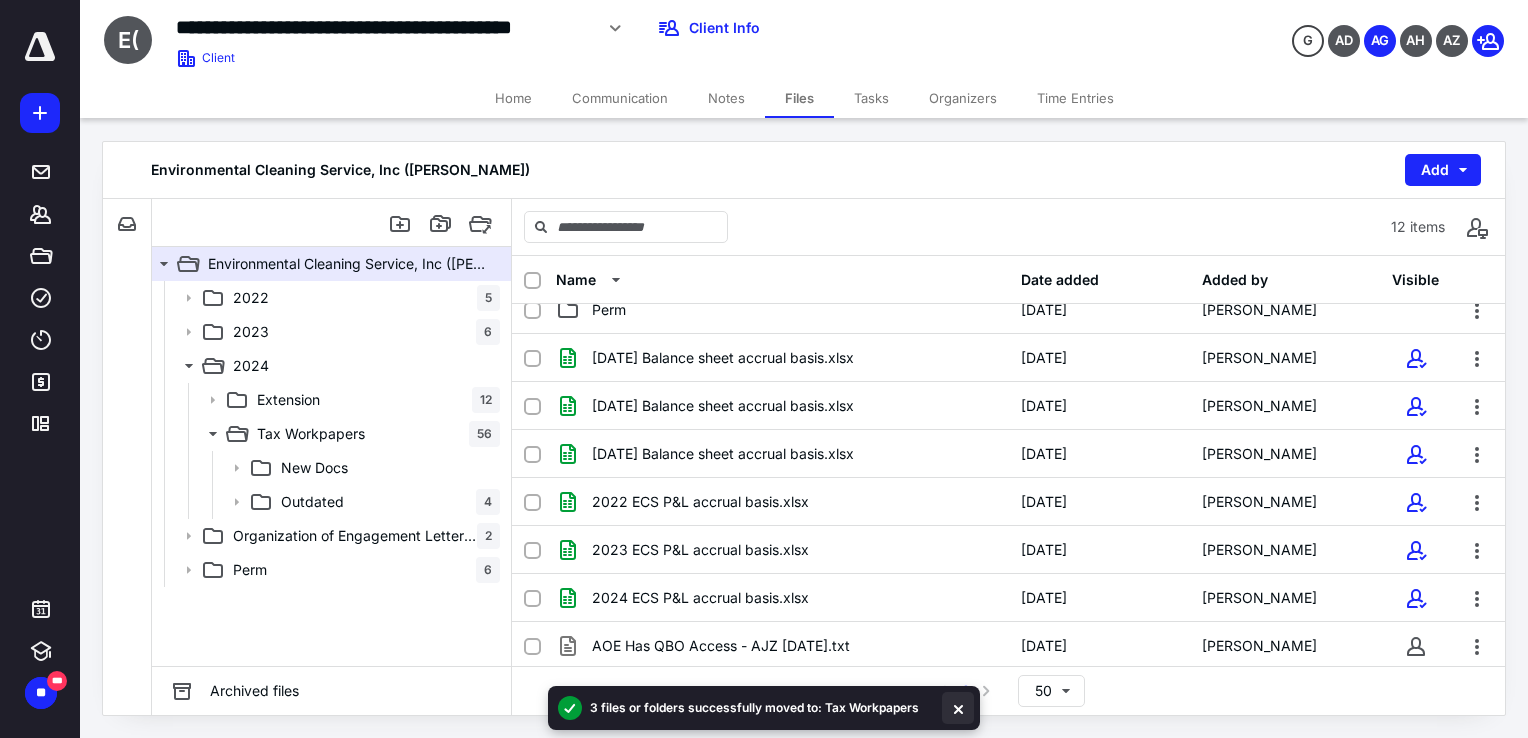click at bounding box center [958, 708] 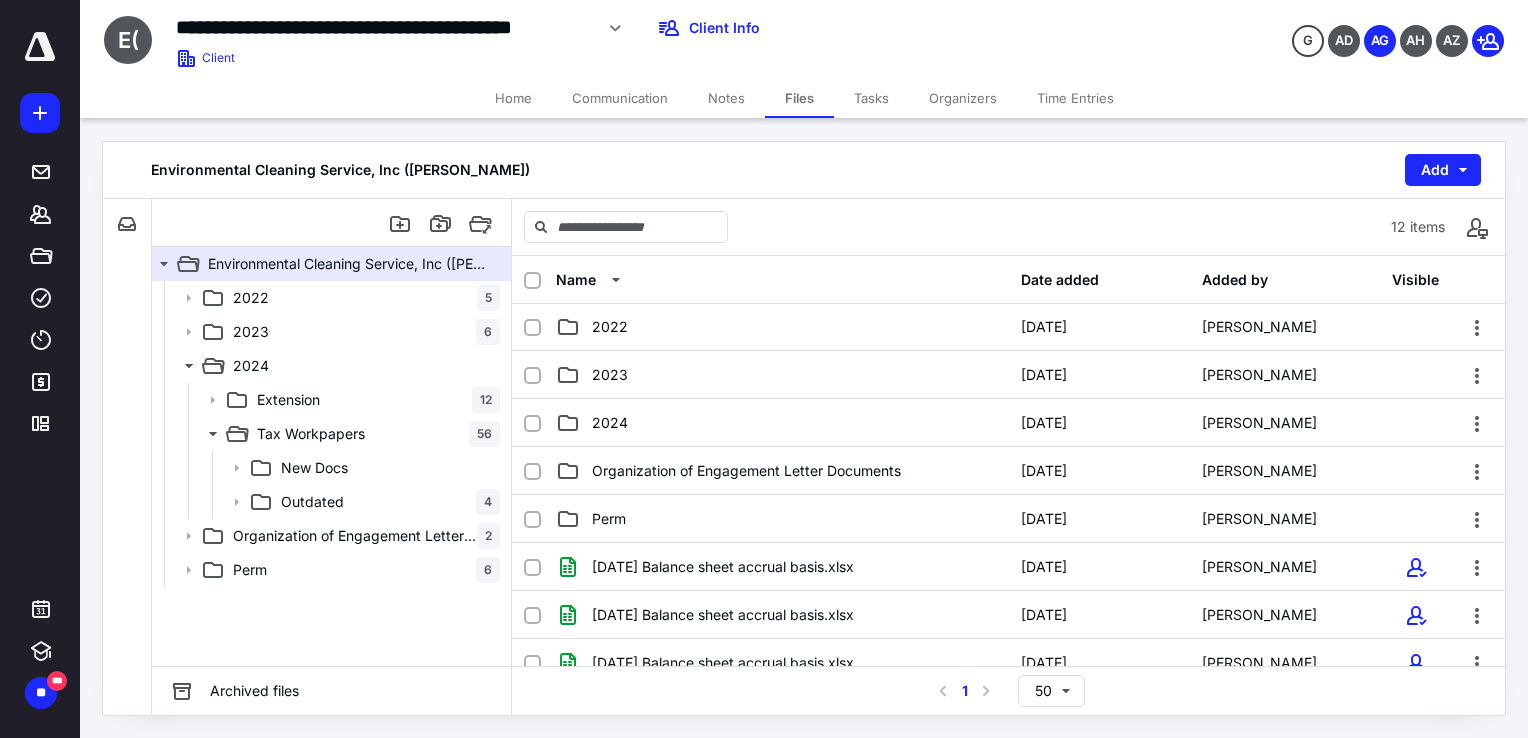 scroll, scrollTop: 0, scrollLeft: 0, axis: both 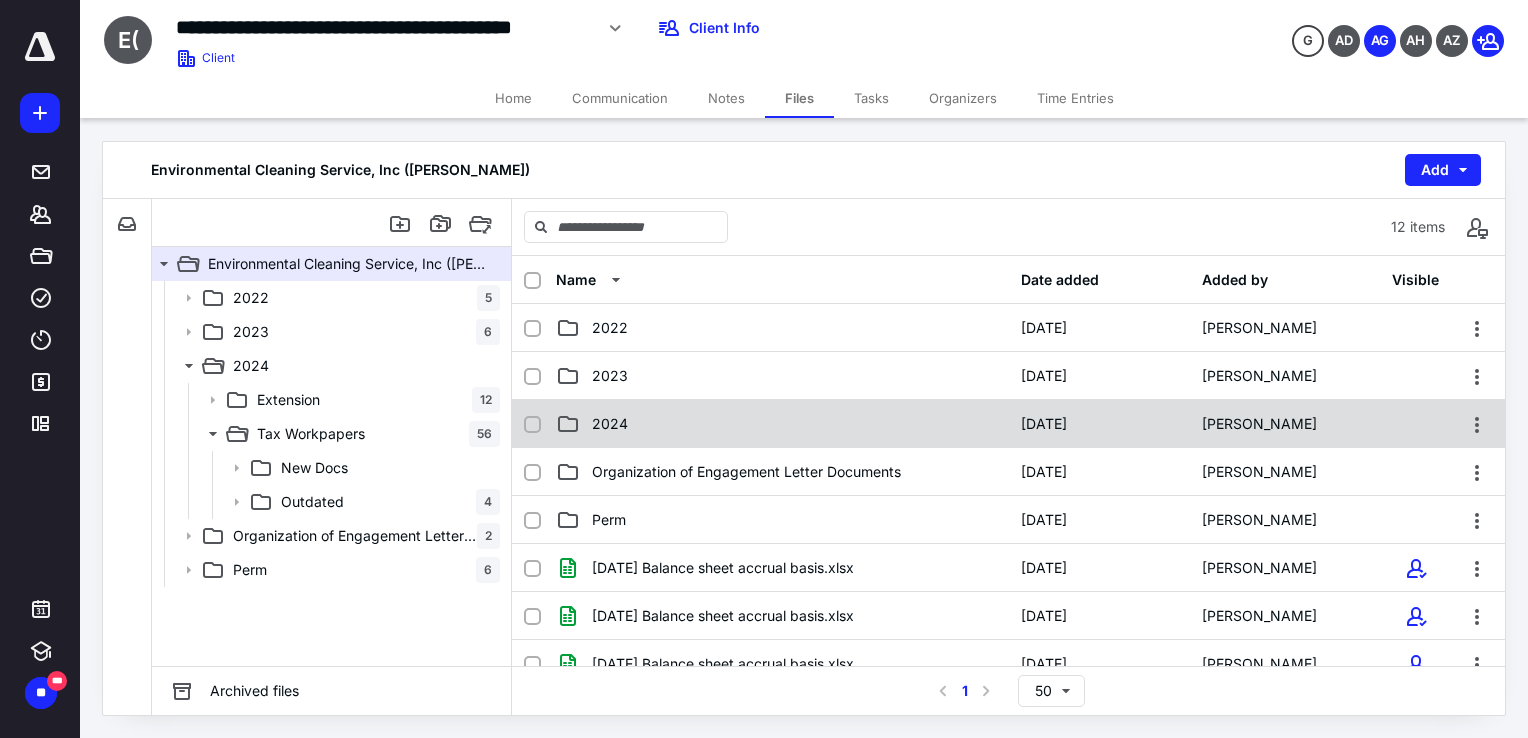 click on "2024" at bounding box center [782, 424] 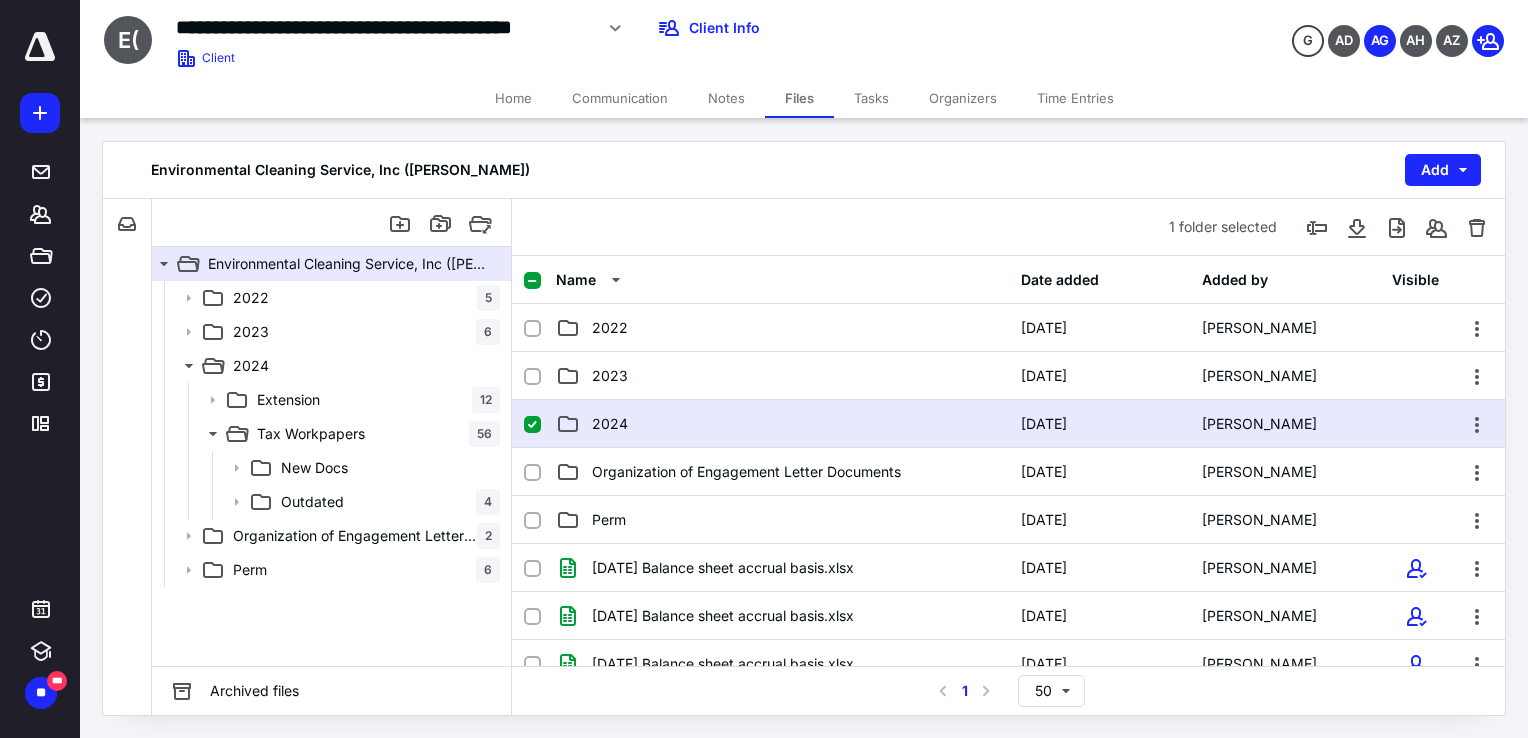 click on "2024" at bounding box center (782, 424) 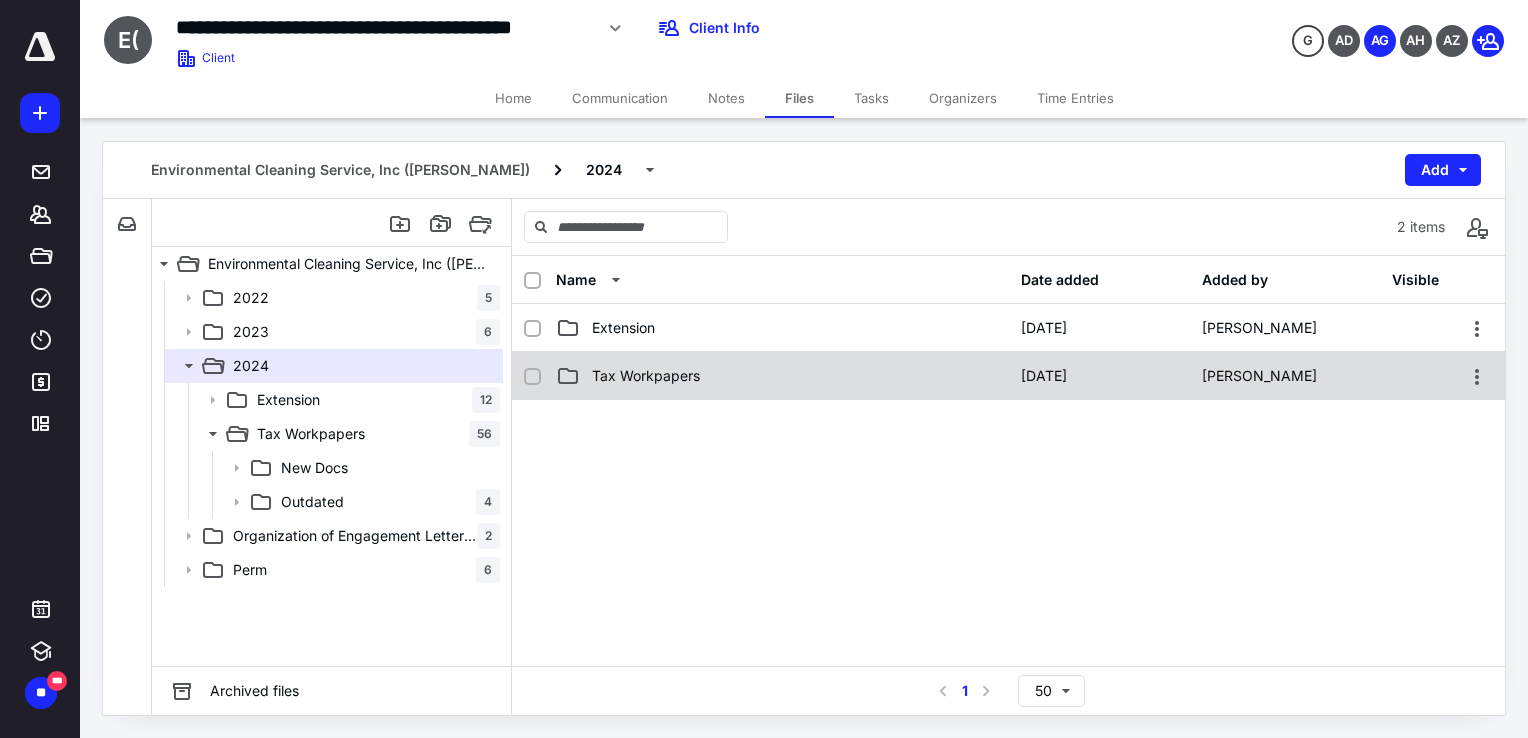click on "Tax Workpapers" at bounding box center (646, 376) 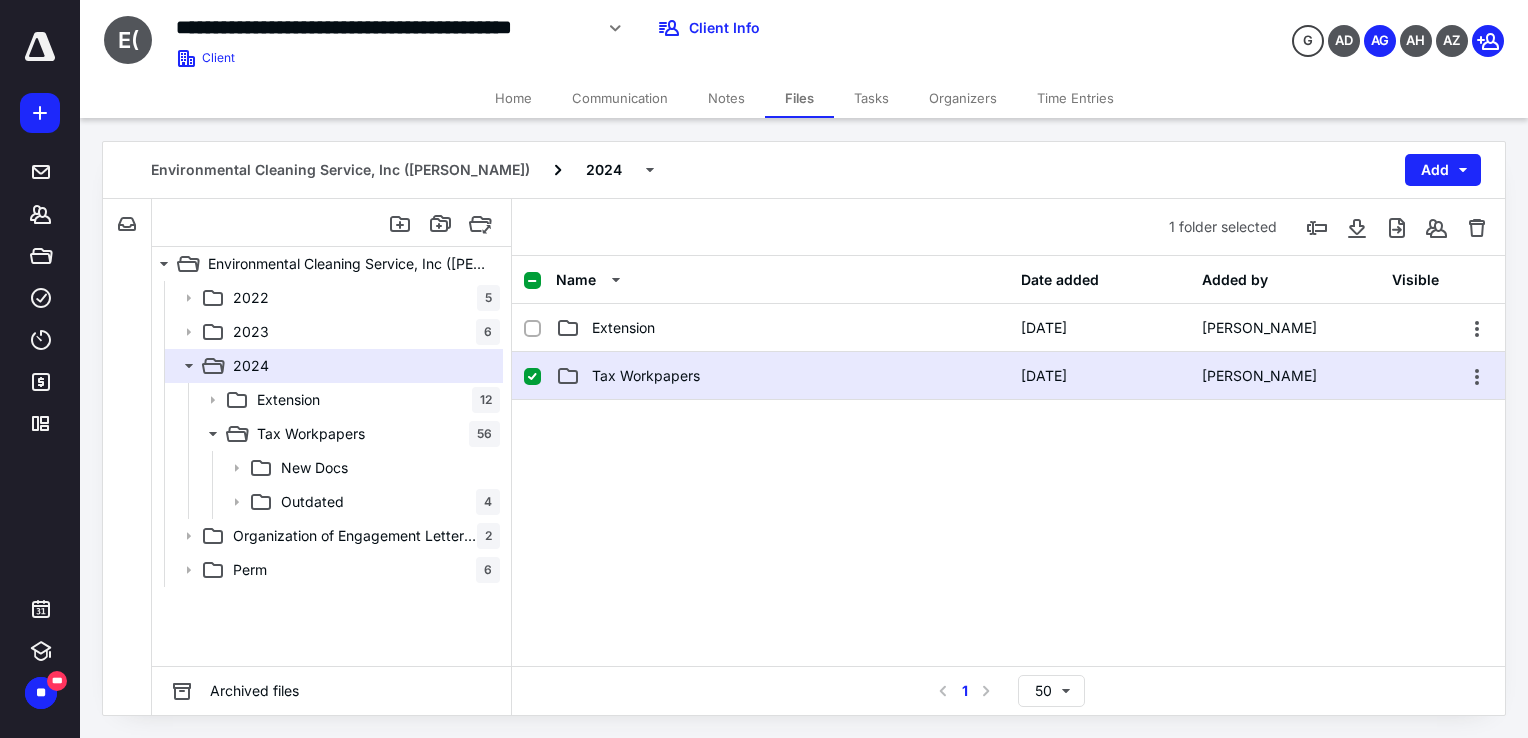 click on "Tax Workpapers" at bounding box center (646, 376) 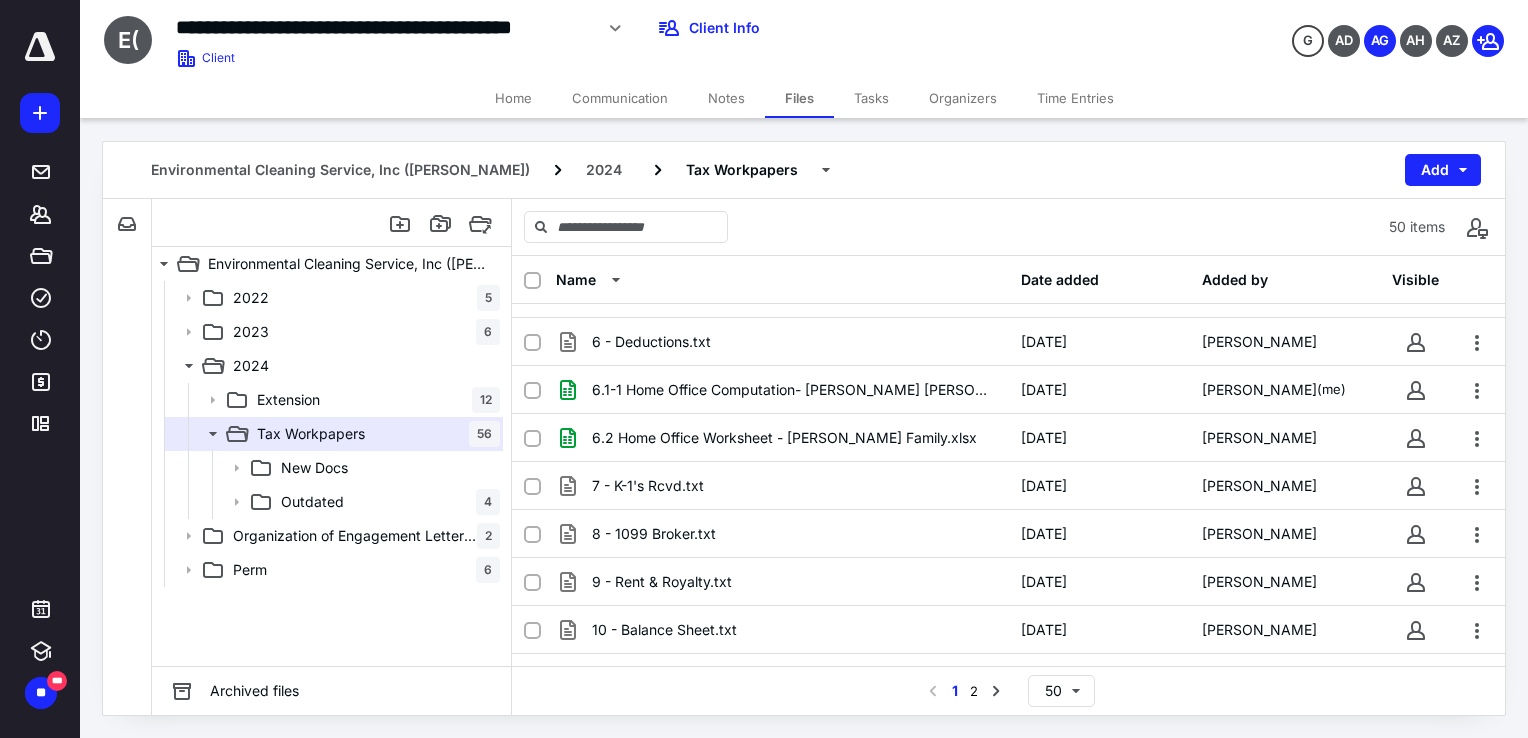 scroll, scrollTop: 1200, scrollLeft: 0, axis: vertical 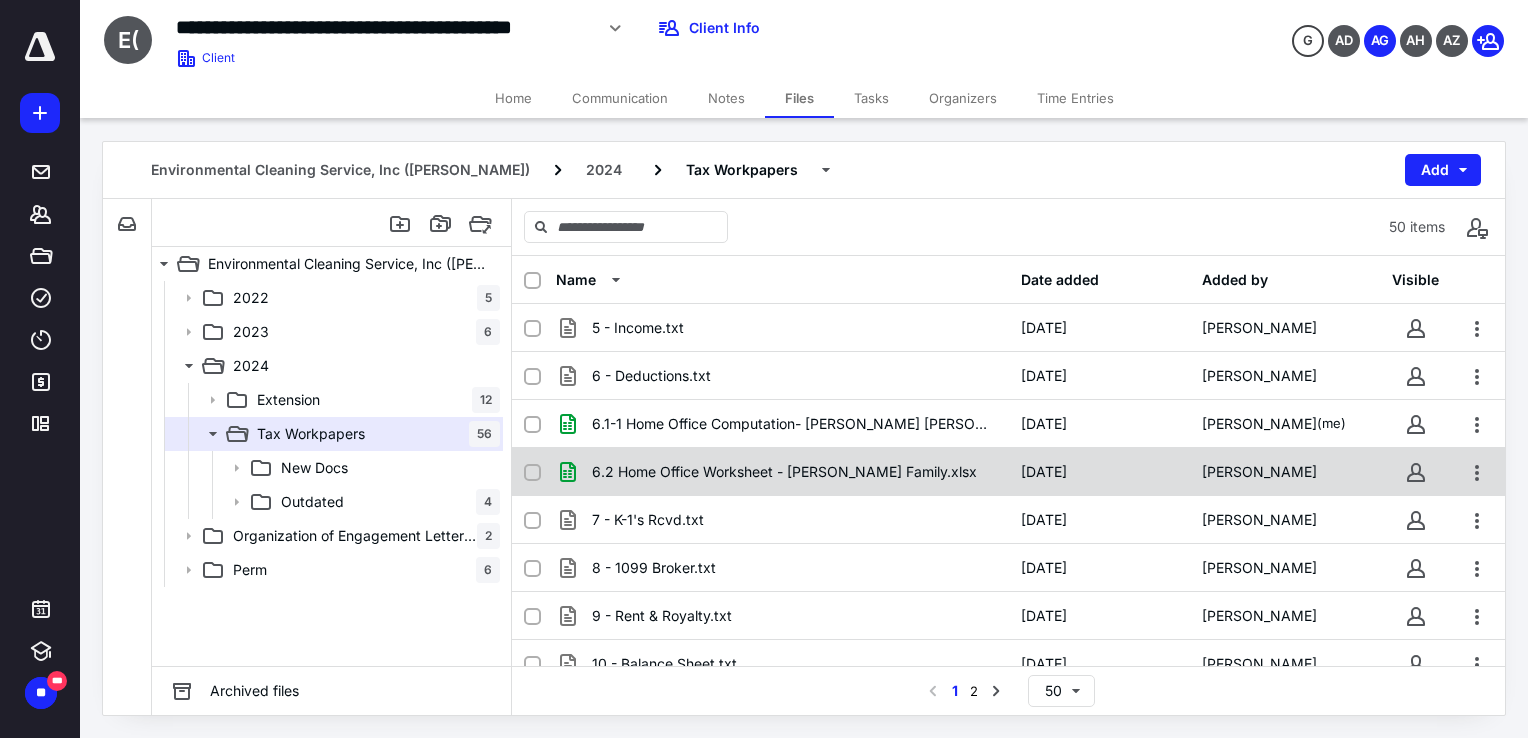 click at bounding box center (532, 473) 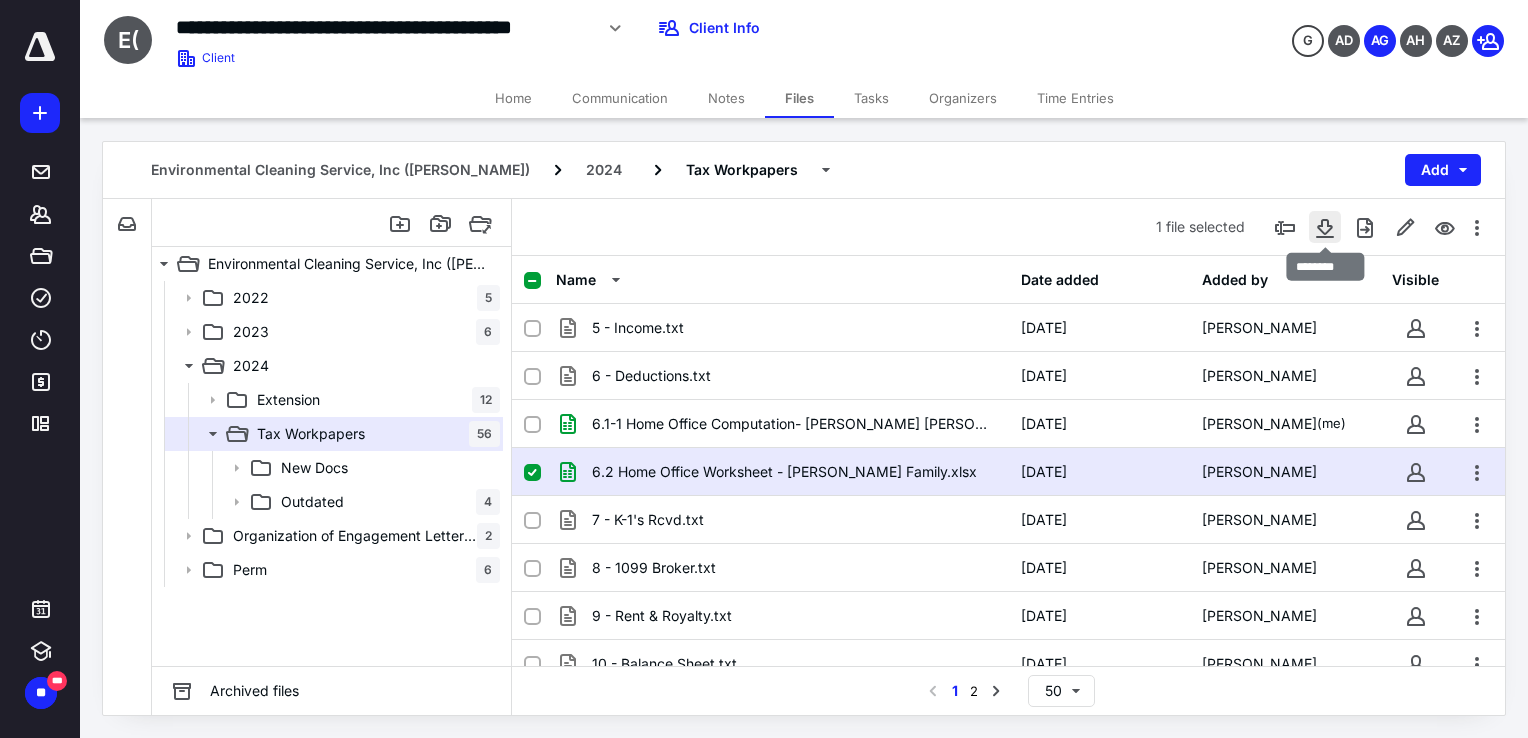 click at bounding box center (1325, 227) 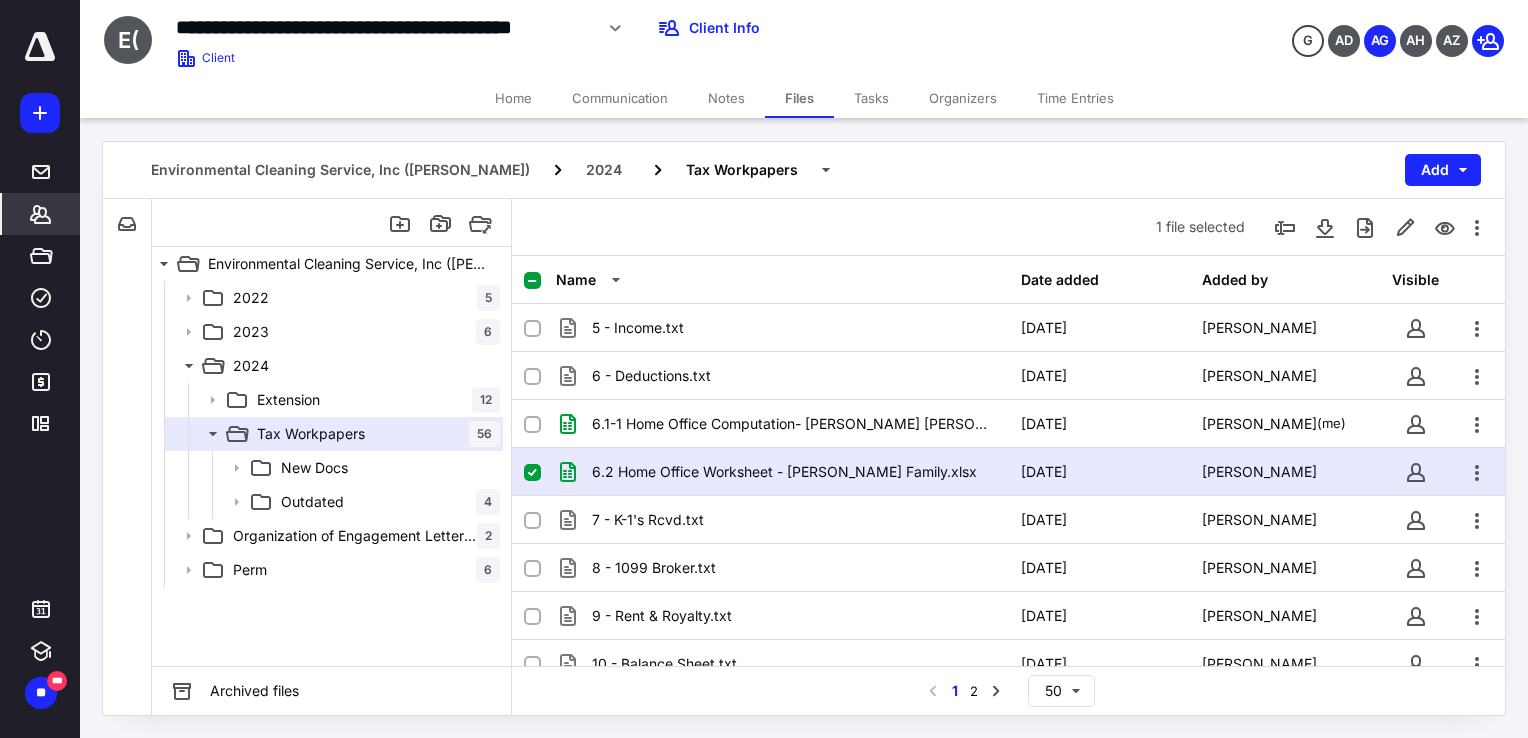 click 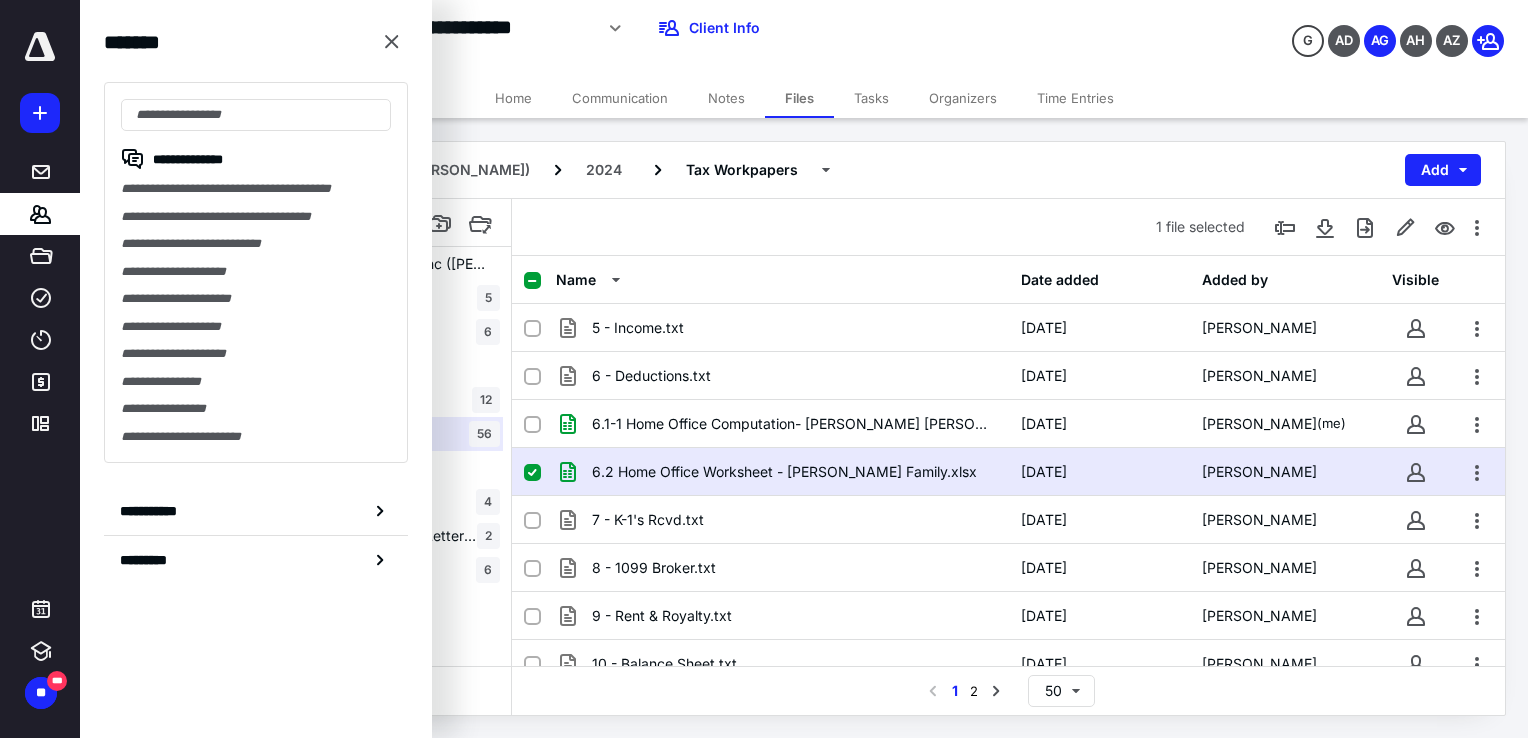 click on "**********" at bounding box center (256, 217) 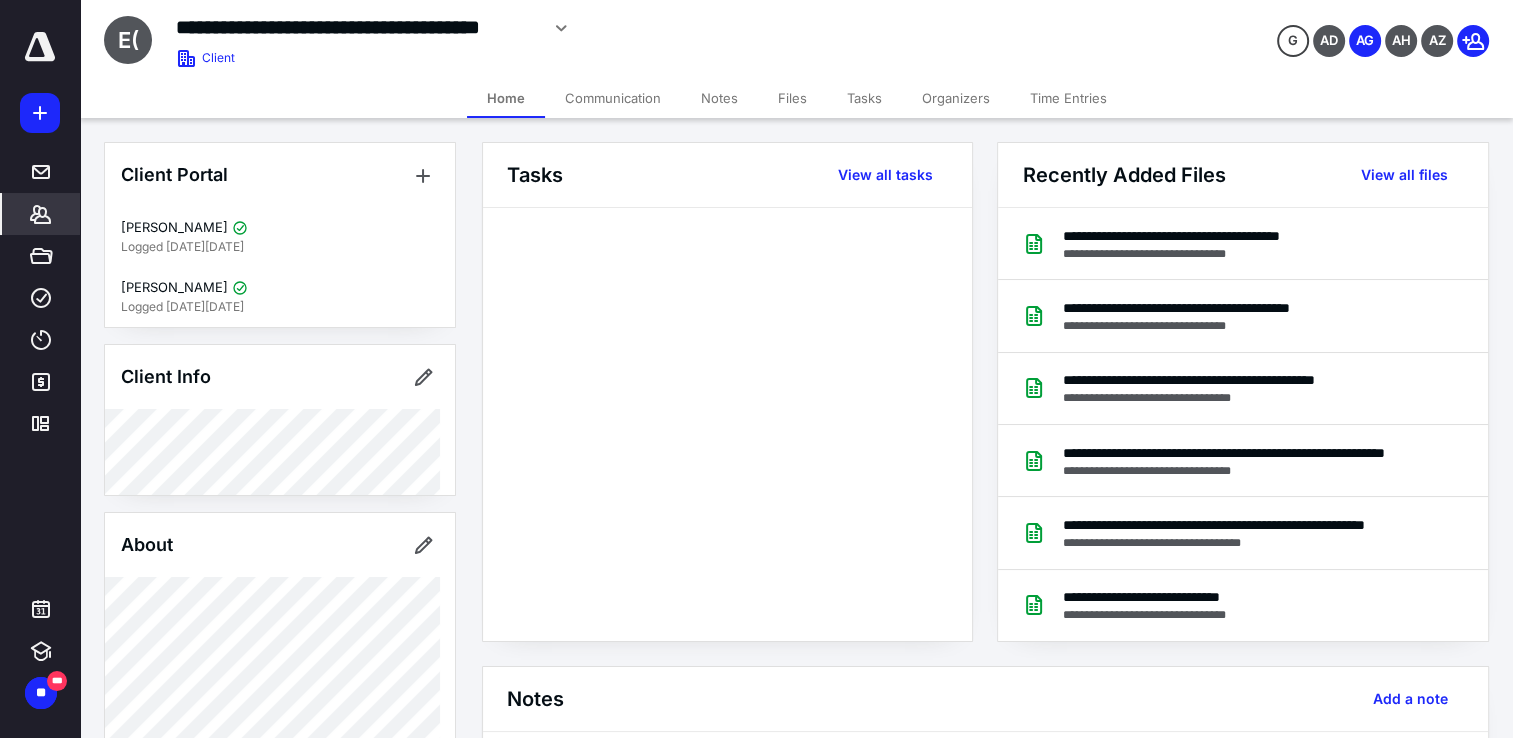click on "Files" at bounding box center [792, 98] 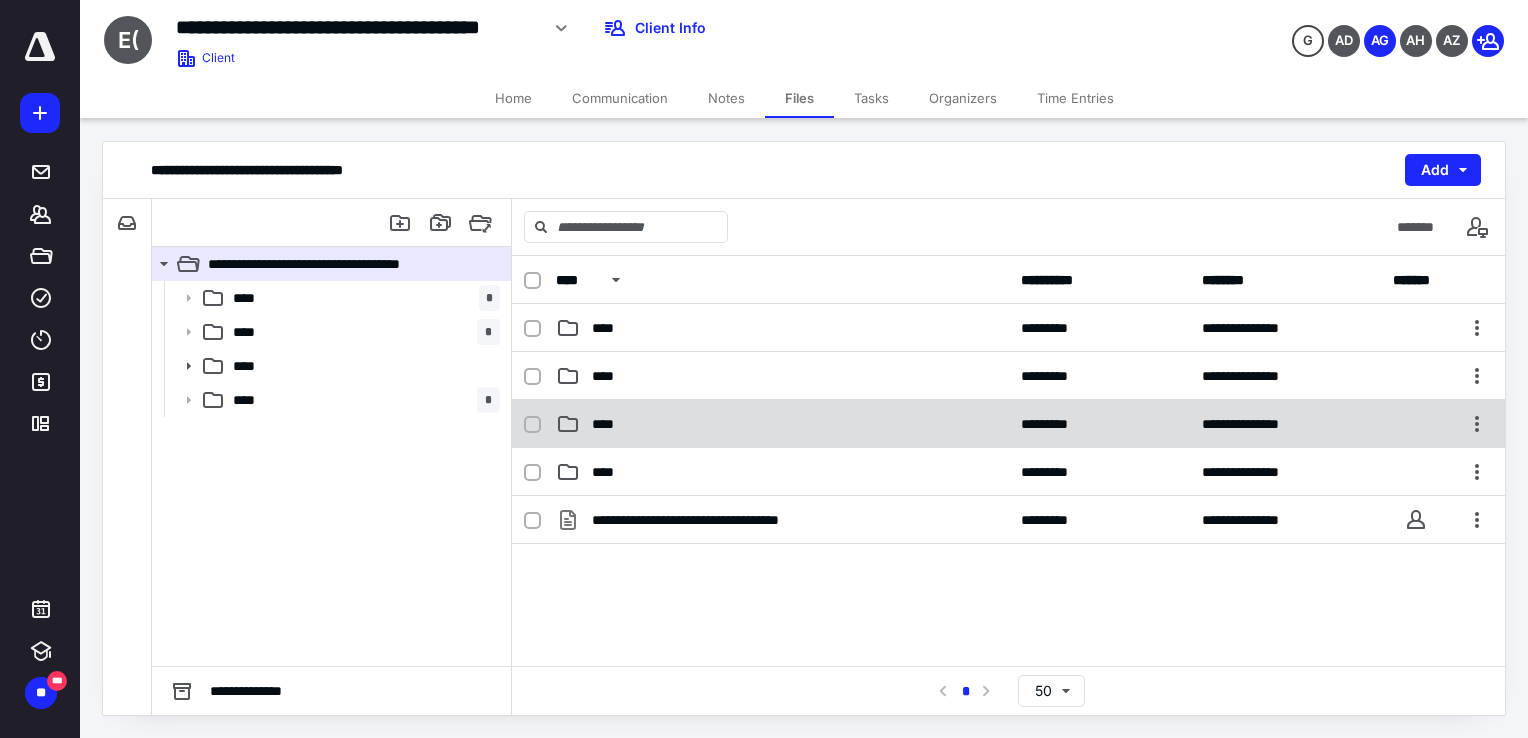 click on "****" at bounding box center [782, 424] 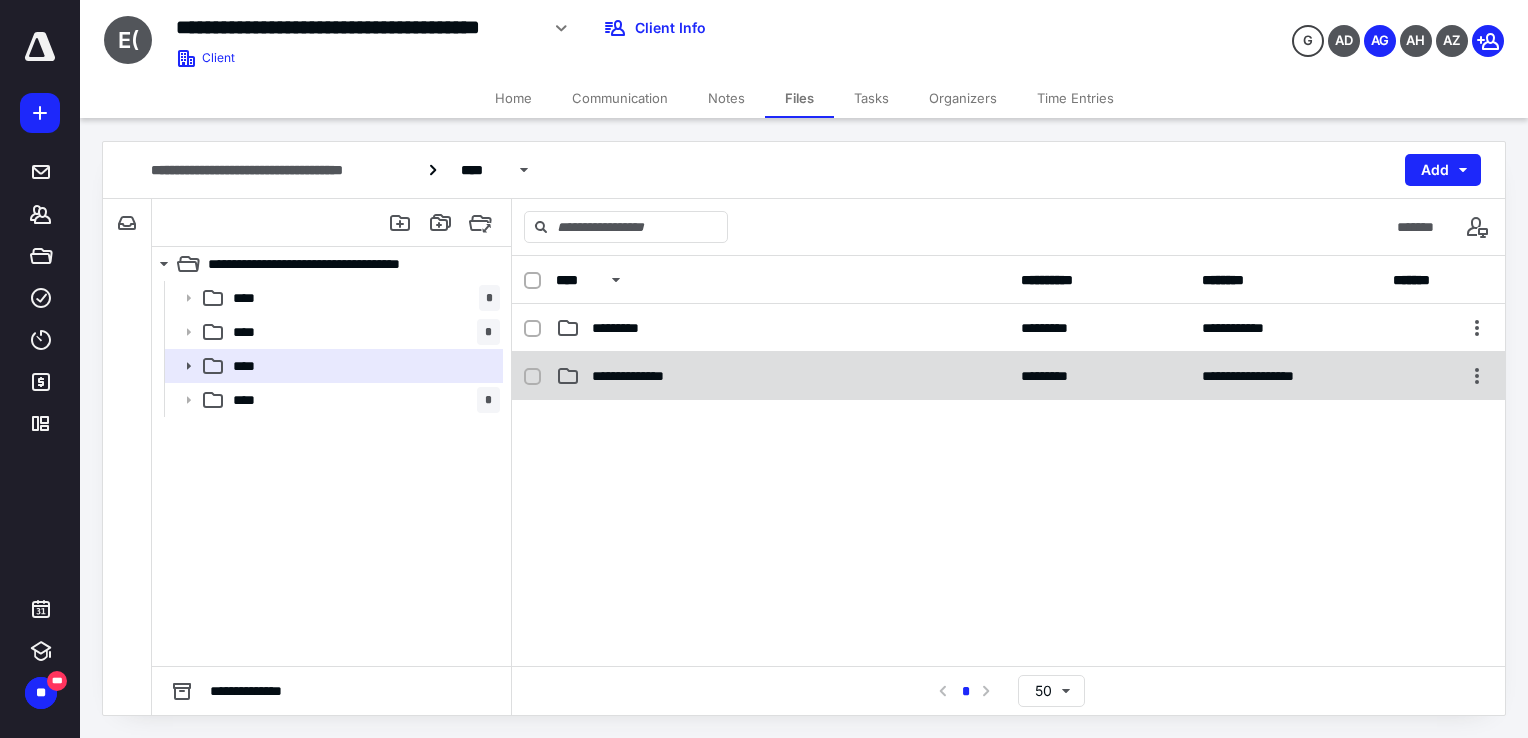 click on "**********" at bounding box center [646, 376] 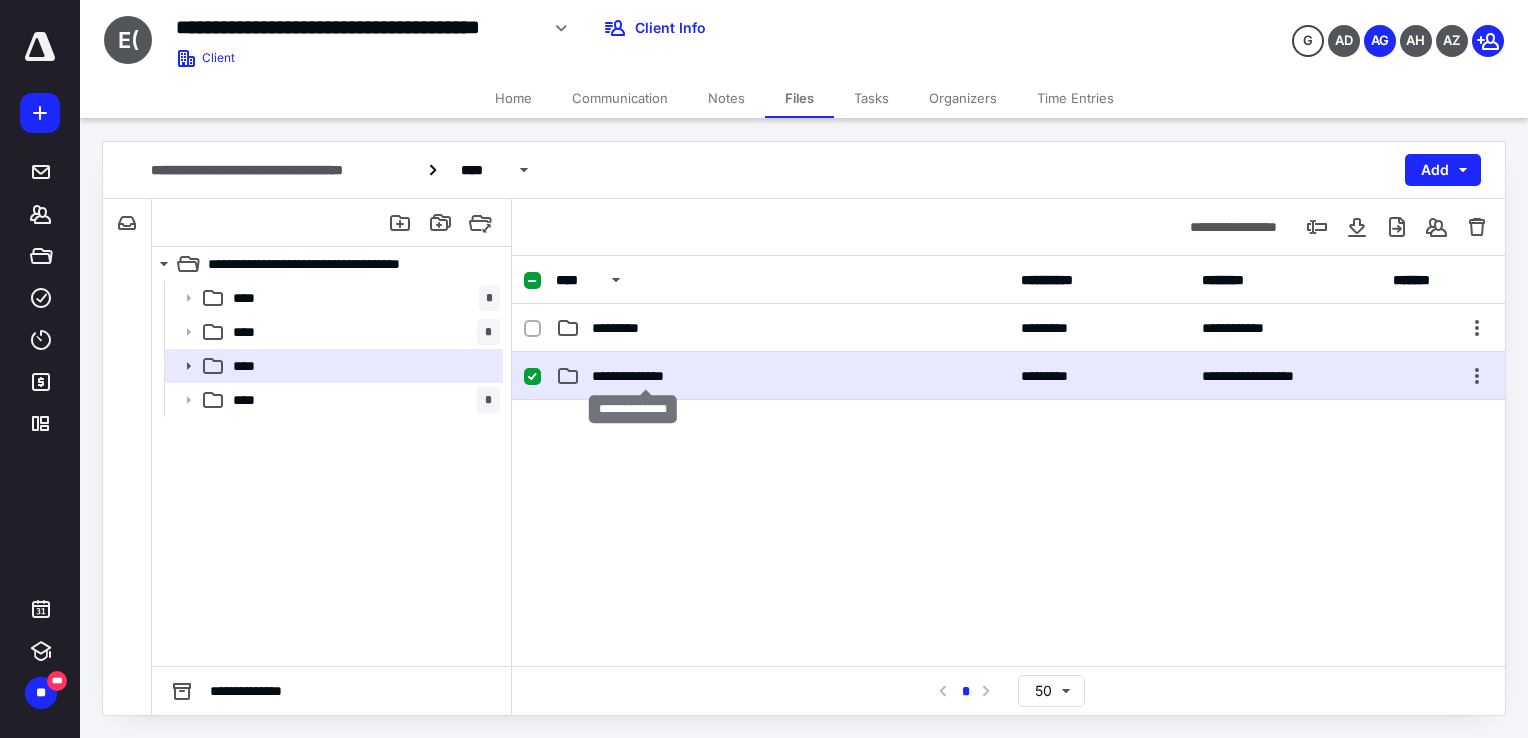 click on "**********" at bounding box center (646, 376) 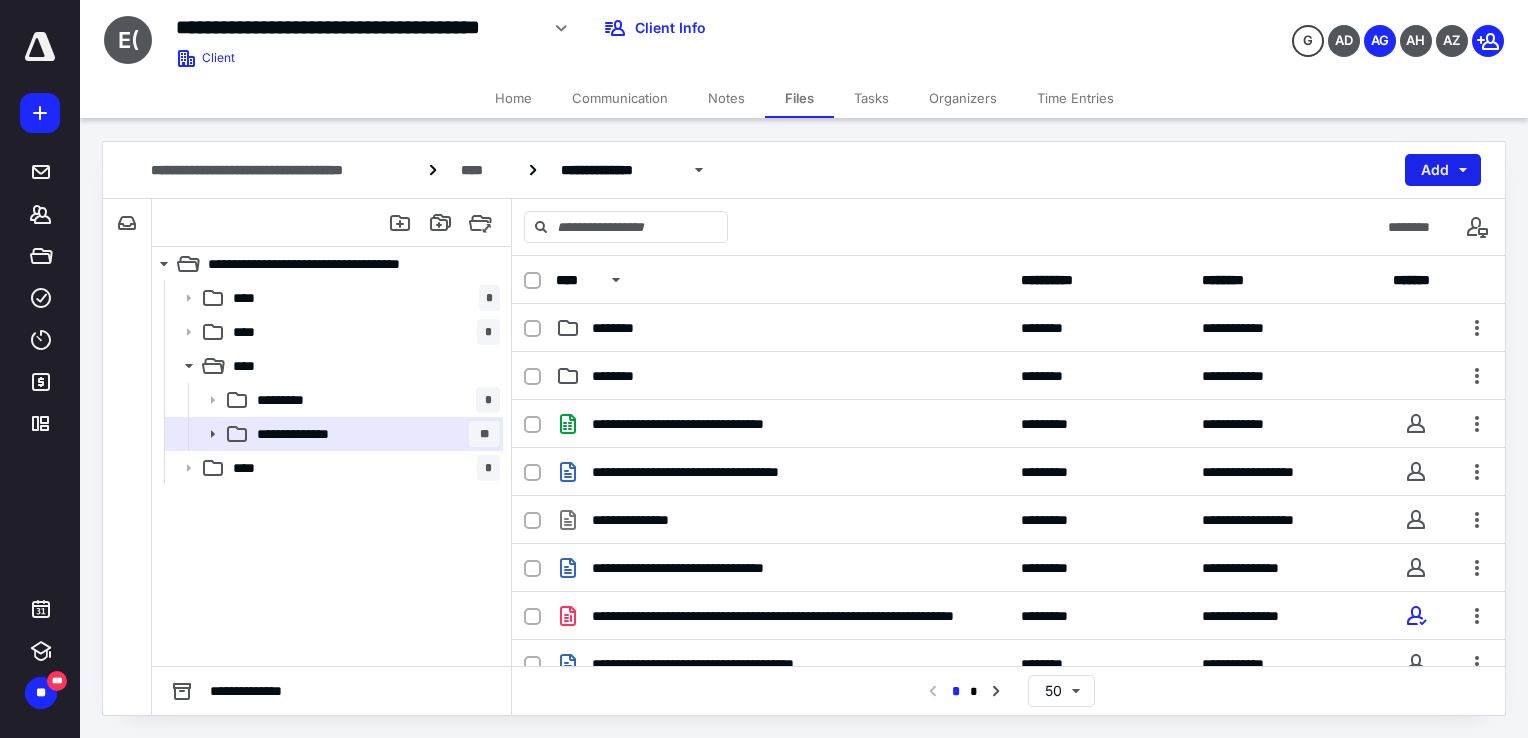 click on "Add" at bounding box center [1443, 170] 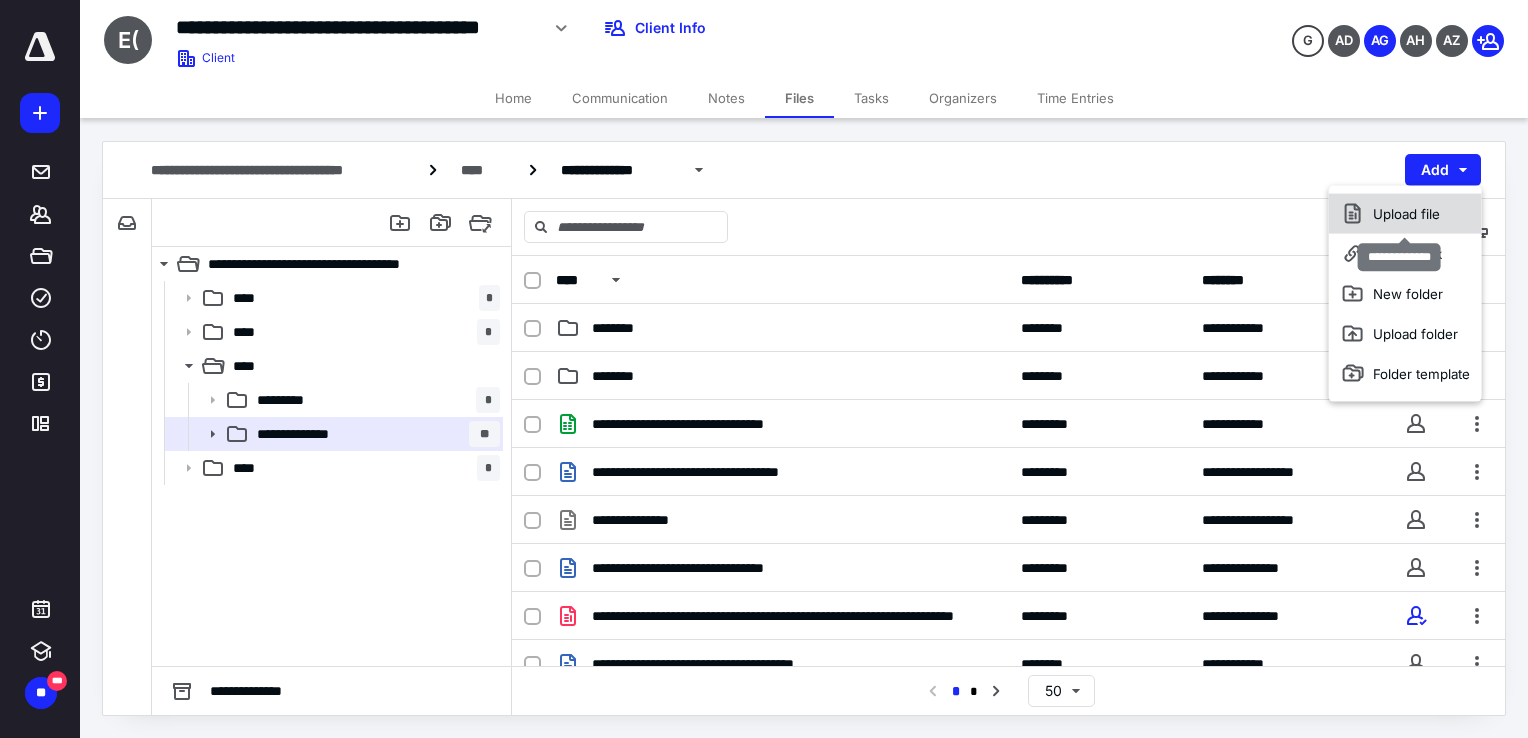 click on "Upload file" at bounding box center (1405, 214) 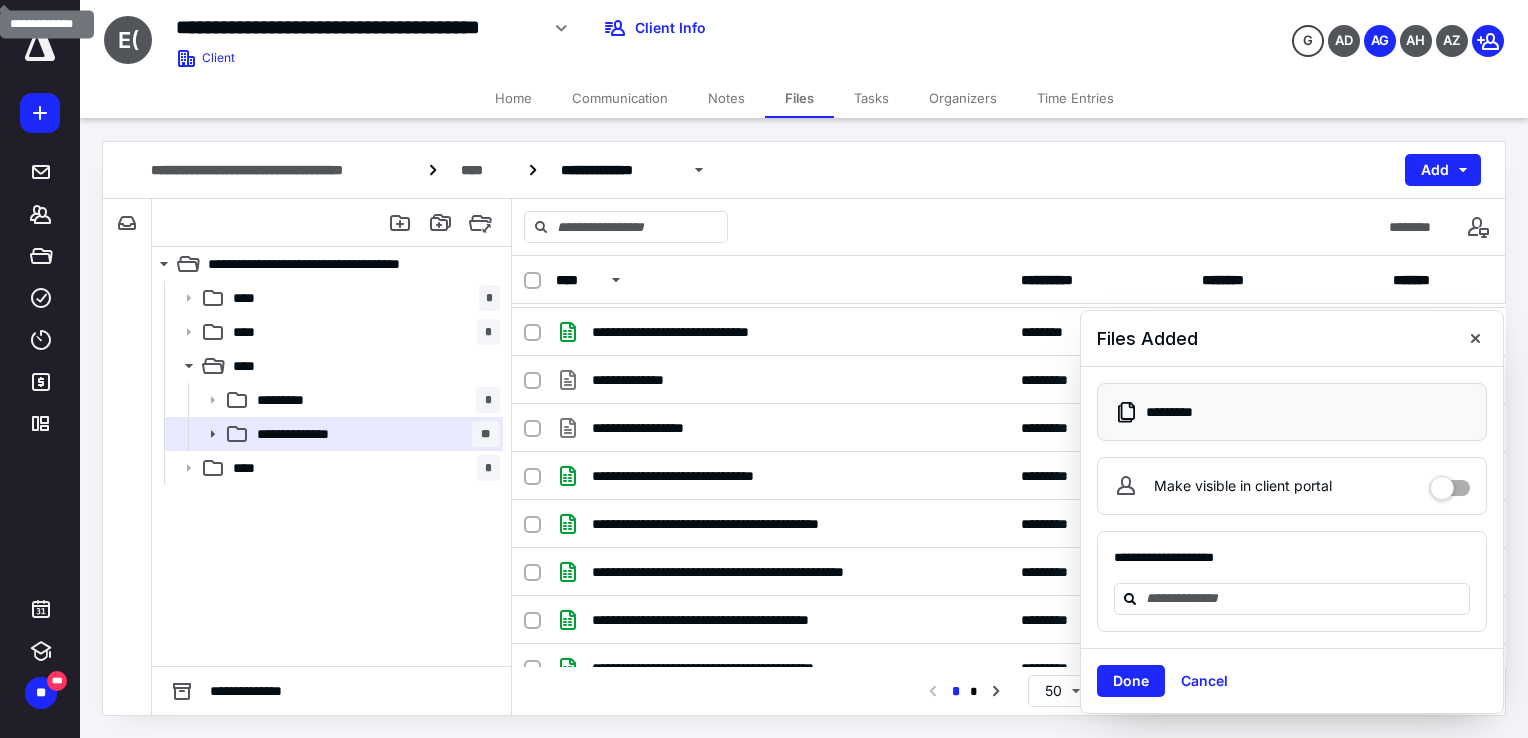 scroll, scrollTop: 1200, scrollLeft: 0, axis: vertical 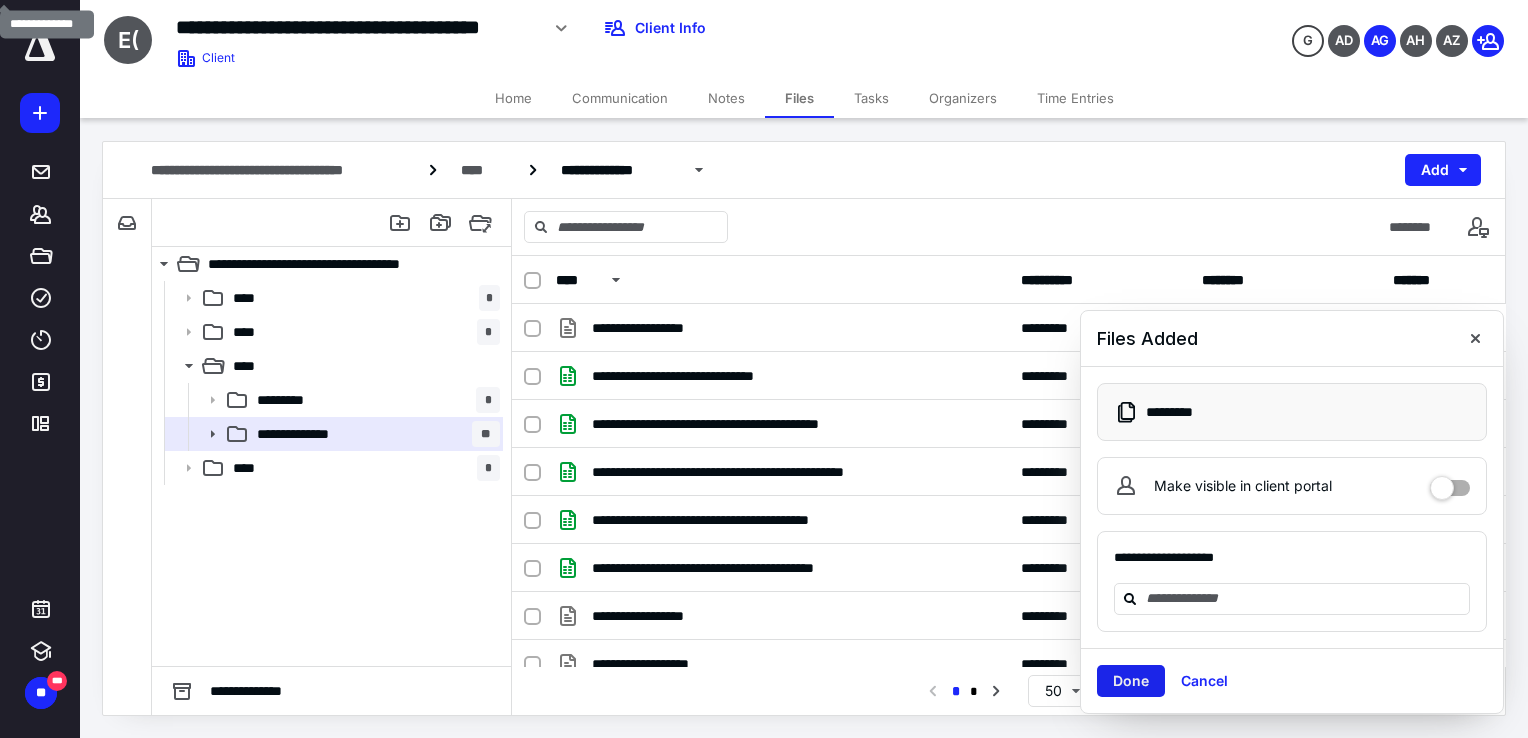 click on "Done" at bounding box center (1131, 681) 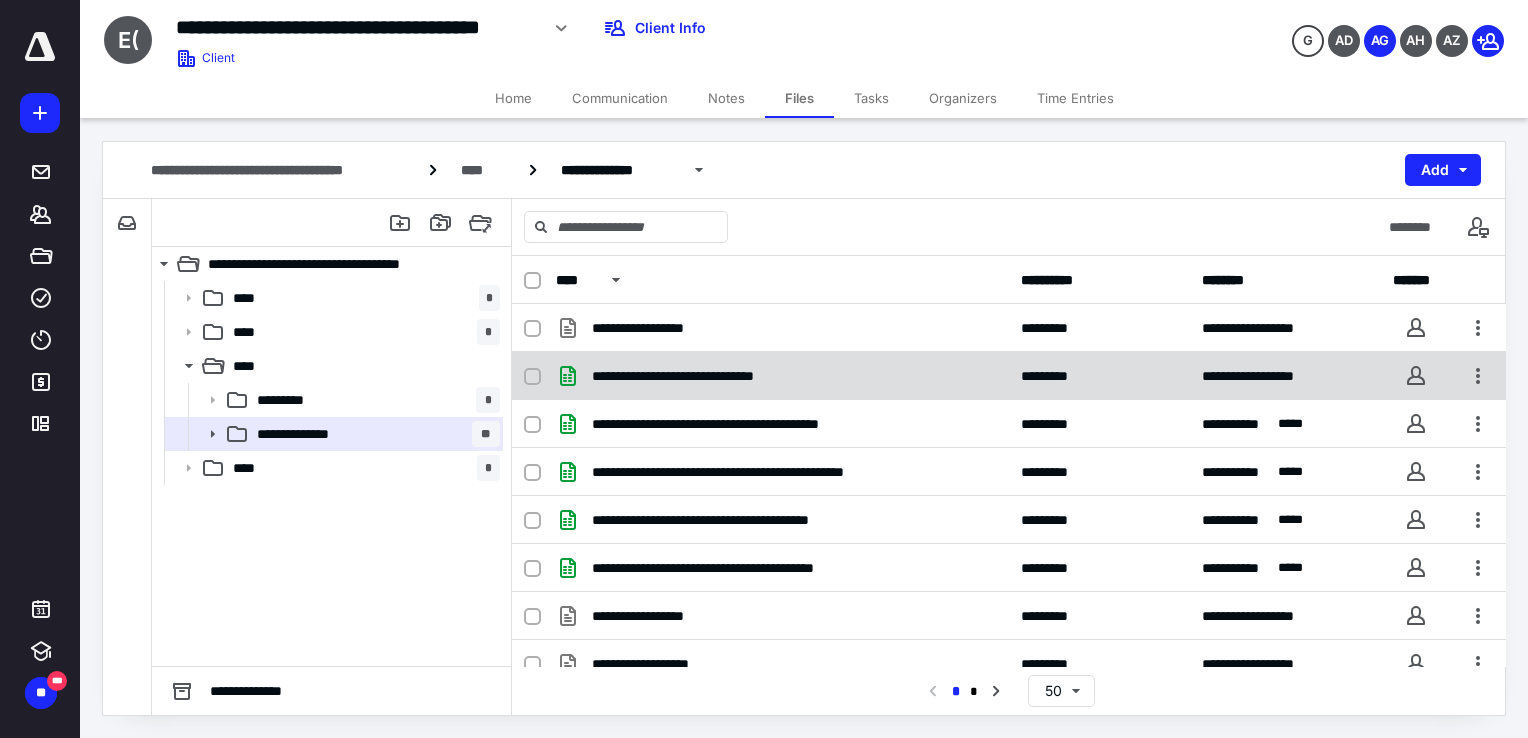 click at bounding box center (532, 377) 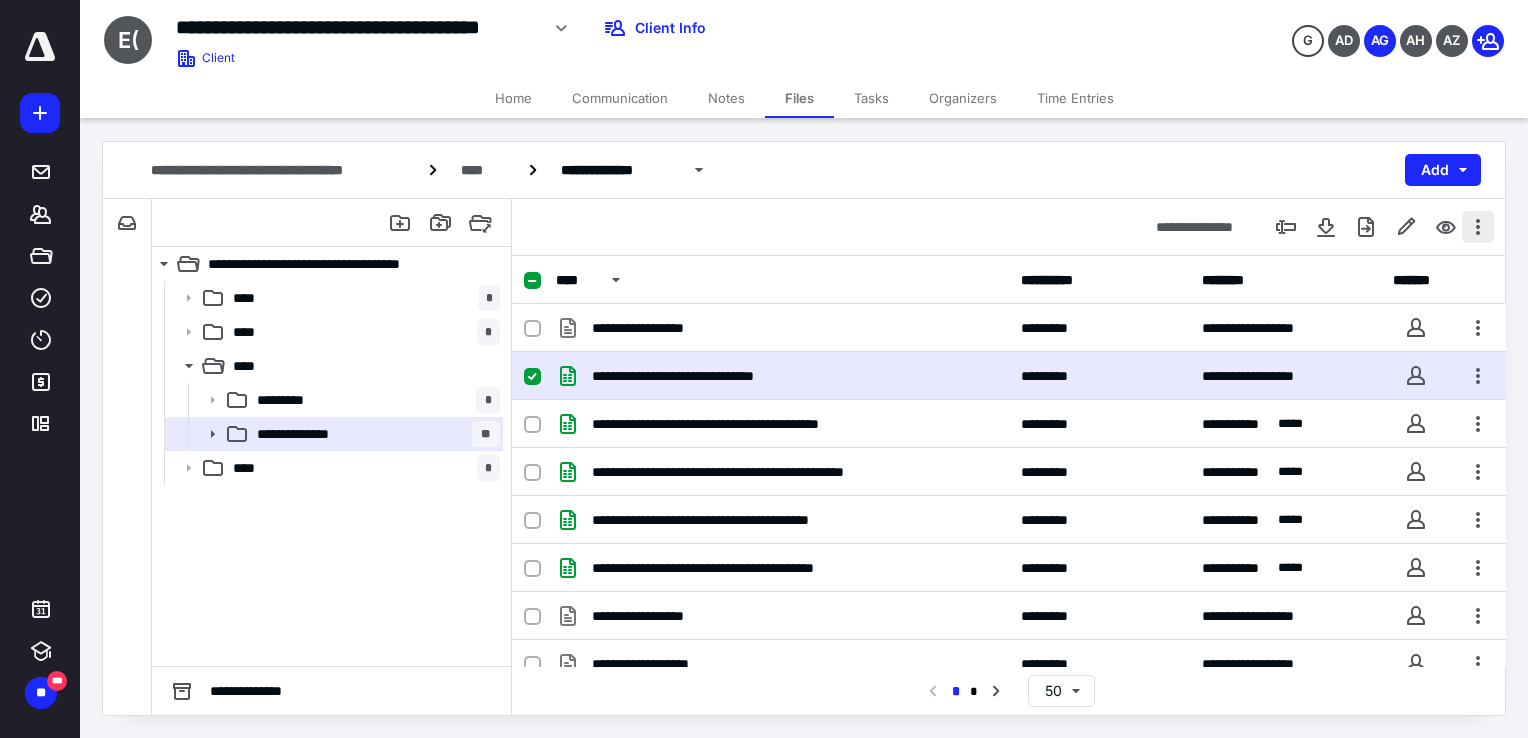click at bounding box center (1478, 227) 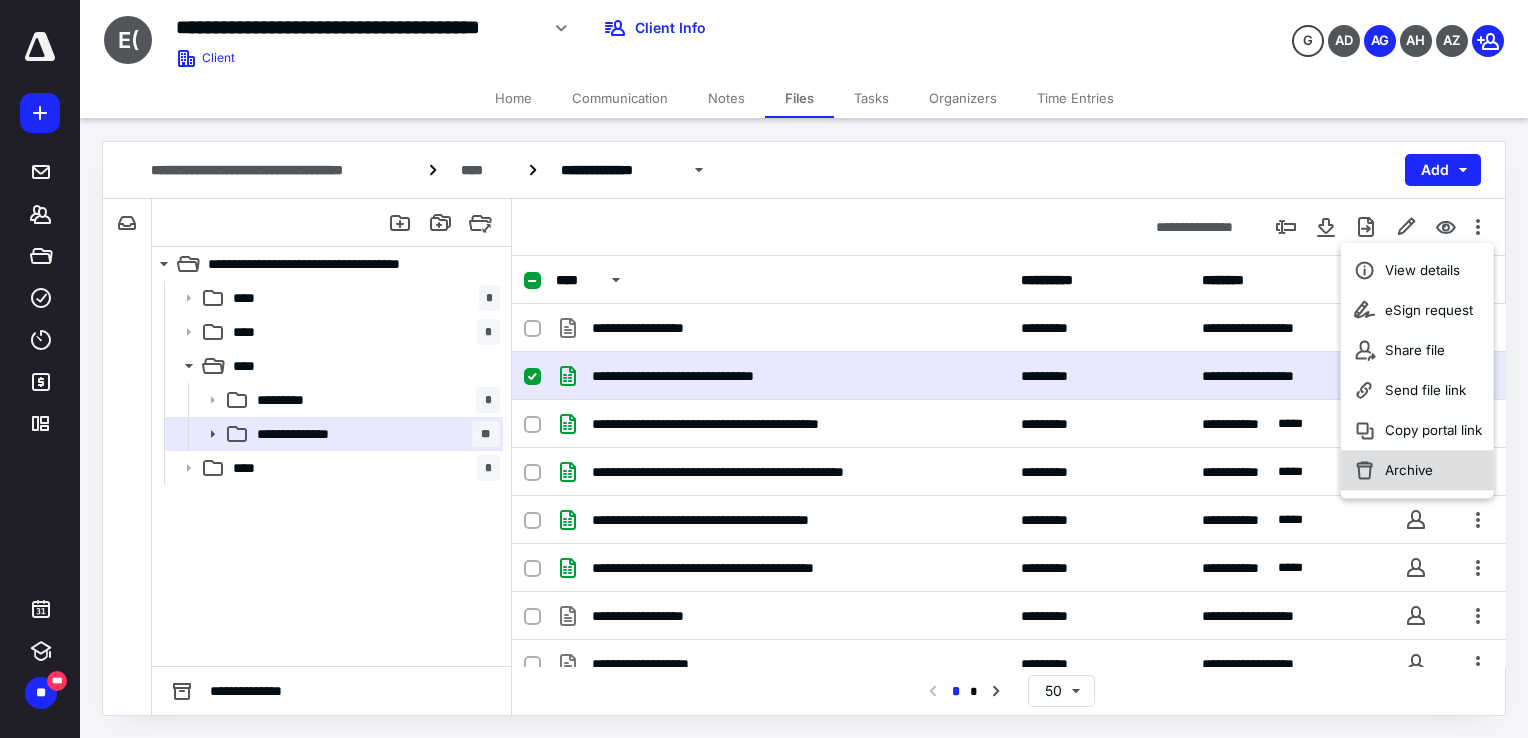 click on "Archive" at bounding box center [1417, 470] 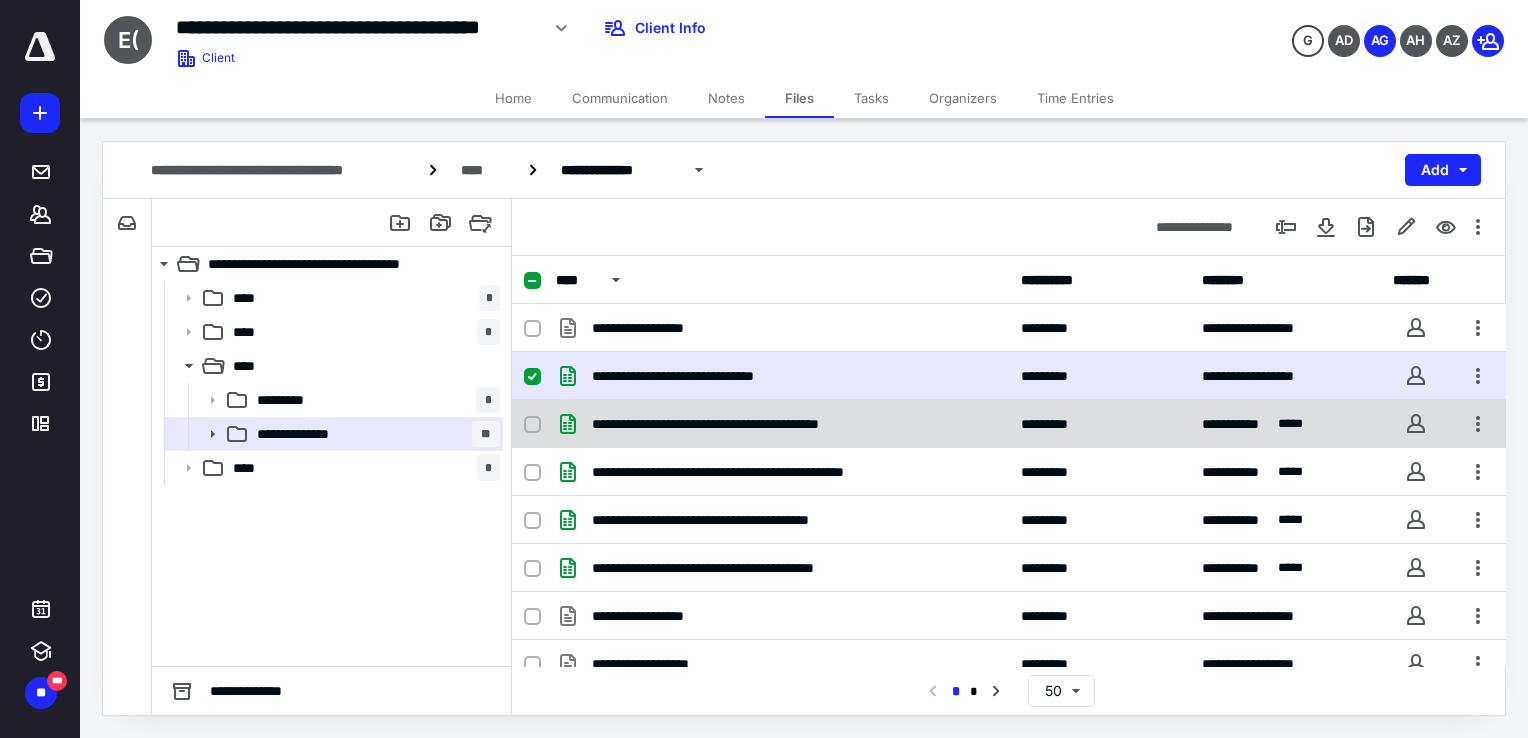 checkbox on "false" 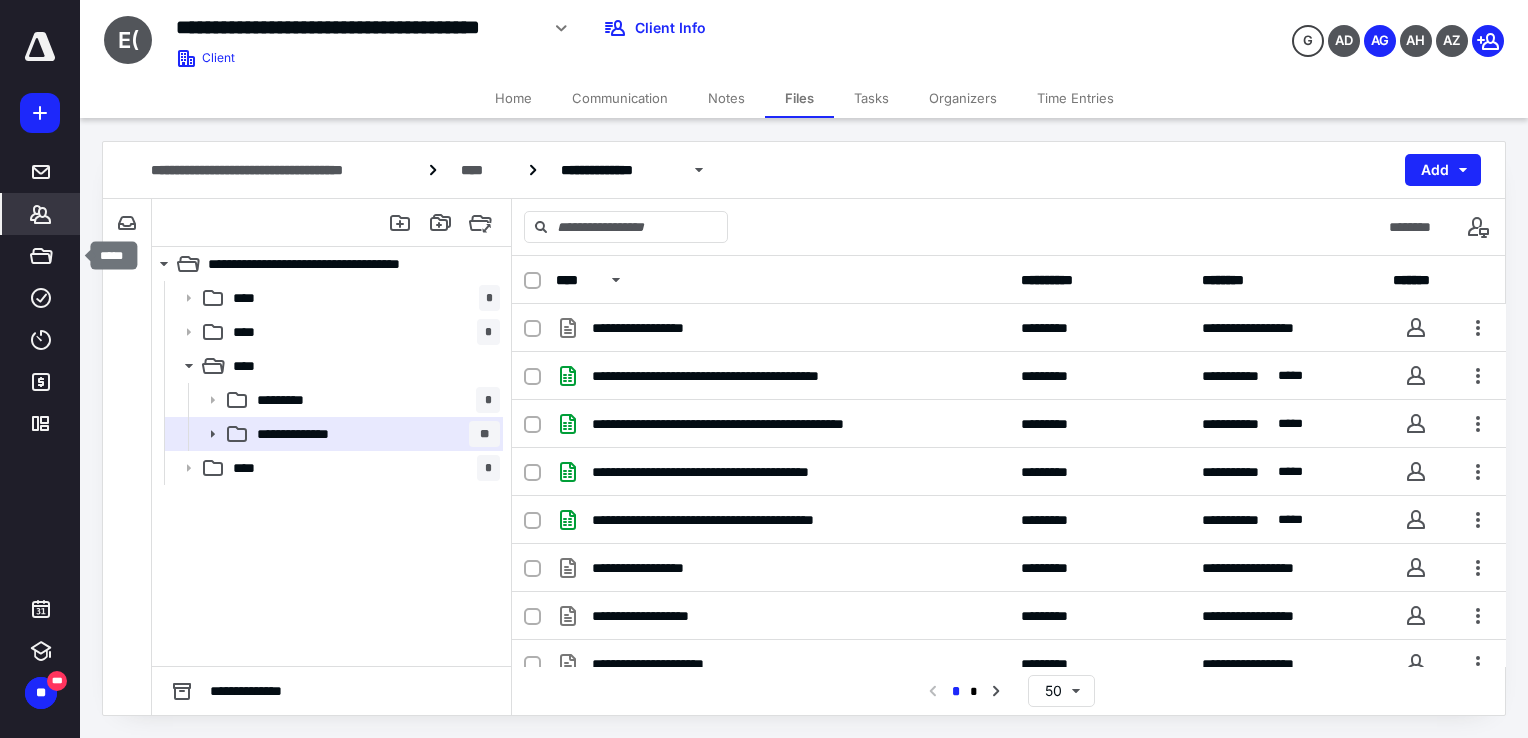 click 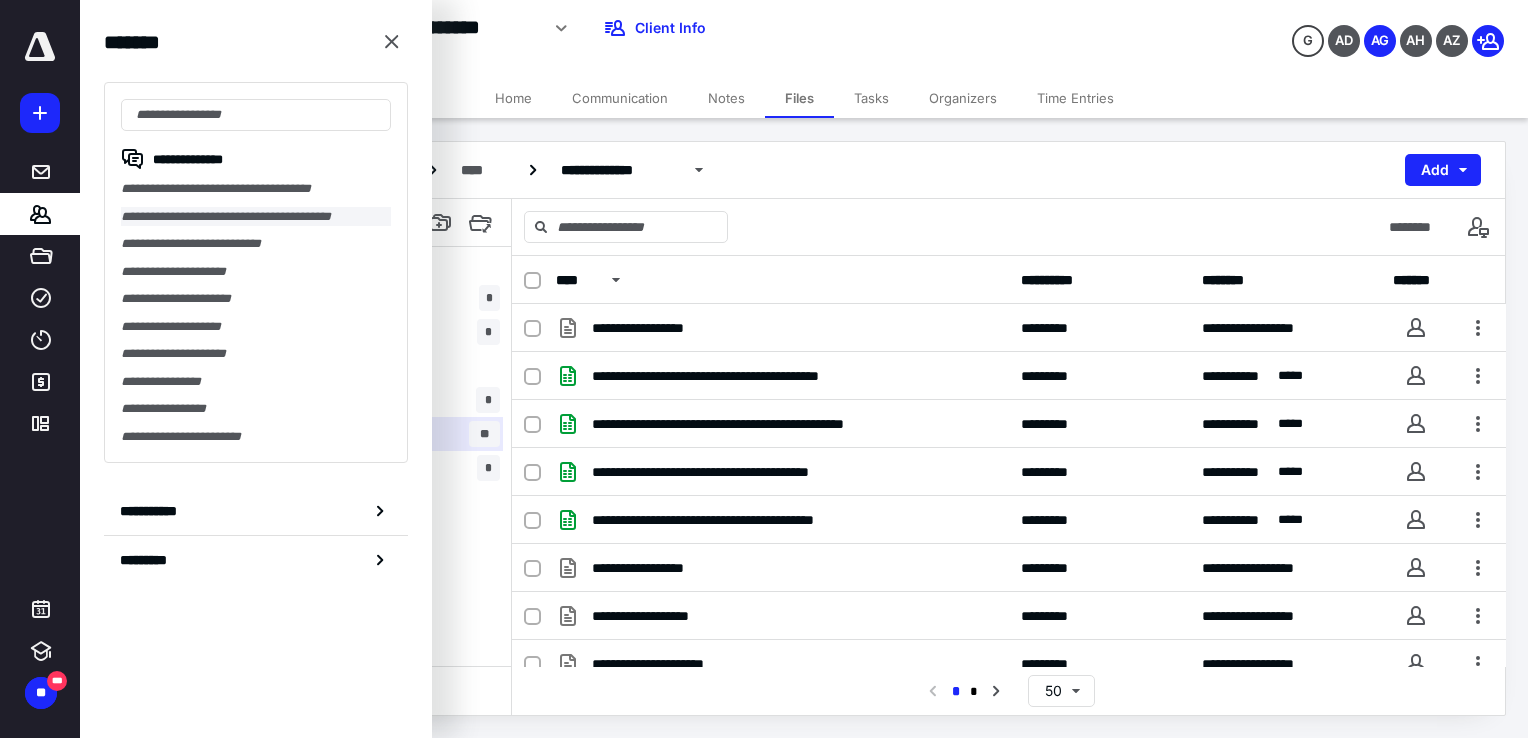 click on "**********" at bounding box center (256, 217) 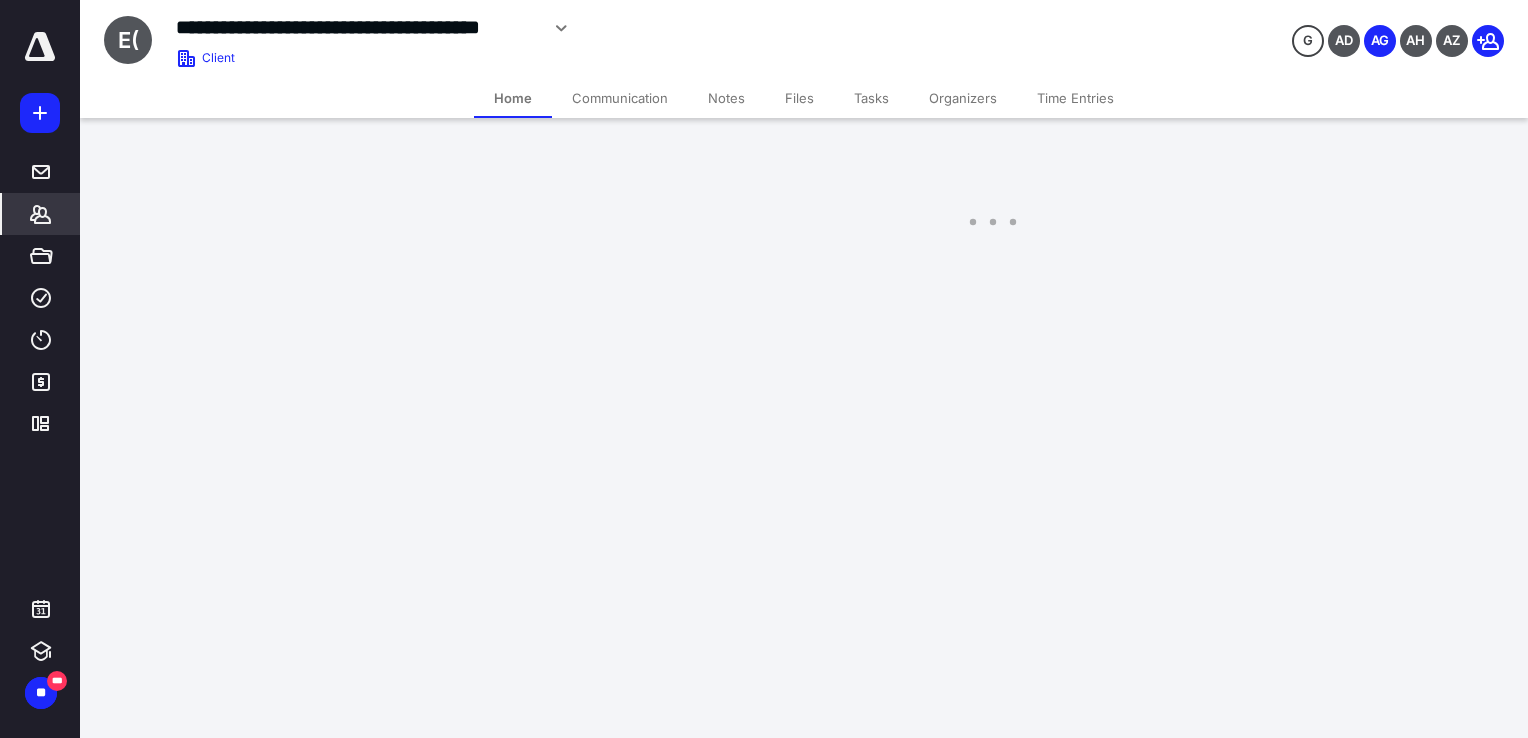 click on "Files" at bounding box center [799, 98] 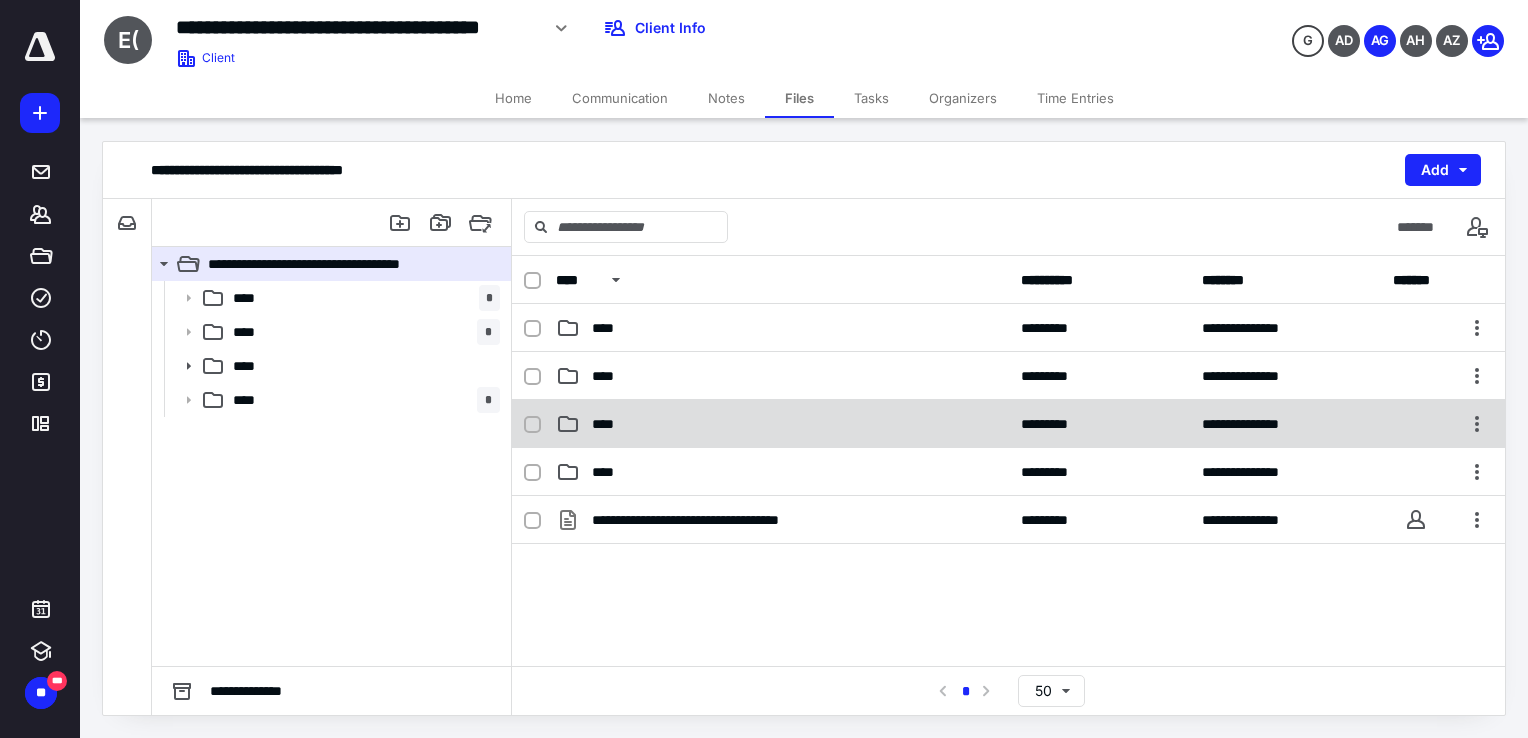 click on "**********" at bounding box center (1008, 424) 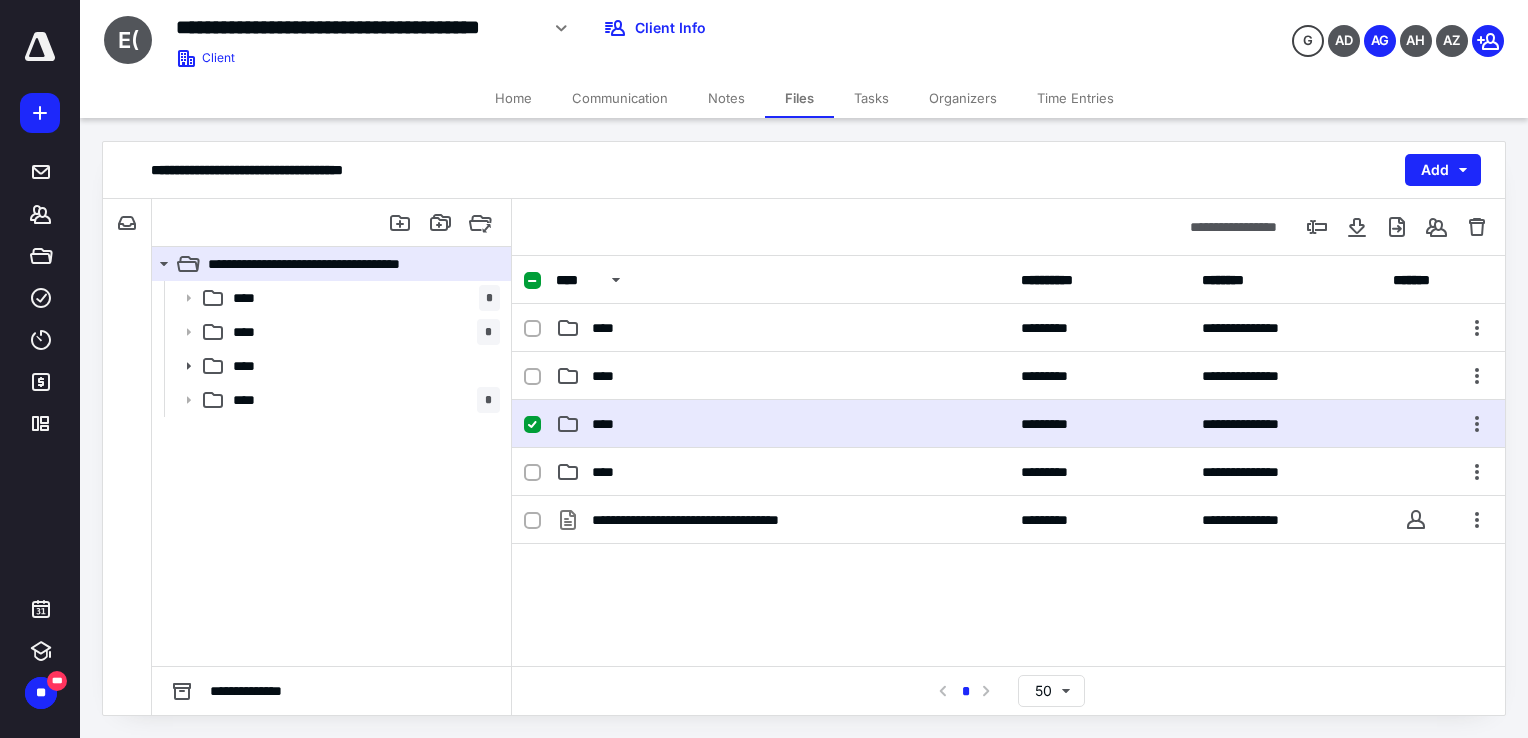 click on "**********" at bounding box center (1008, 424) 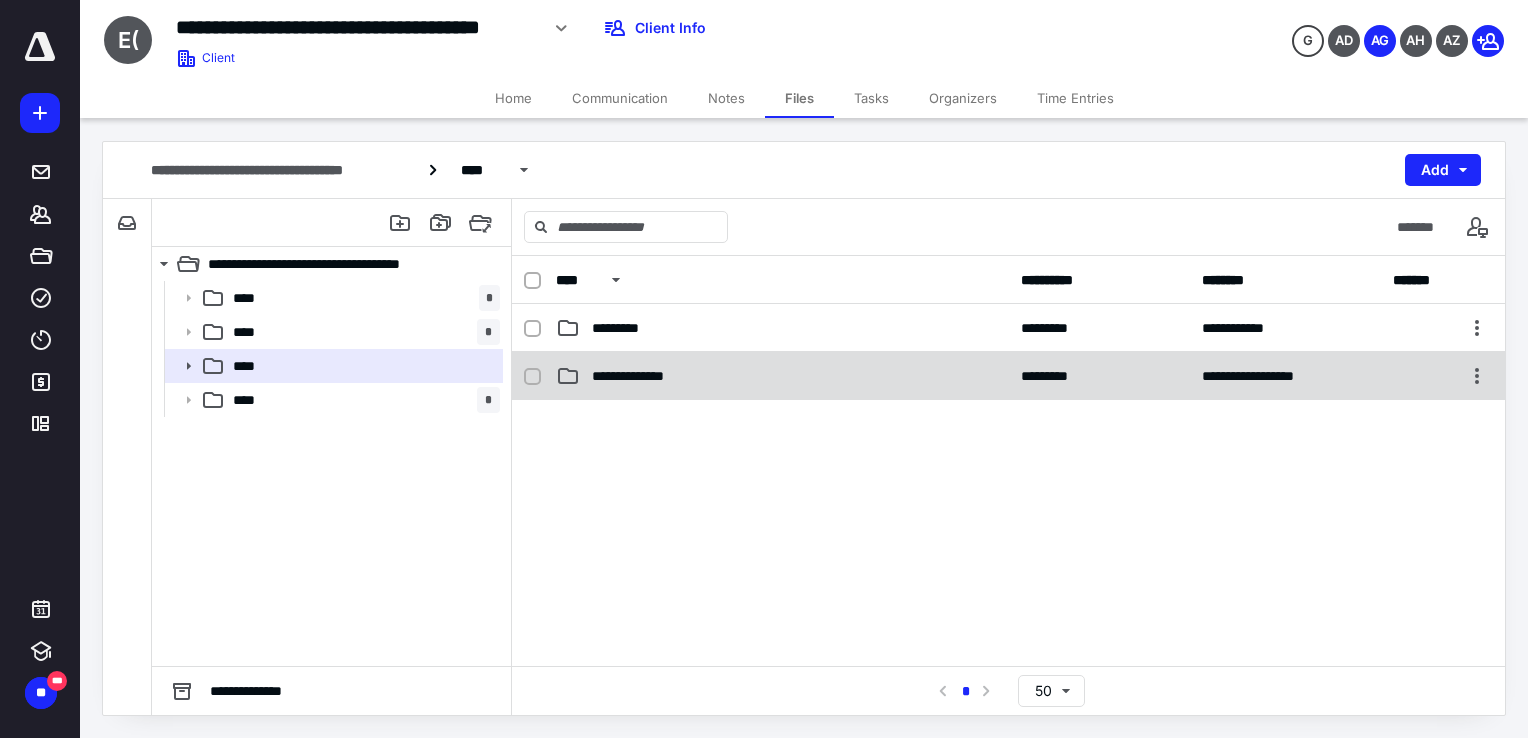 click on "**********" at bounding box center (646, 376) 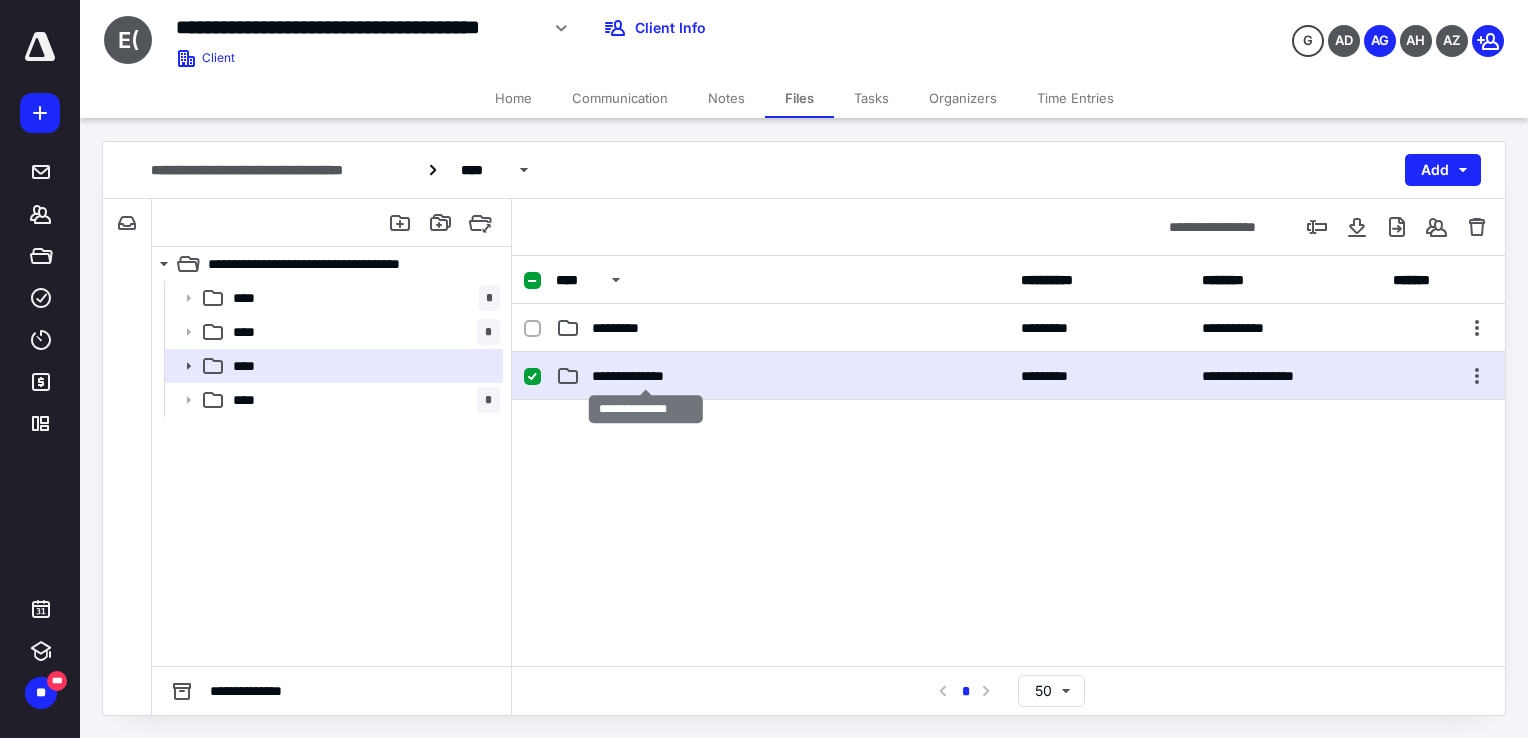 click on "**********" at bounding box center [646, 376] 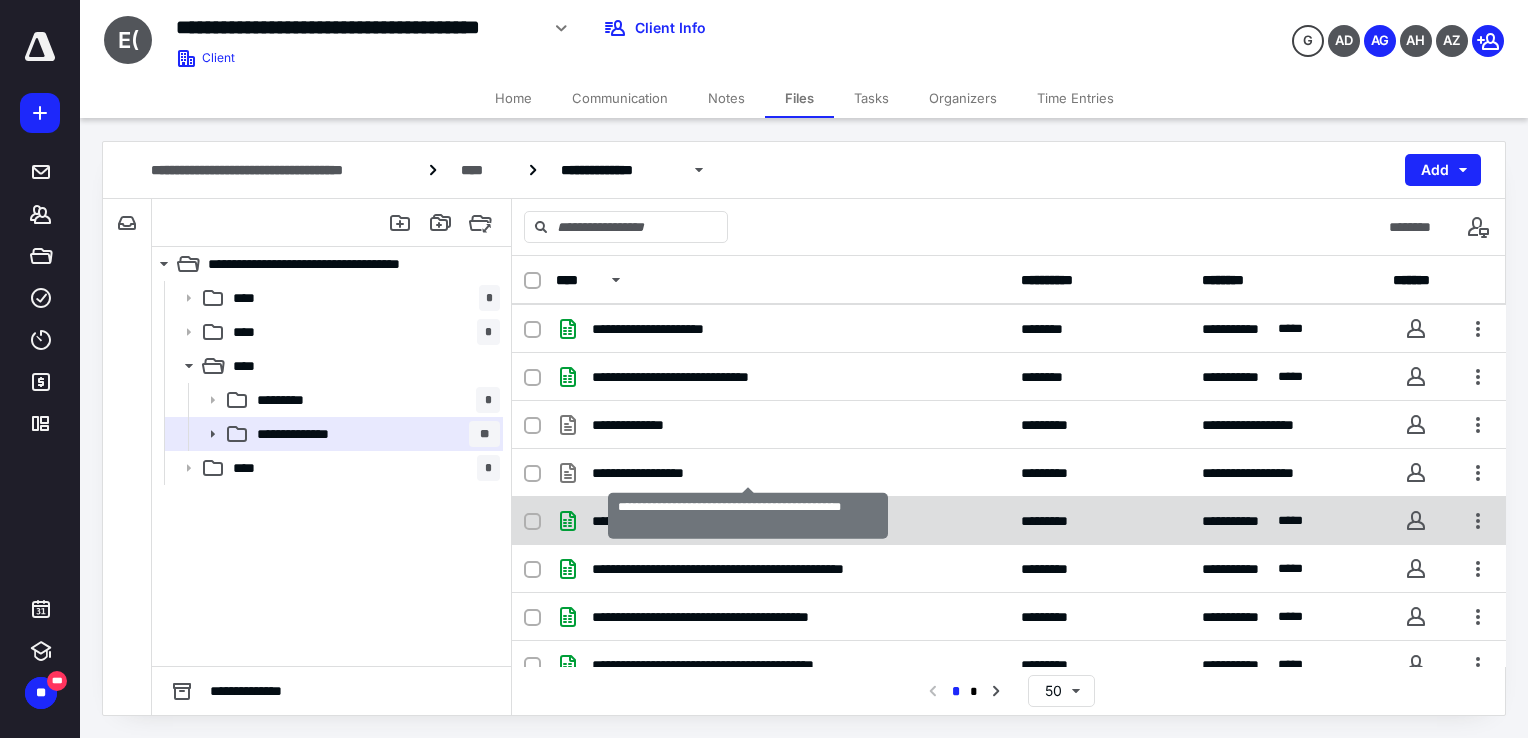 scroll, scrollTop: 1100, scrollLeft: 0, axis: vertical 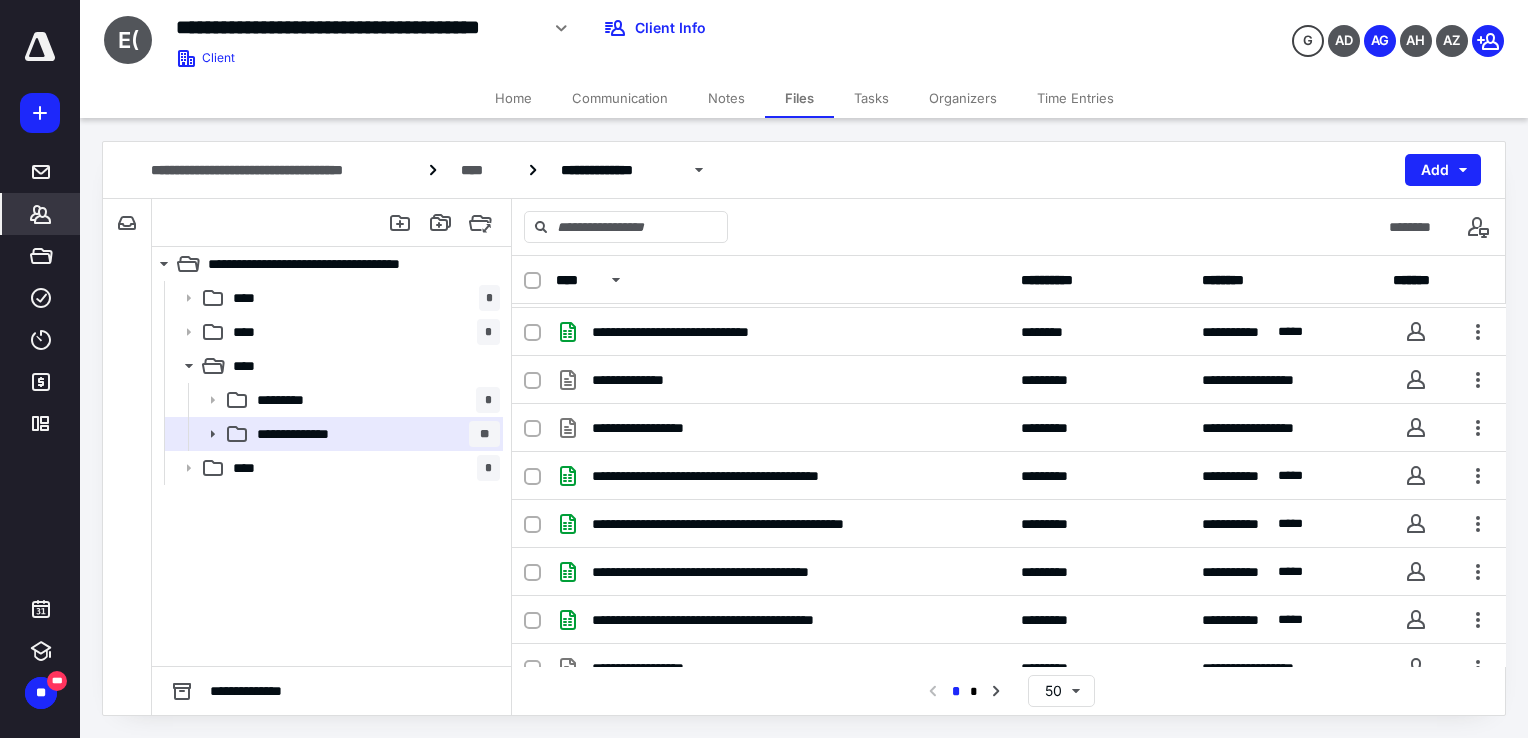 click on "*******" at bounding box center (41, 214) 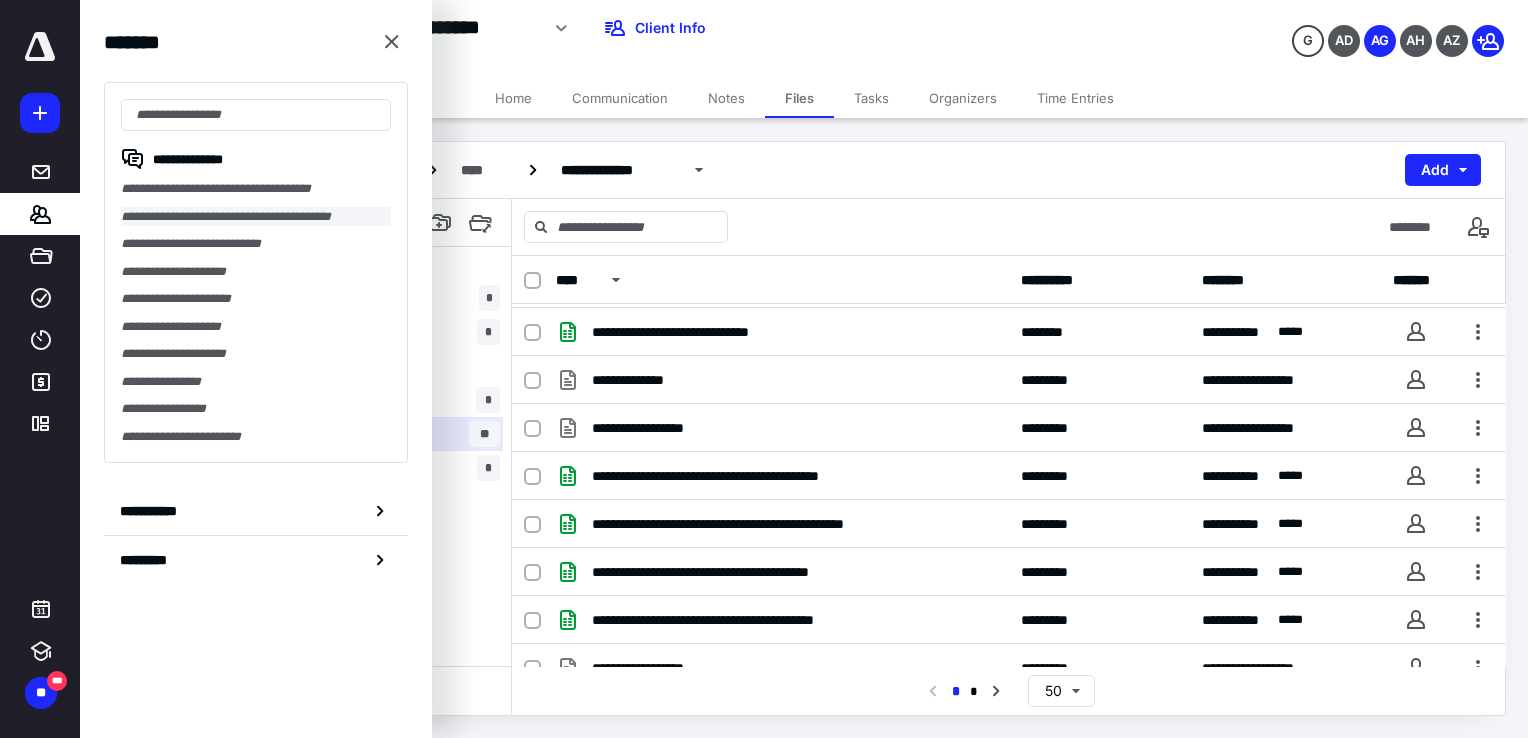 click on "**********" at bounding box center [256, 217] 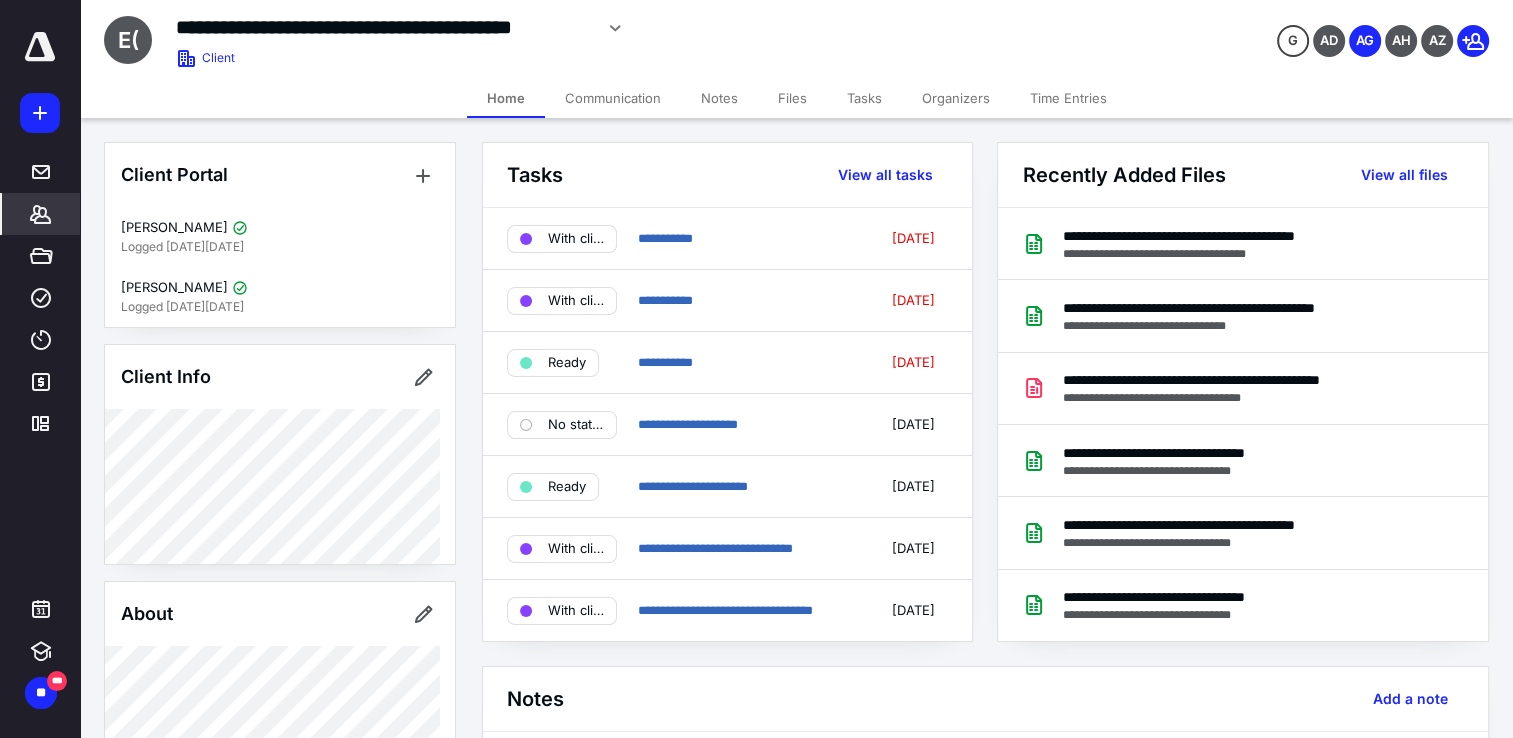 click on "Files" at bounding box center [792, 98] 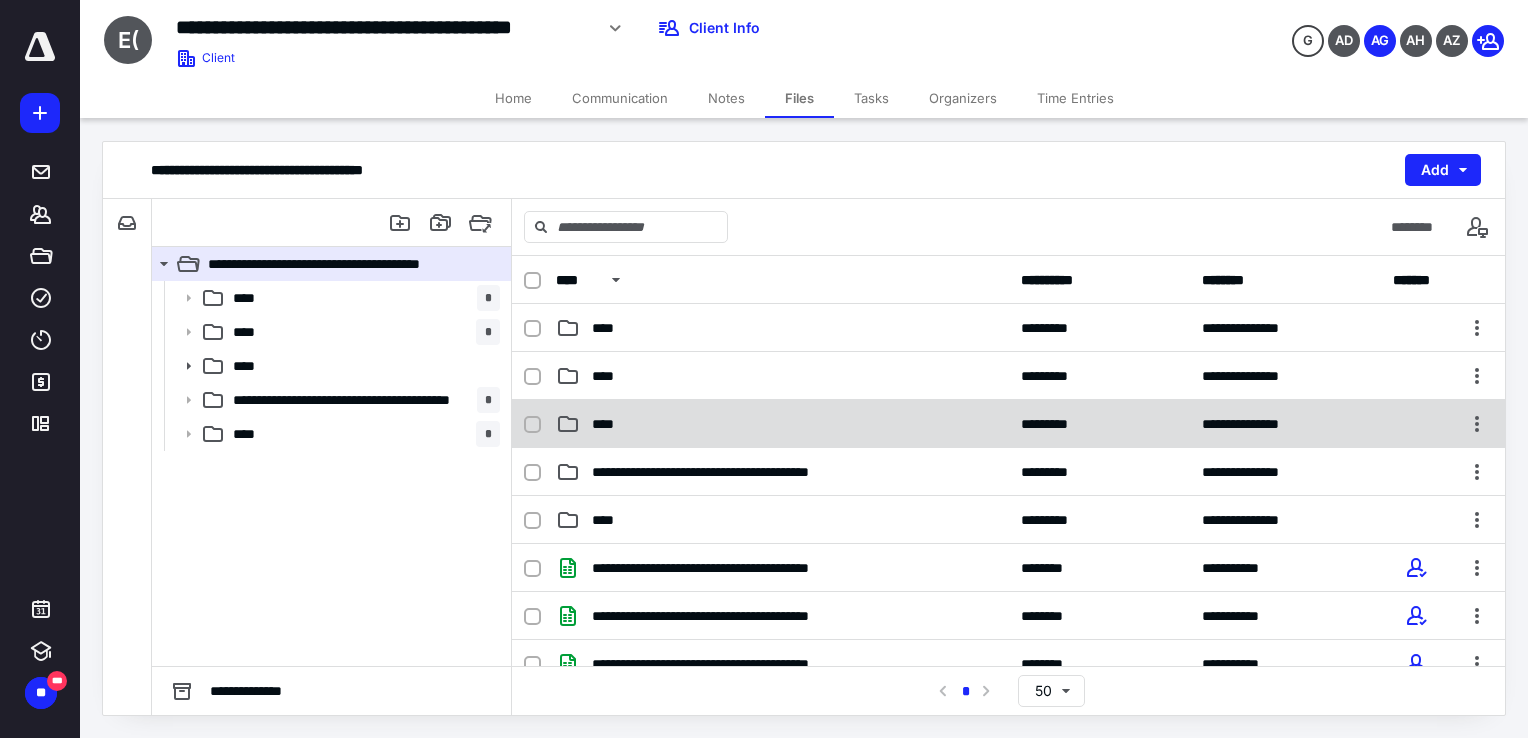 click on "****" at bounding box center [782, 424] 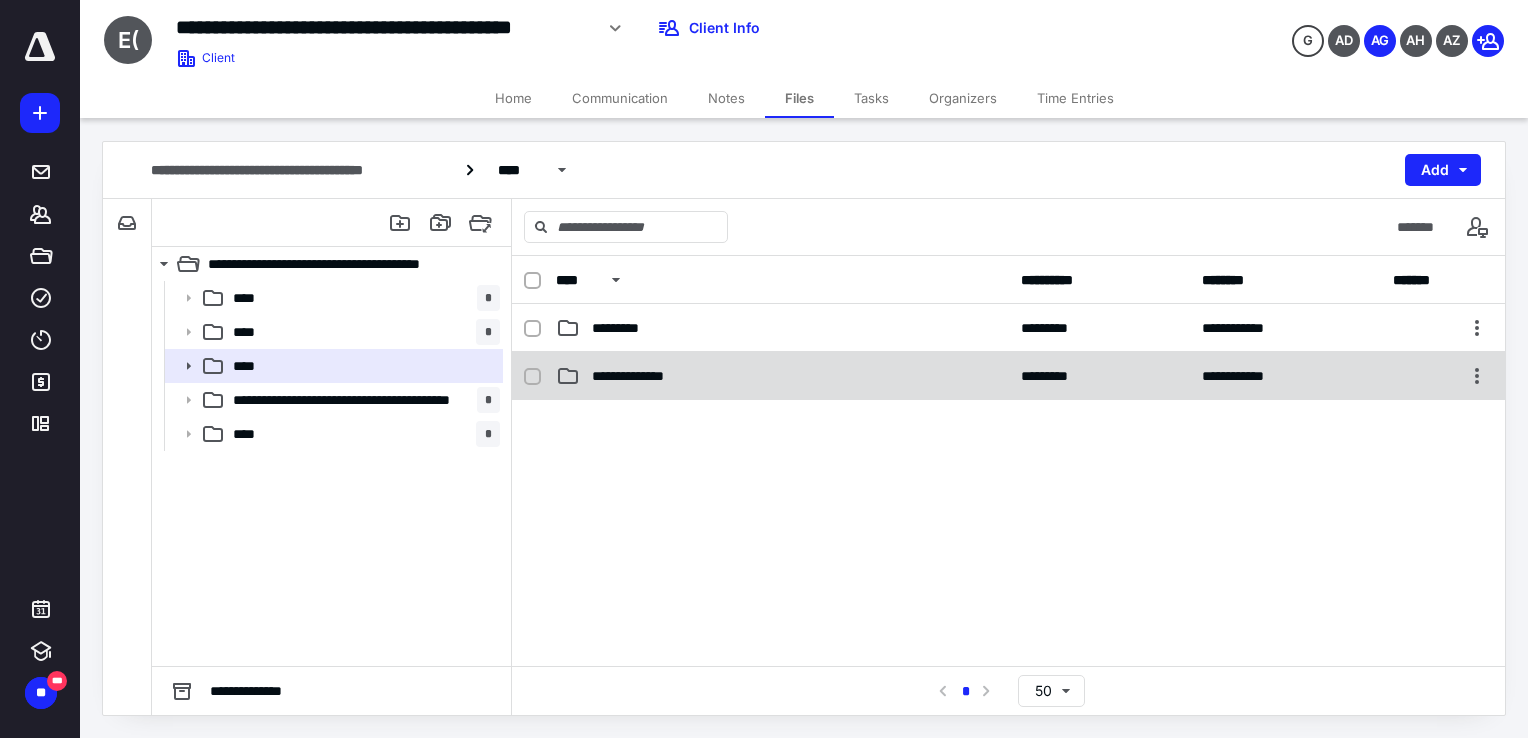 click on "**********" at bounding box center (1008, 376) 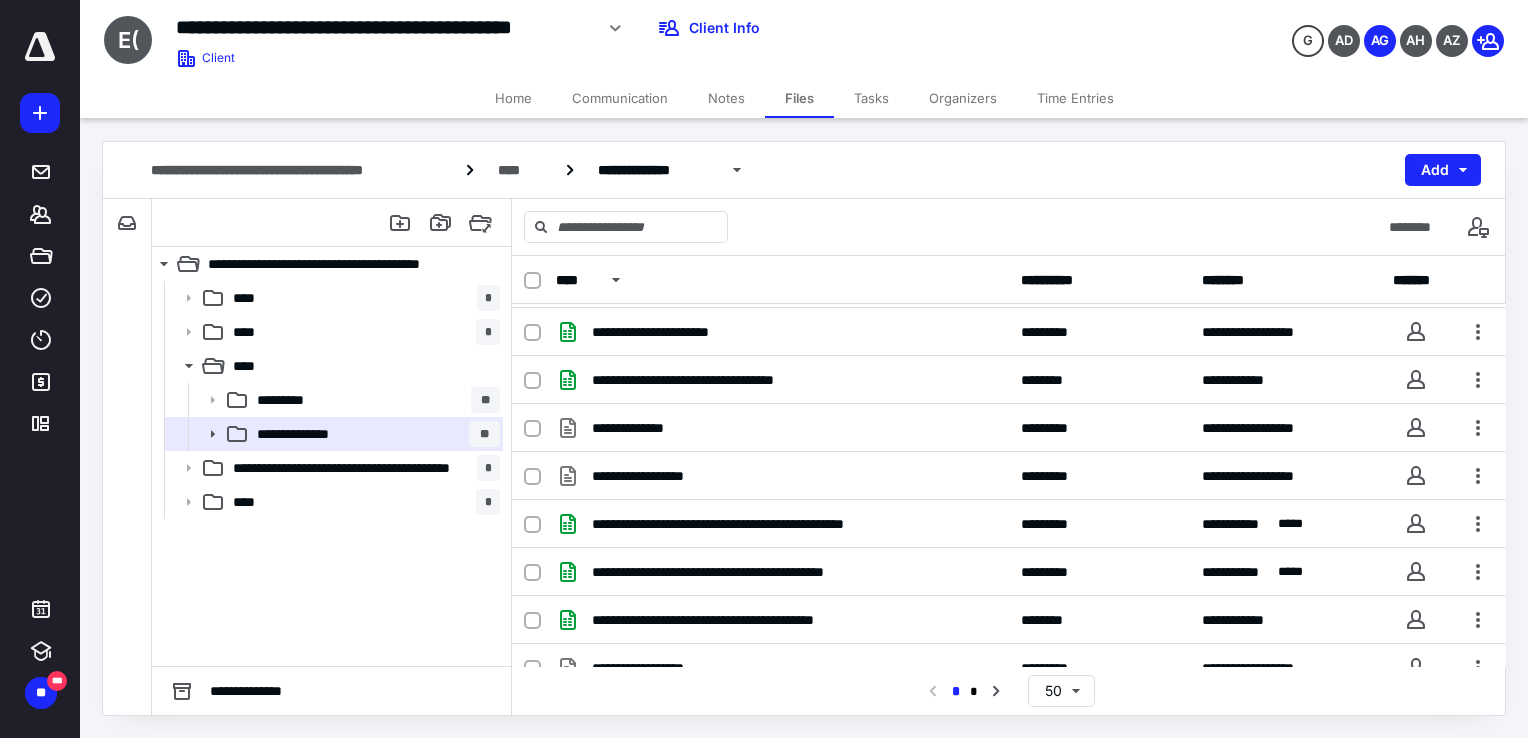 scroll, scrollTop: 1200, scrollLeft: 0, axis: vertical 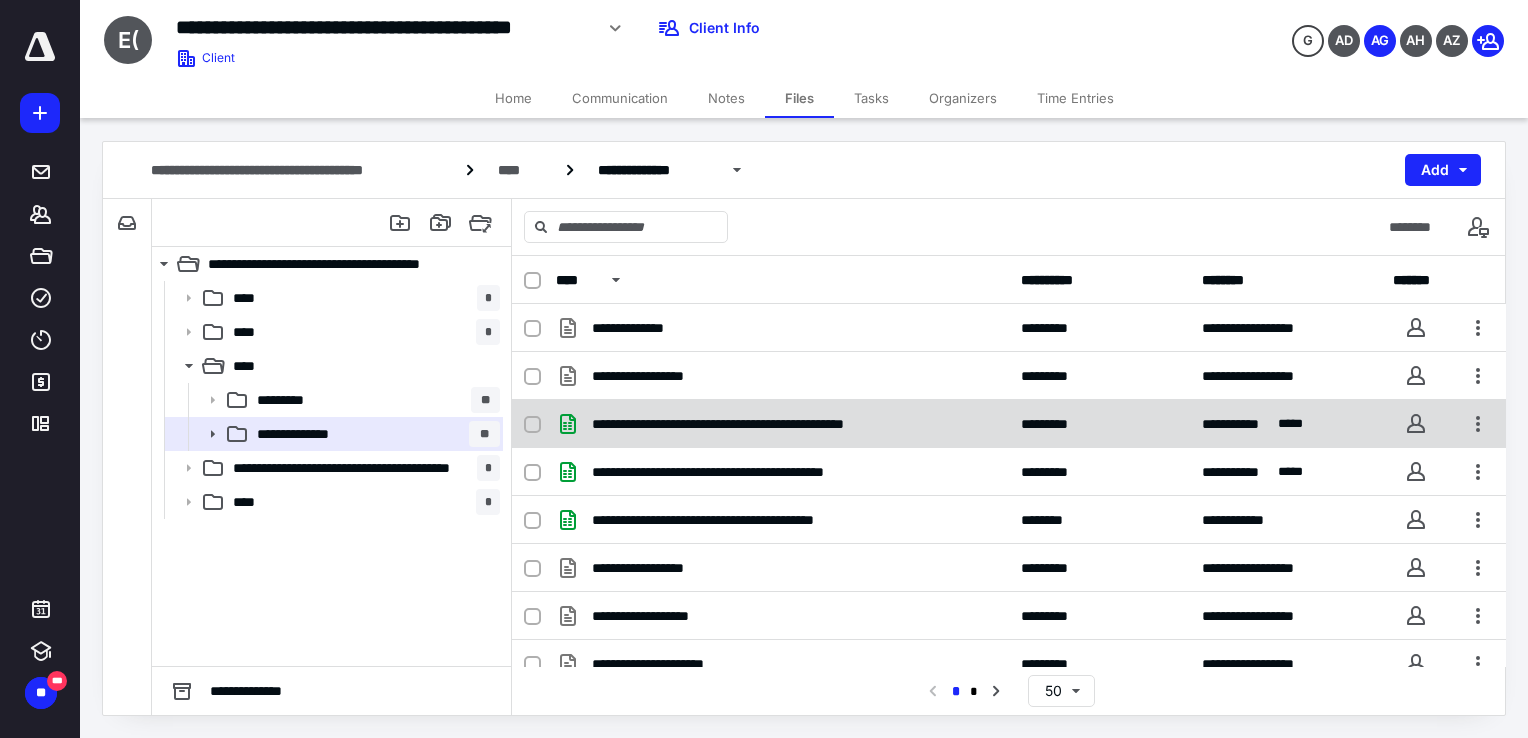 click 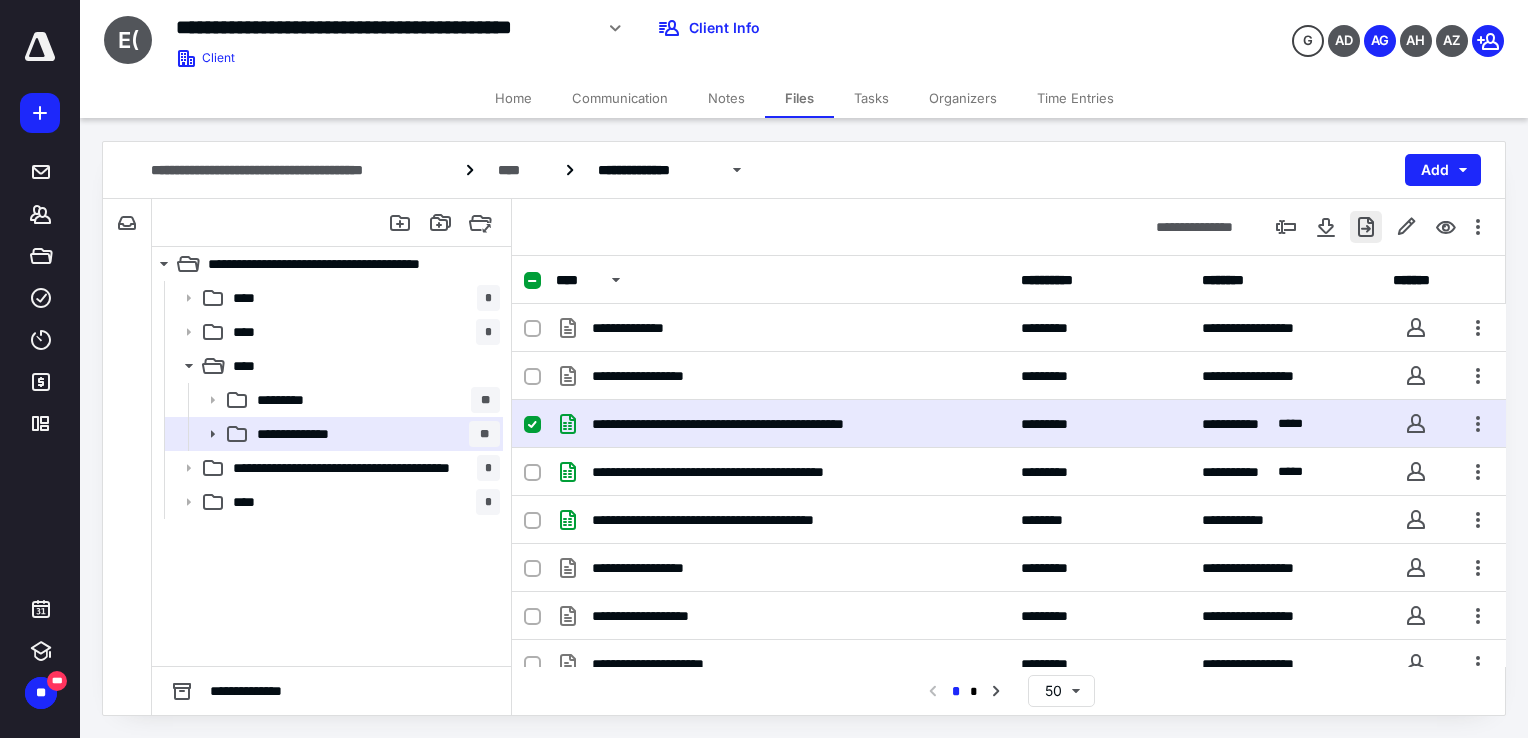 click at bounding box center [1366, 227] 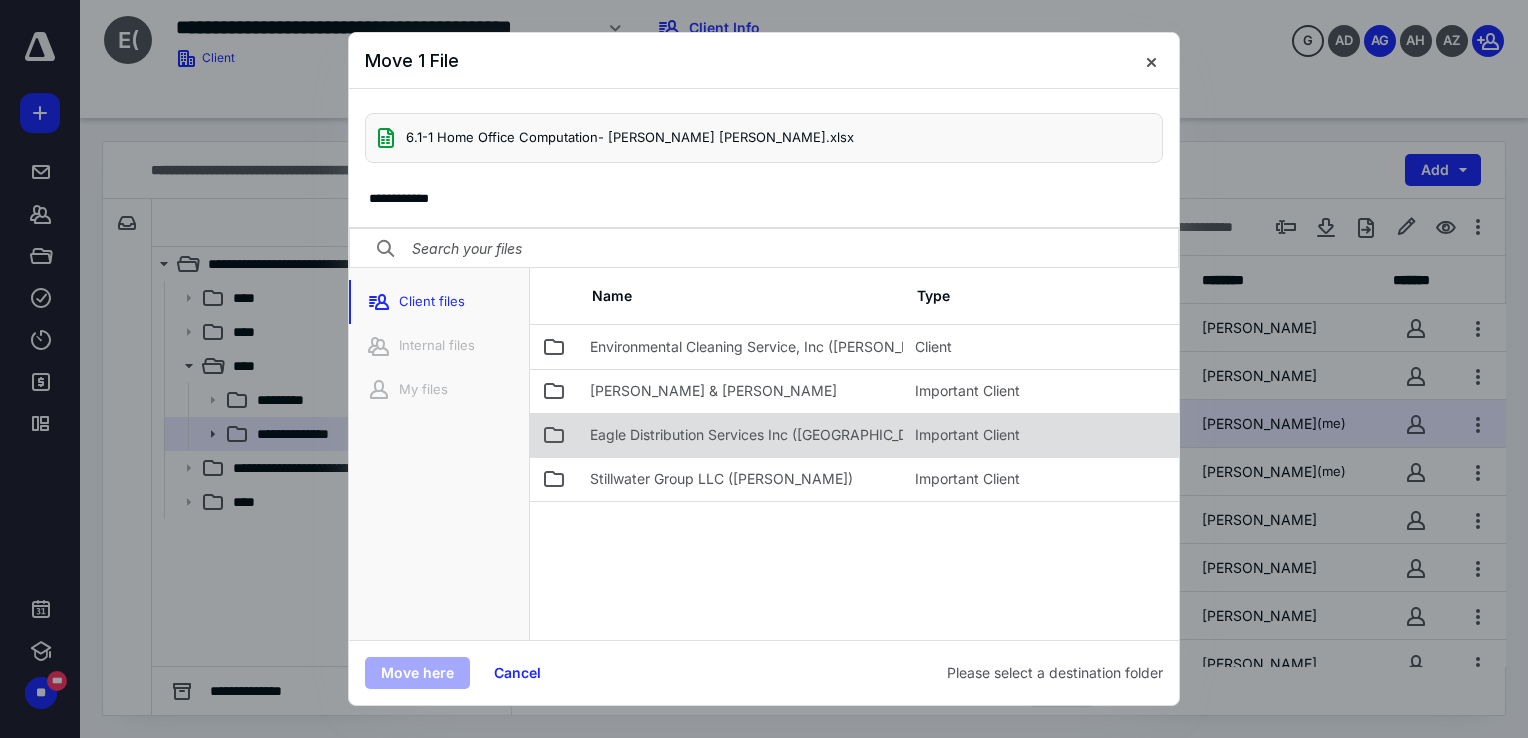 click on "Eagle Distribution Services Inc ([GEOGRAPHIC_DATA])" at bounding box center (767, 435) 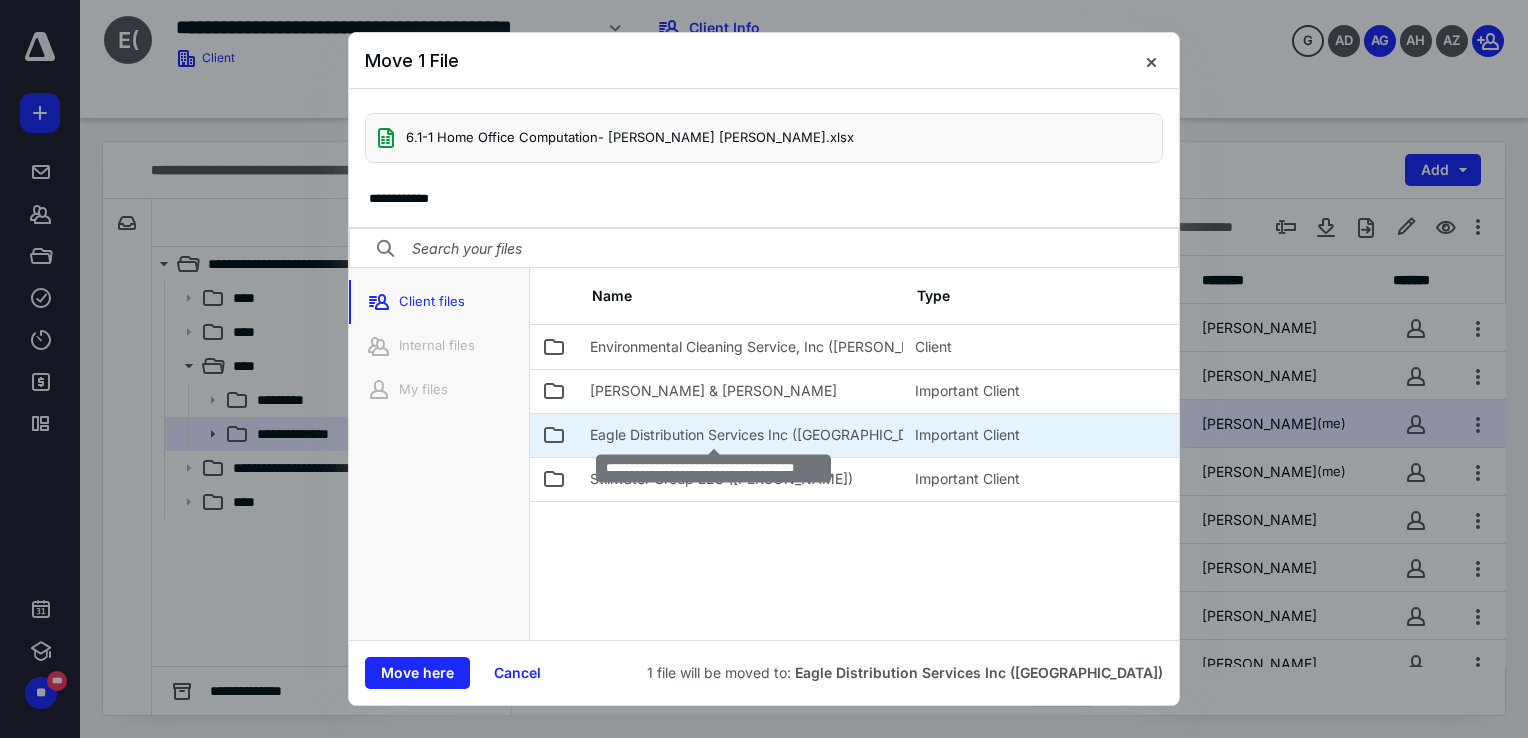 click on "Eagle Distribution Services Inc ([GEOGRAPHIC_DATA])" at bounding box center [767, 435] 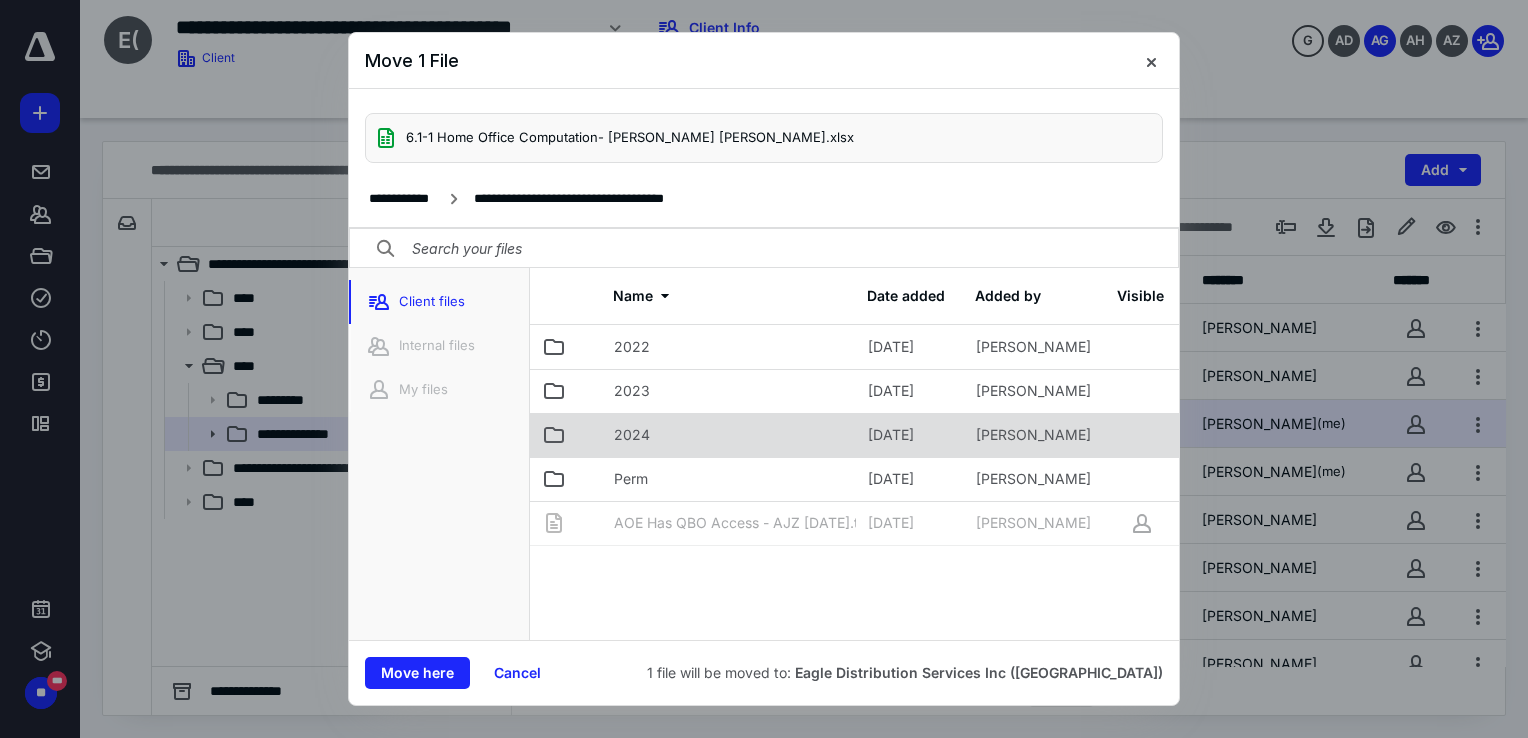 click on "2024" at bounding box center [729, 435] 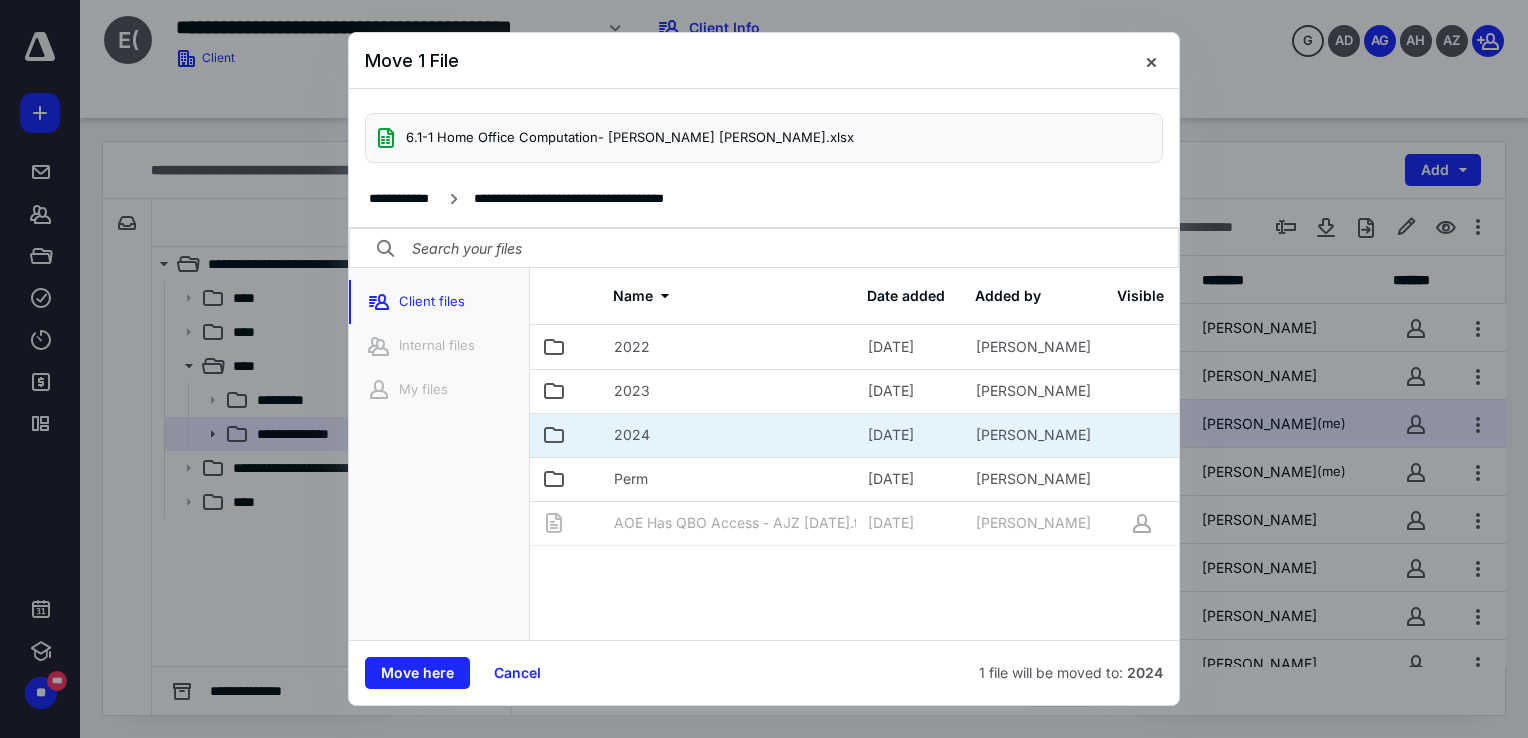 click on "2024" at bounding box center (729, 435) 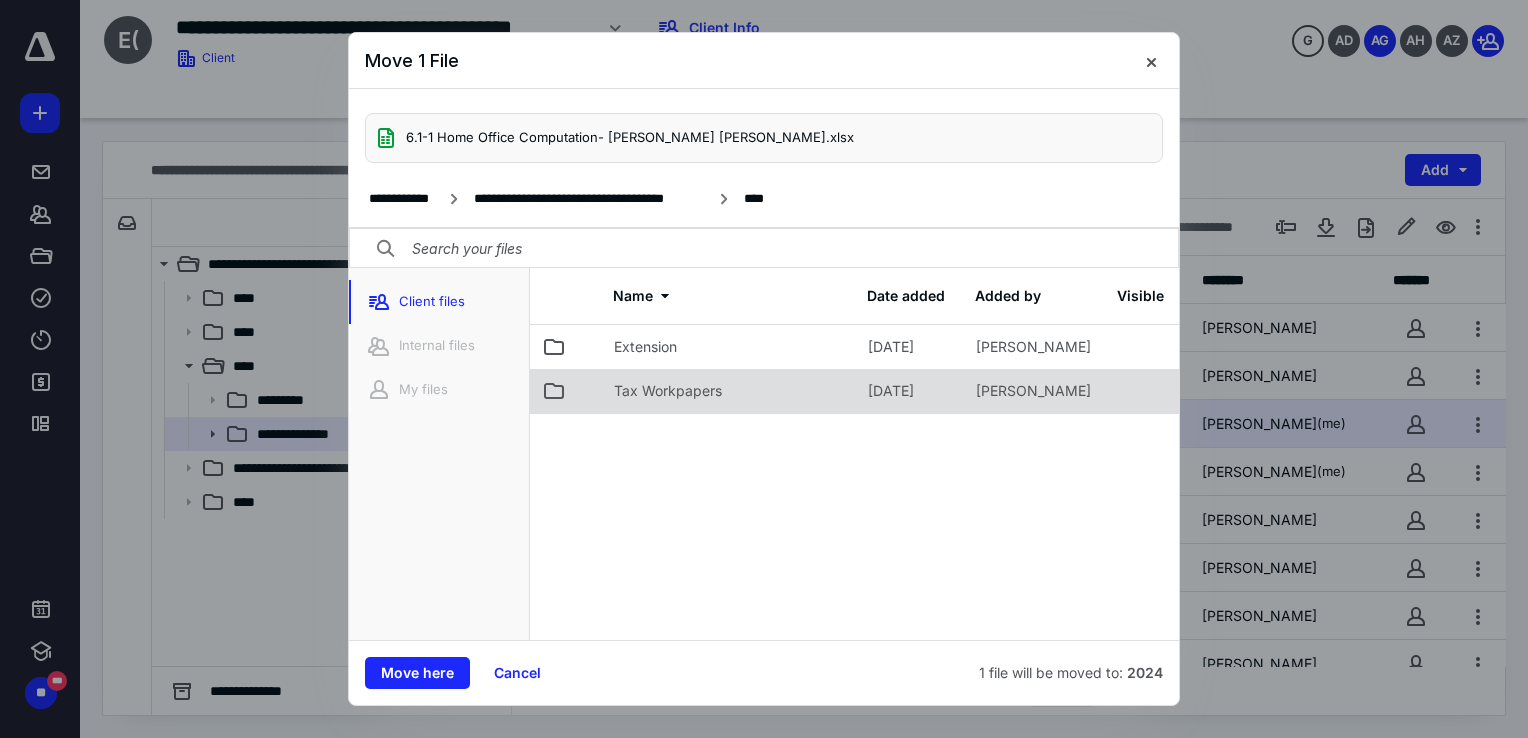 click on "Tax Workpapers" at bounding box center (668, 391) 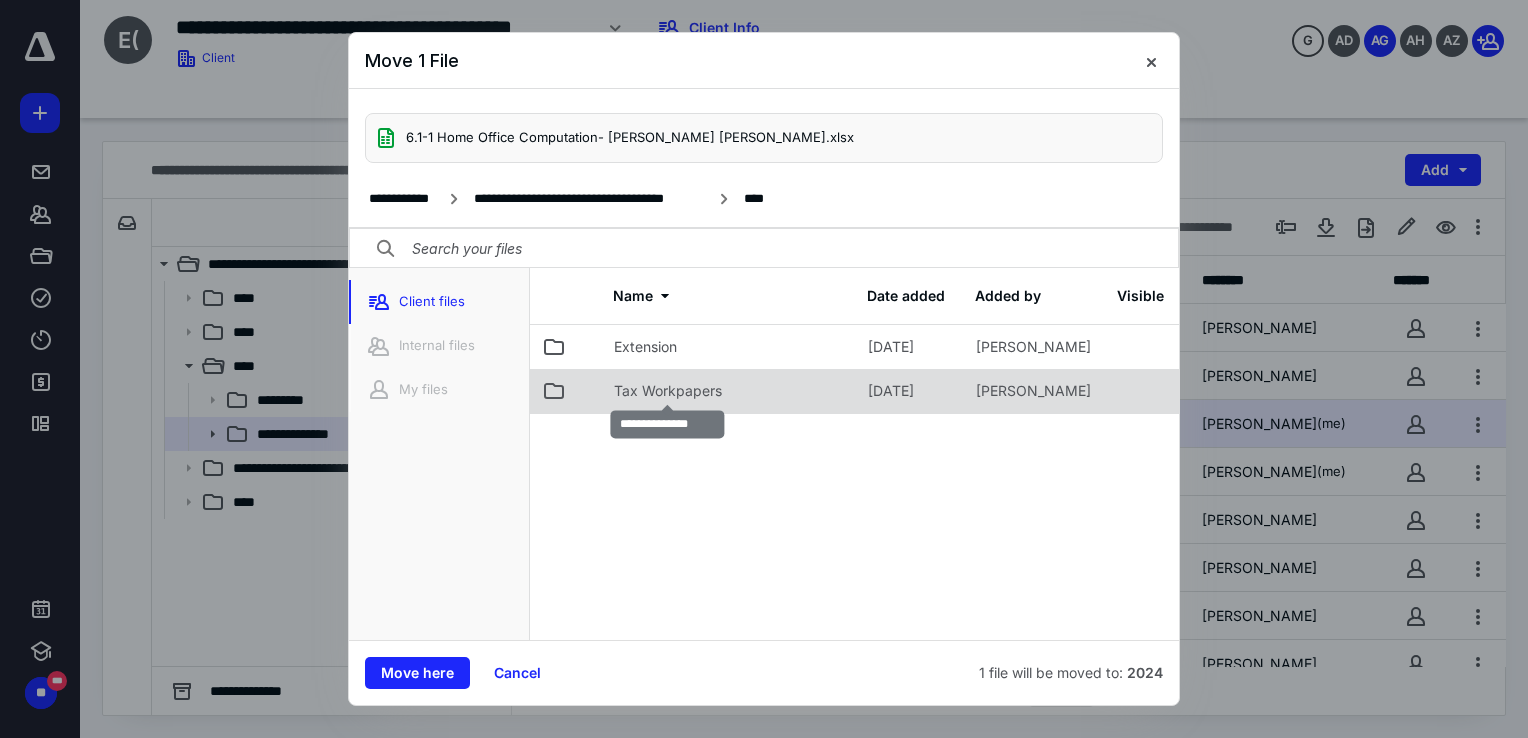 click on "Tax Workpapers" at bounding box center [668, 391] 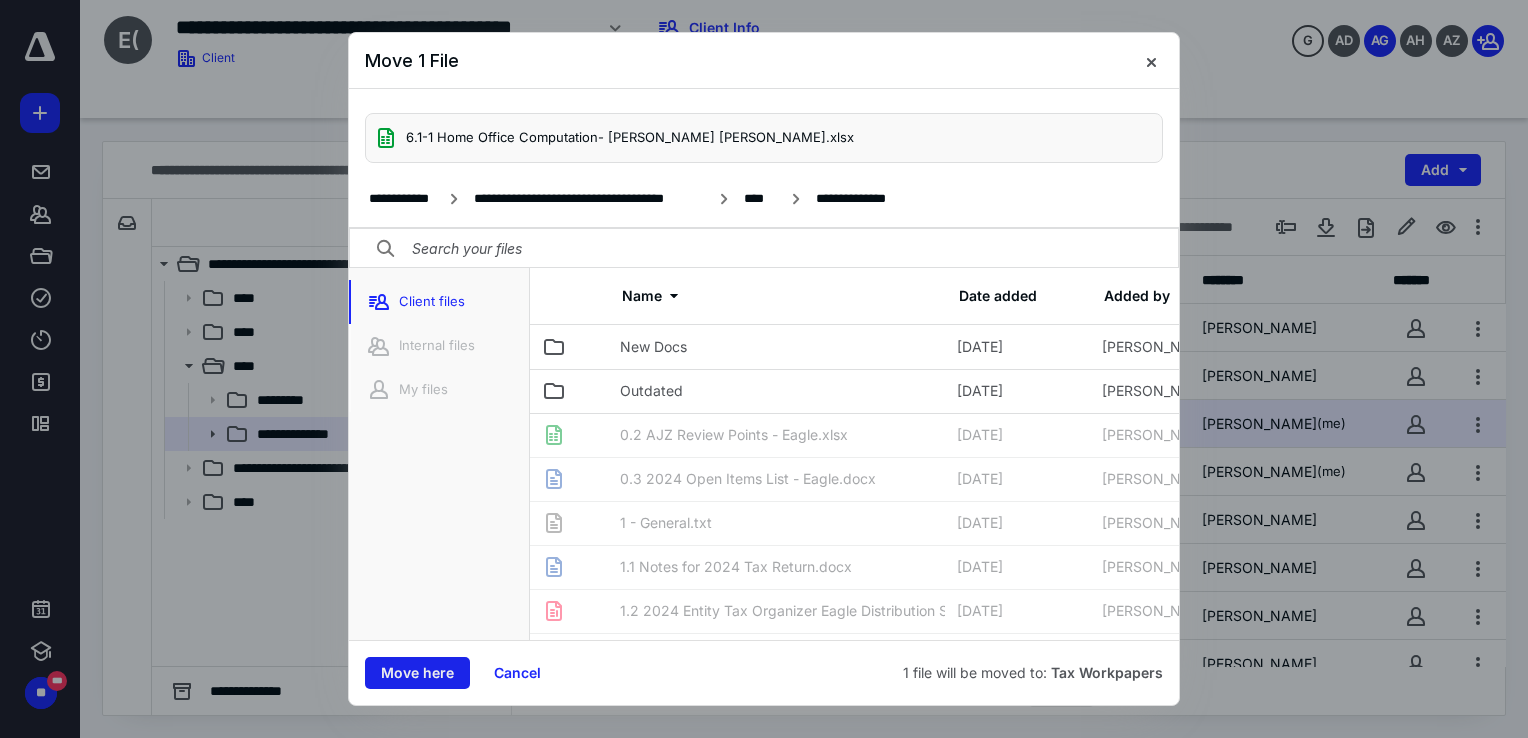 click on "Move here" at bounding box center (417, 673) 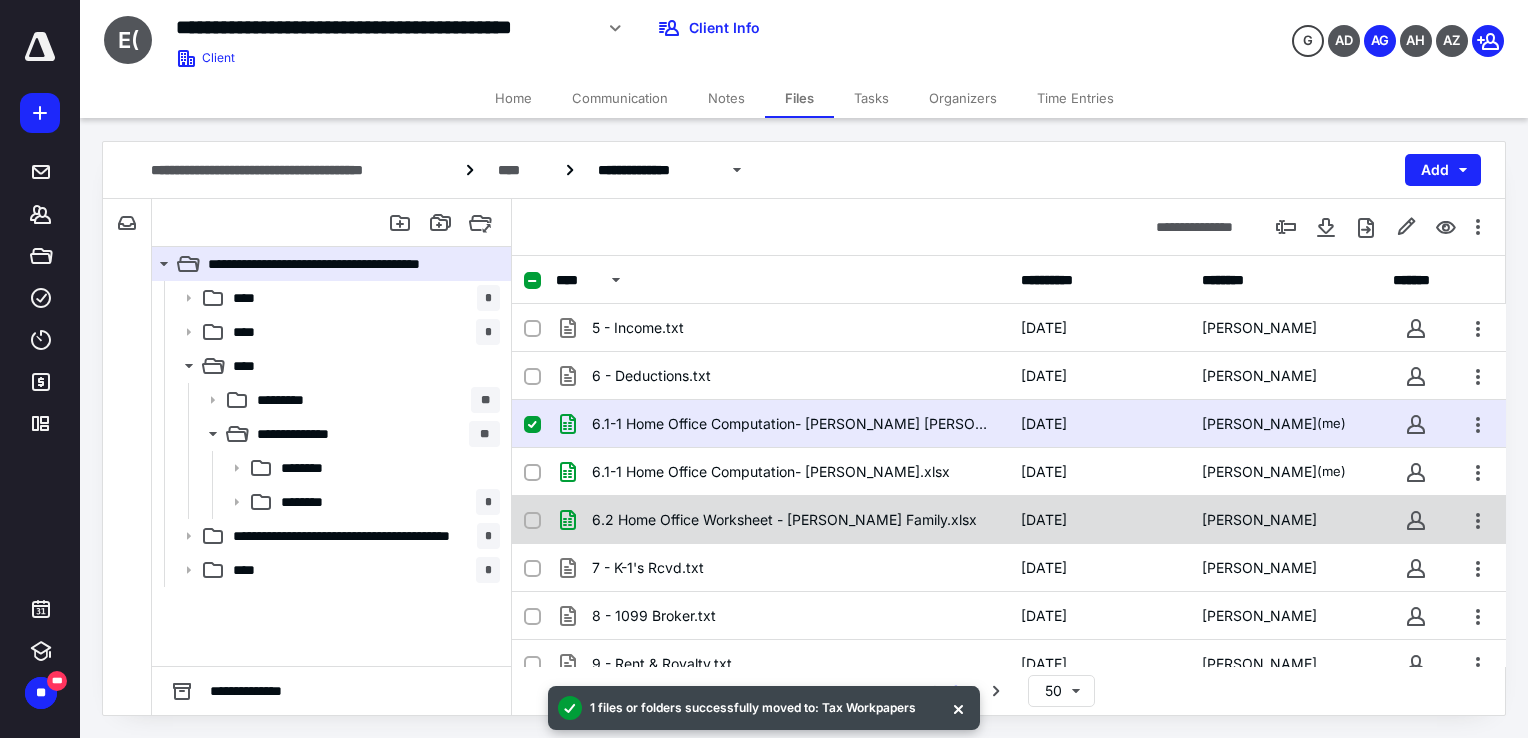 scroll, scrollTop: 210, scrollLeft: 0, axis: vertical 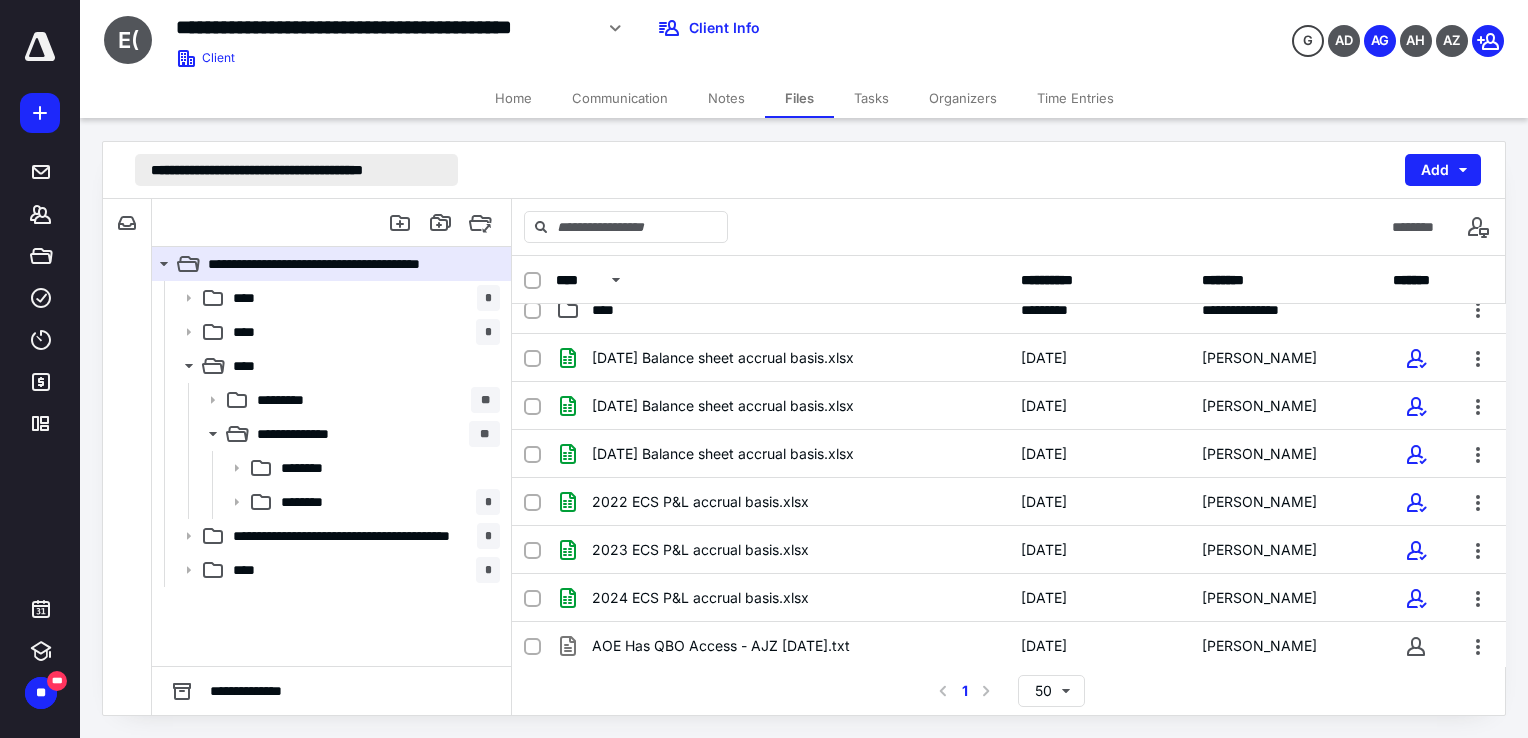 click on "**********" at bounding box center [296, 170] 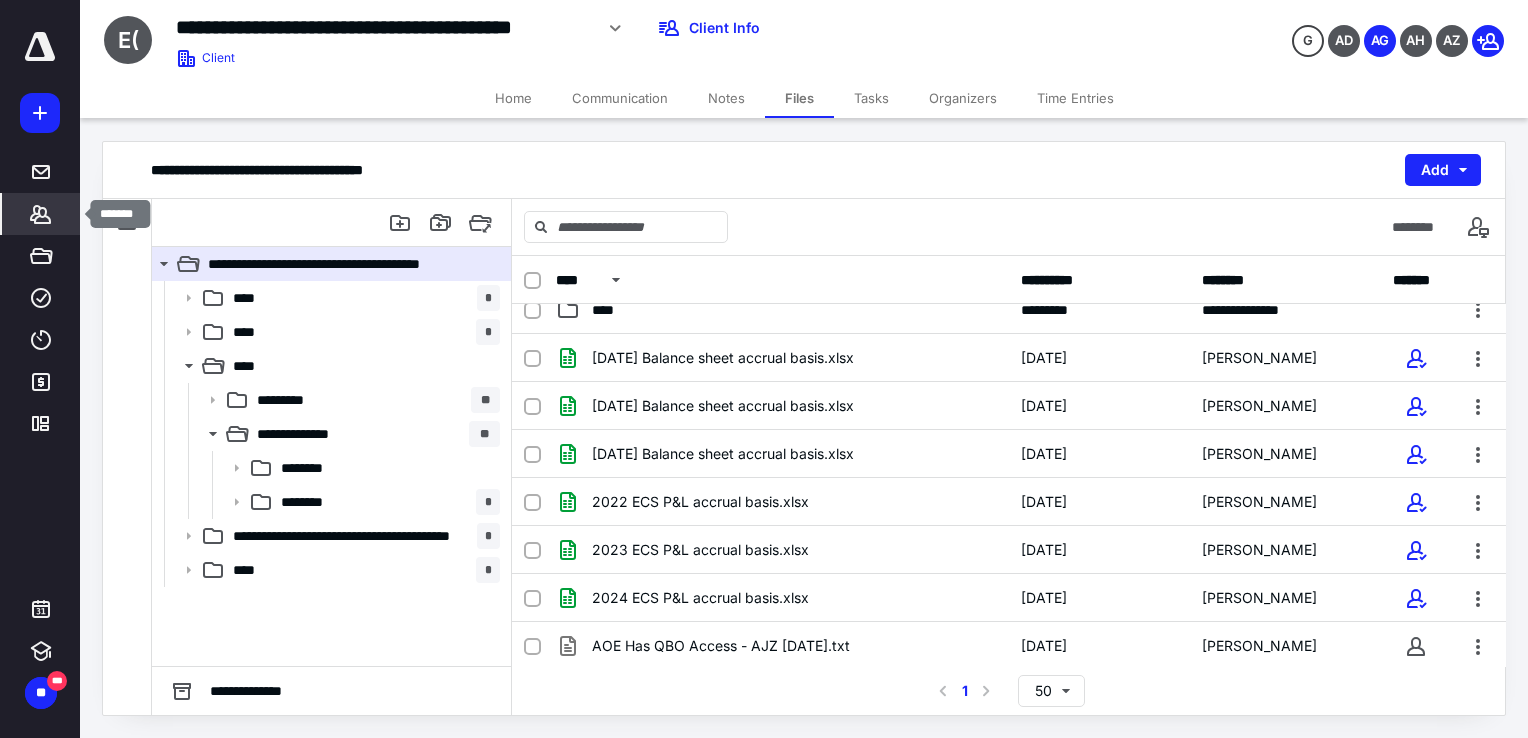 click on "*******" at bounding box center (41, 214) 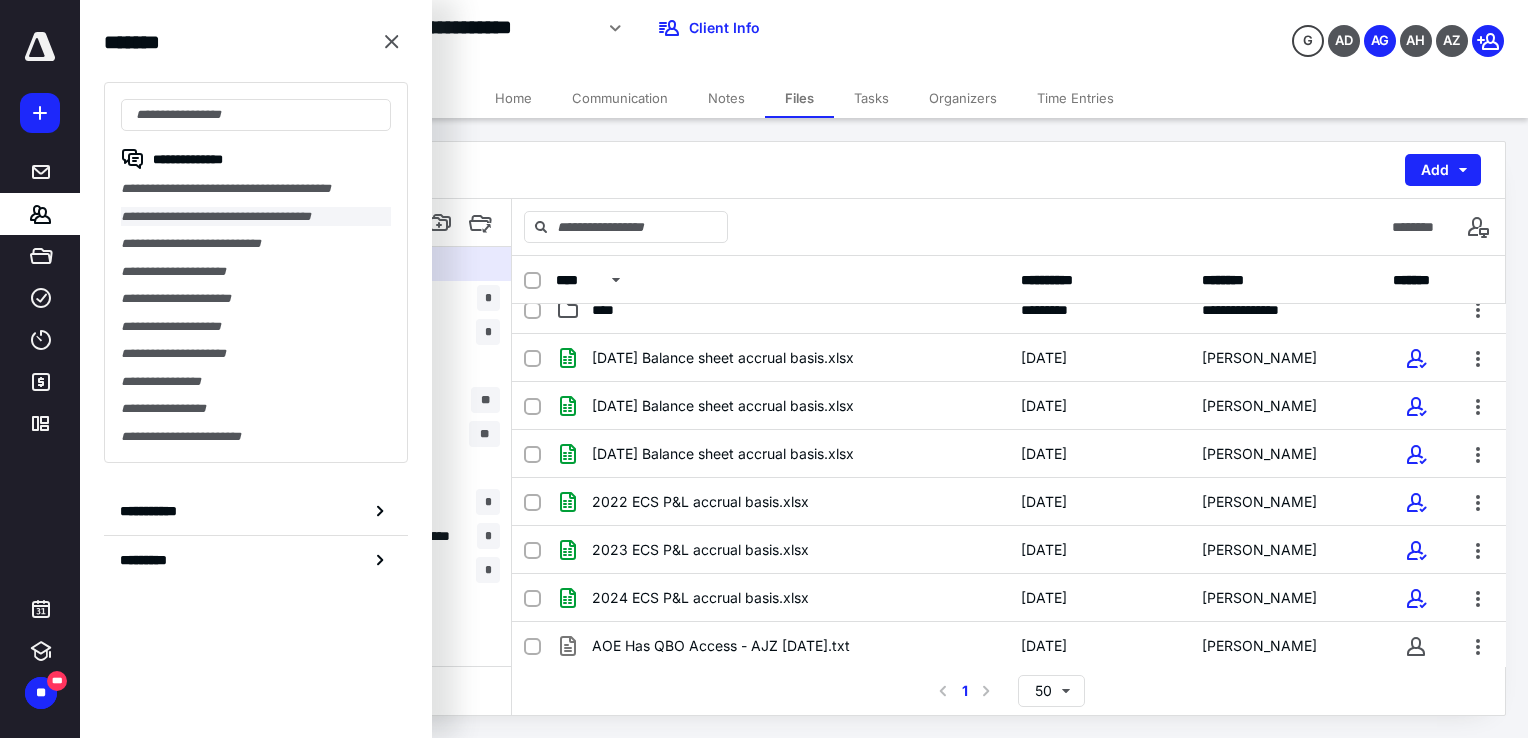 click on "**********" at bounding box center [256, 217] 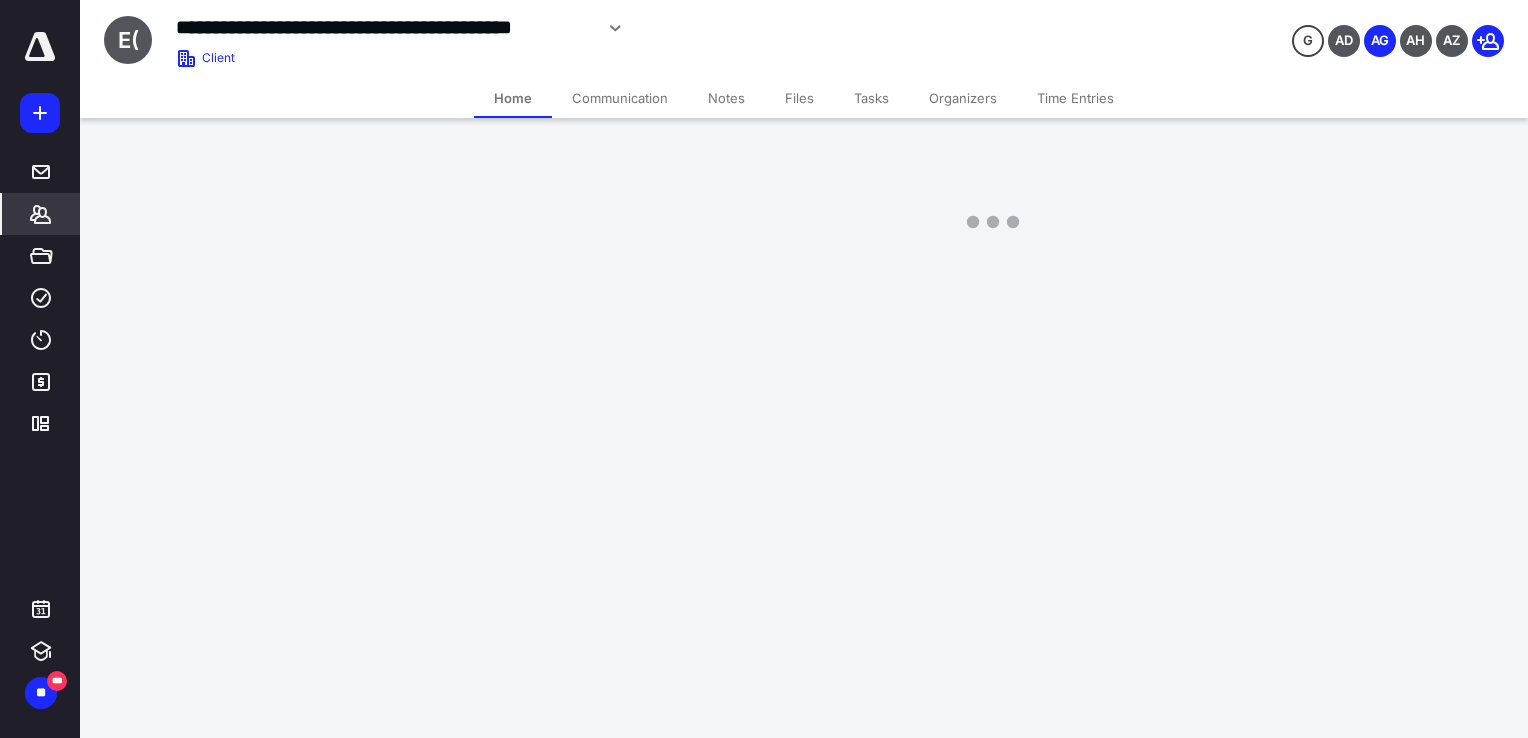 click on "Files" at bounding box center (799, 98) 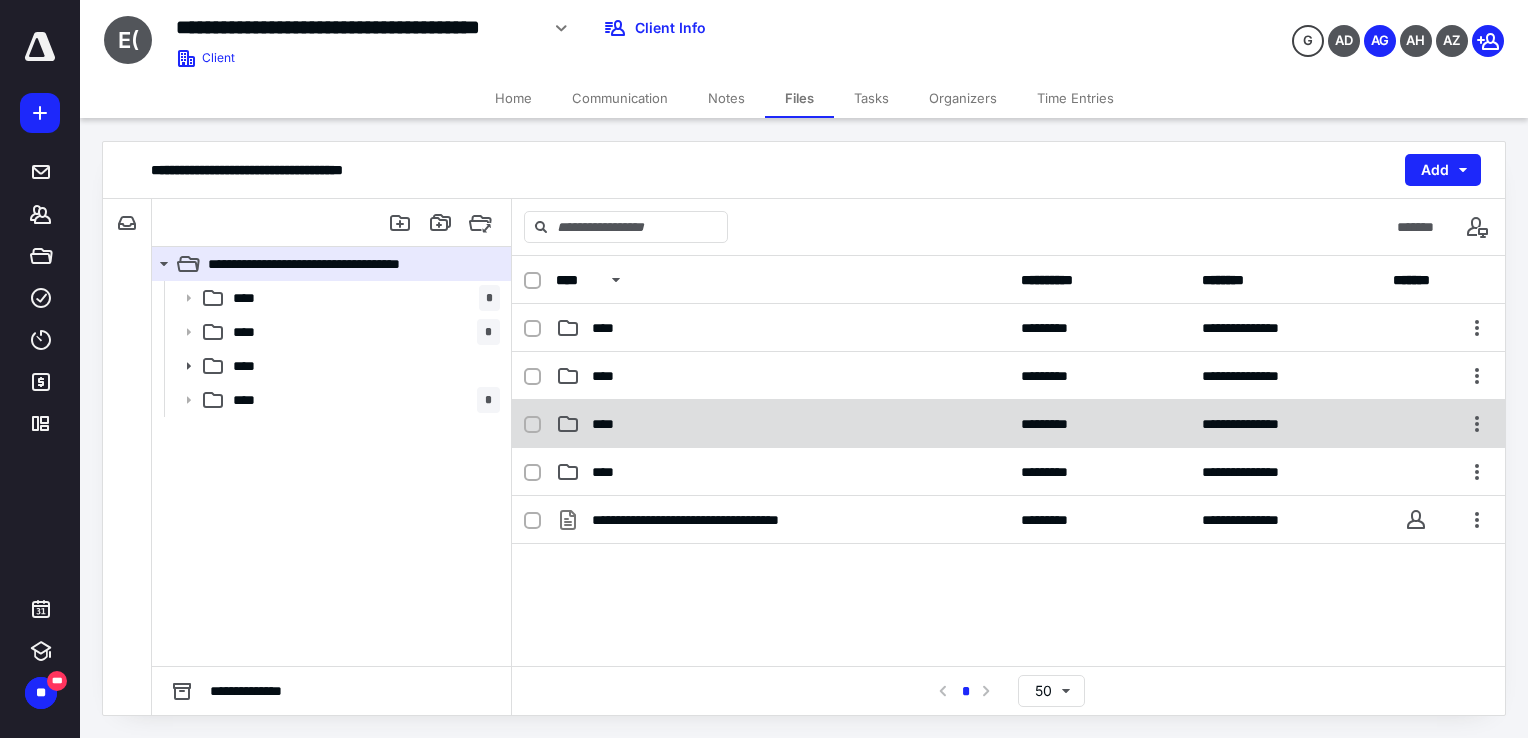 click 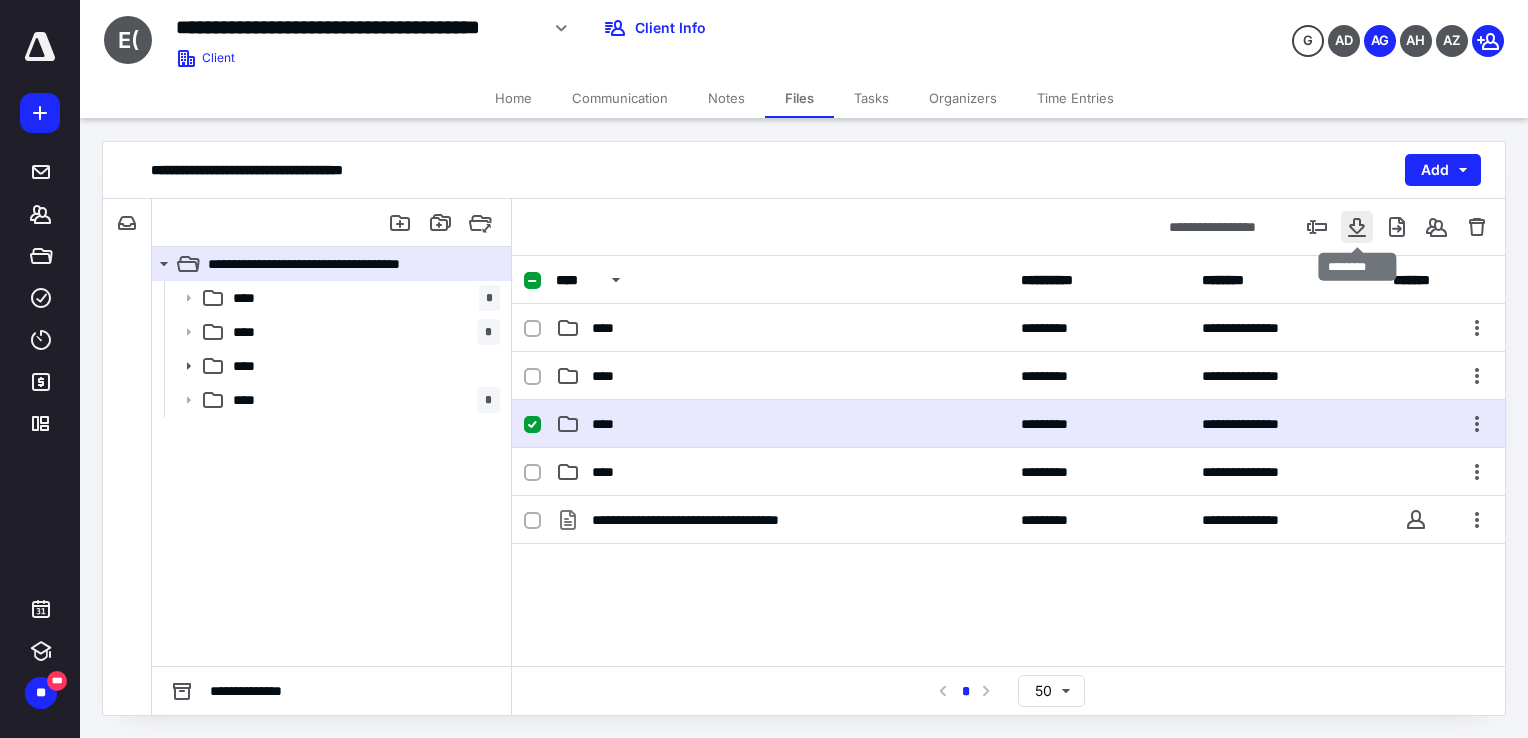 click at bounding box center (1357, 227) 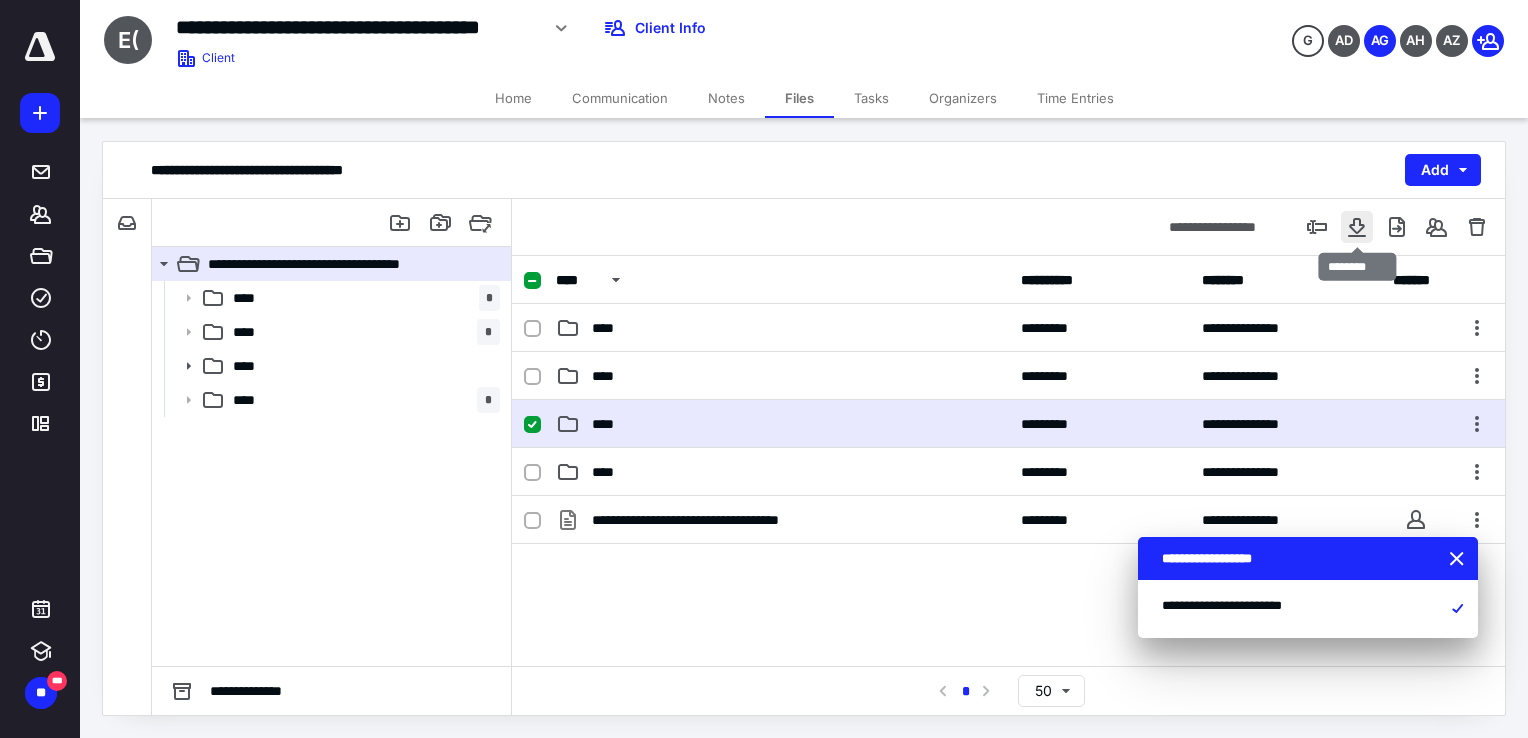 click at bounding box center [1357, 227] 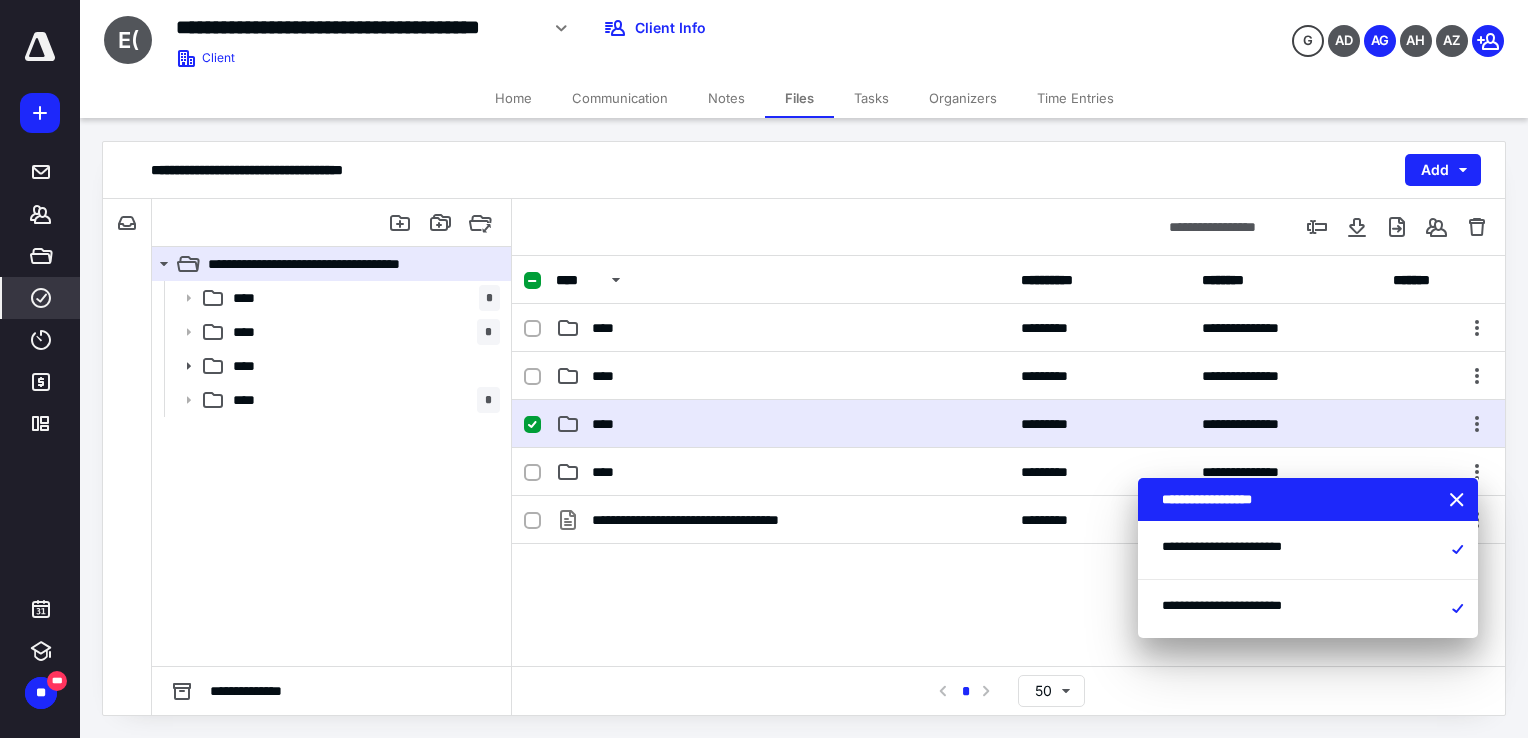 click on "****" at bounding box center [41, 298] 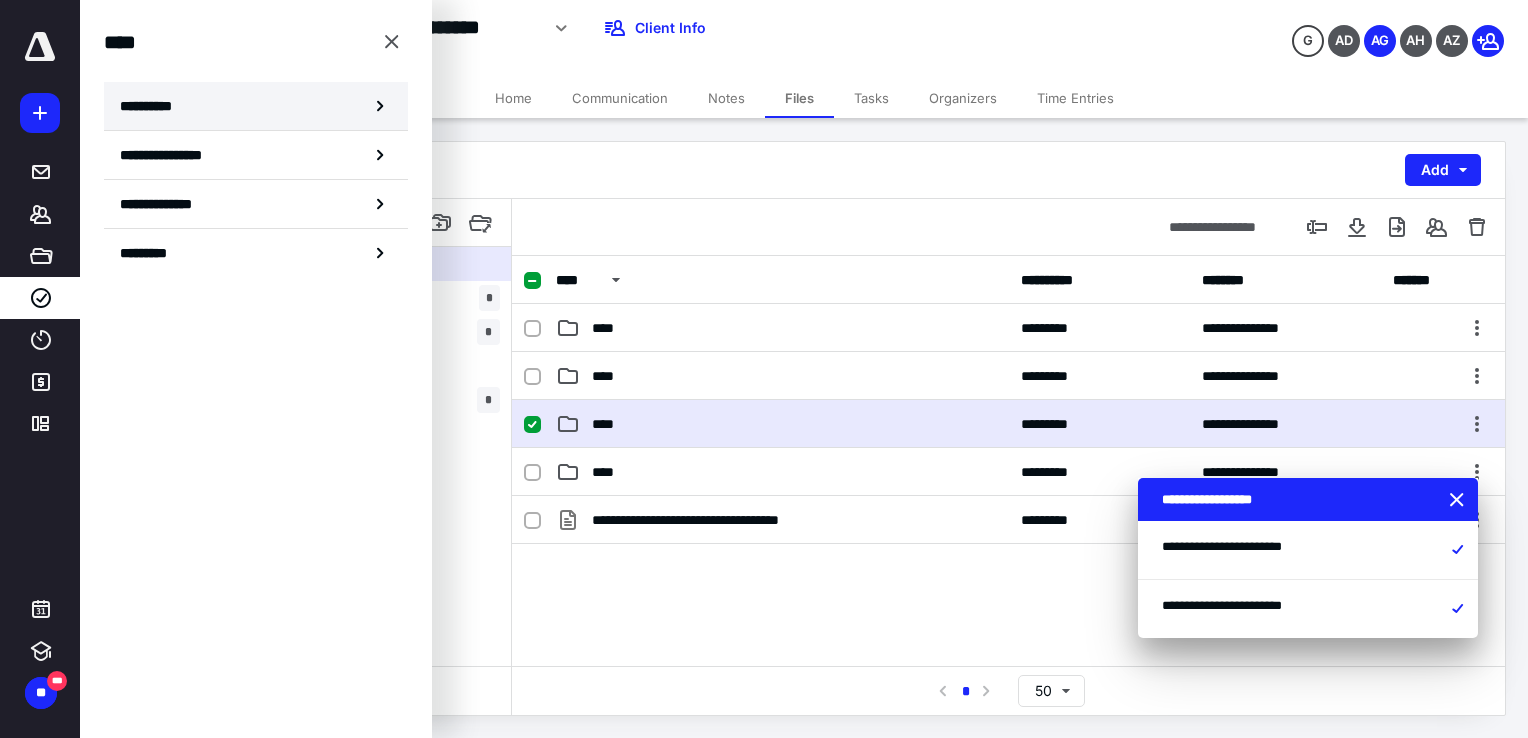 click on "**********" at bounding box center (153, 106) 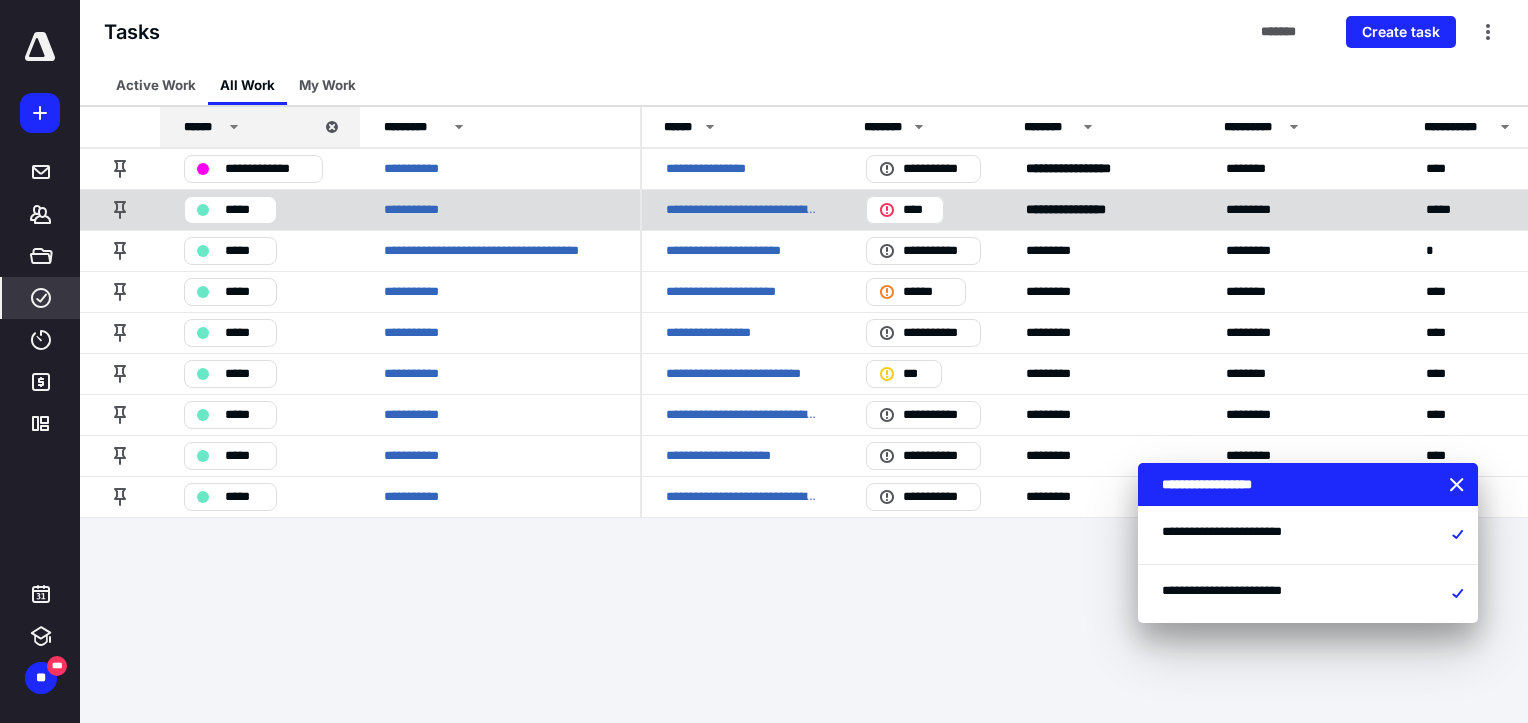 click on "**********" at bounding box center (742, 210) 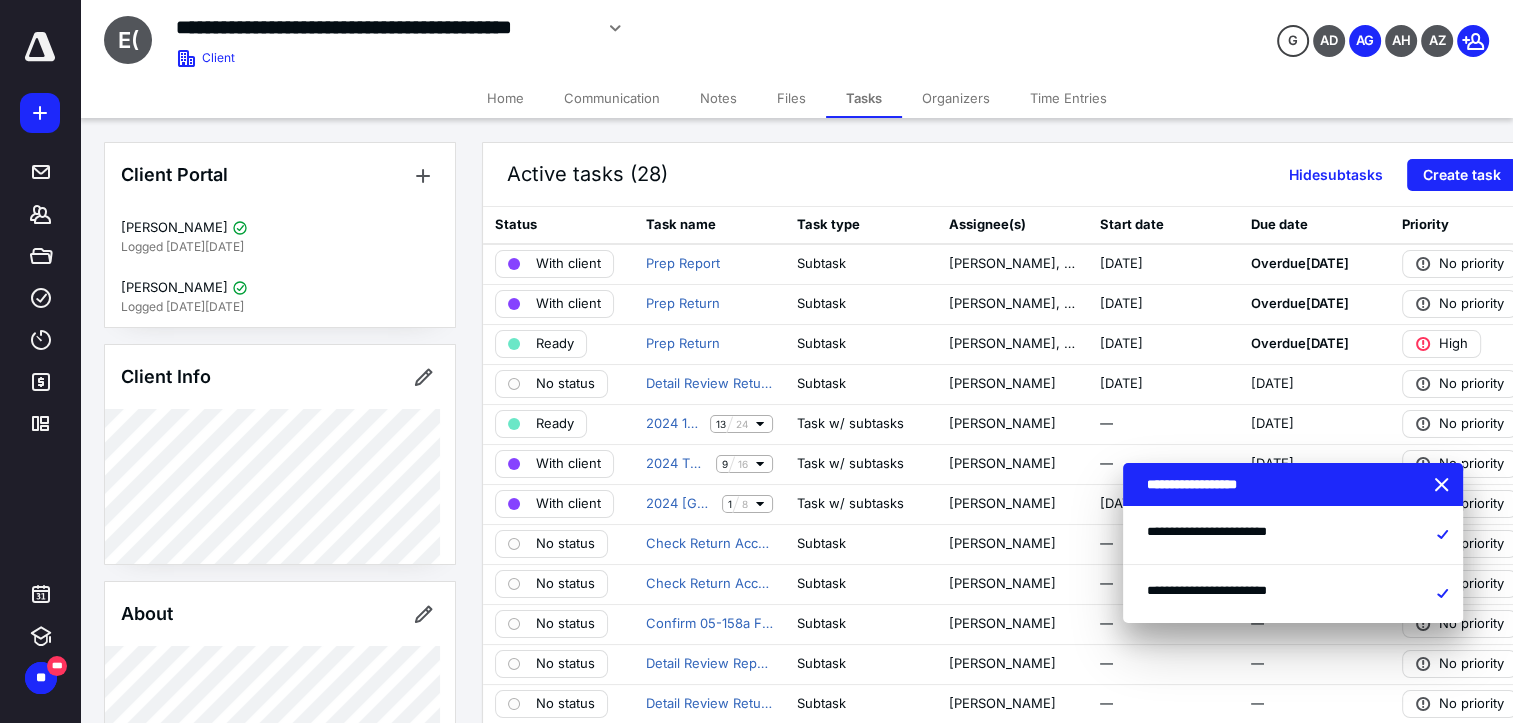 click on "Files" at bounding box center (791, 98) 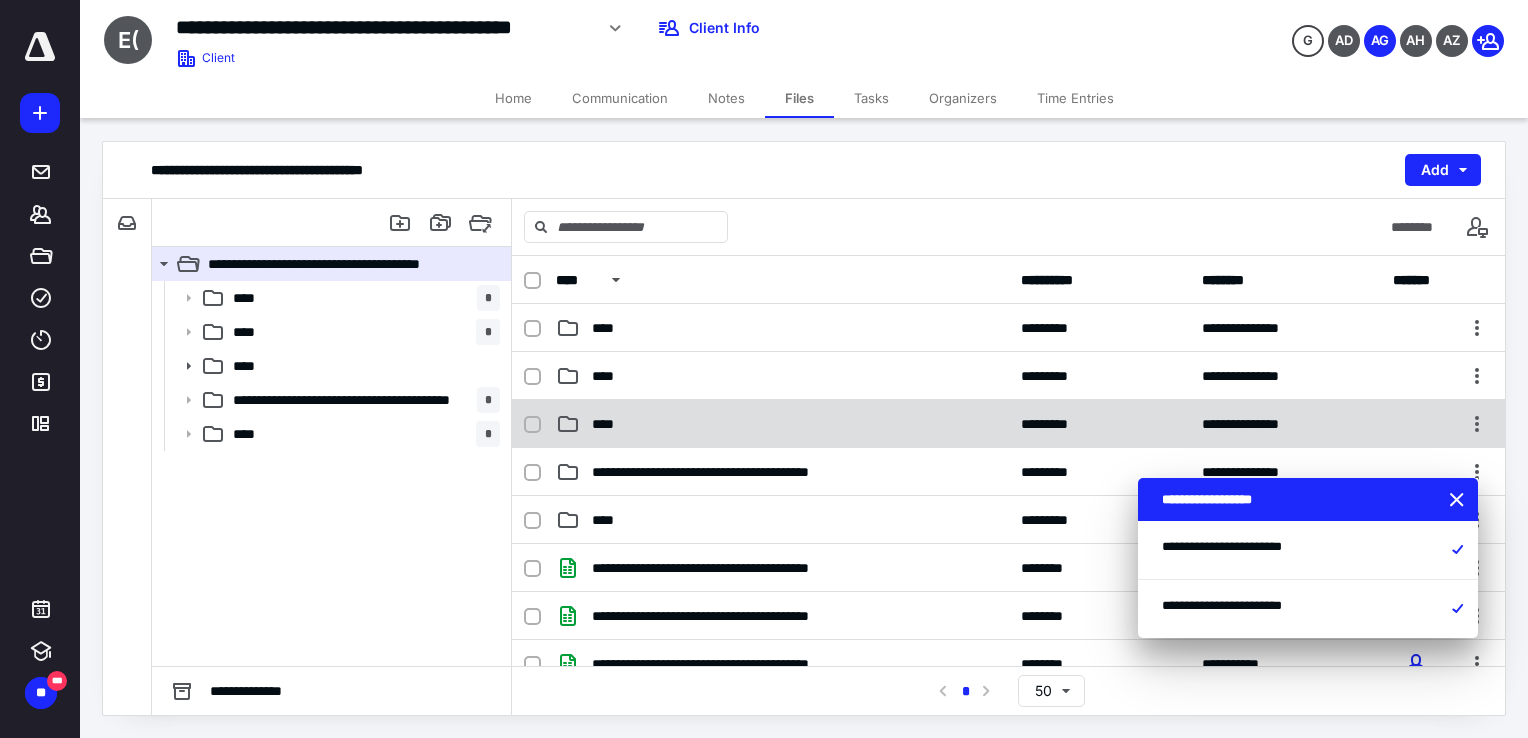 click on "**********" at bounding box center [1008, 424] 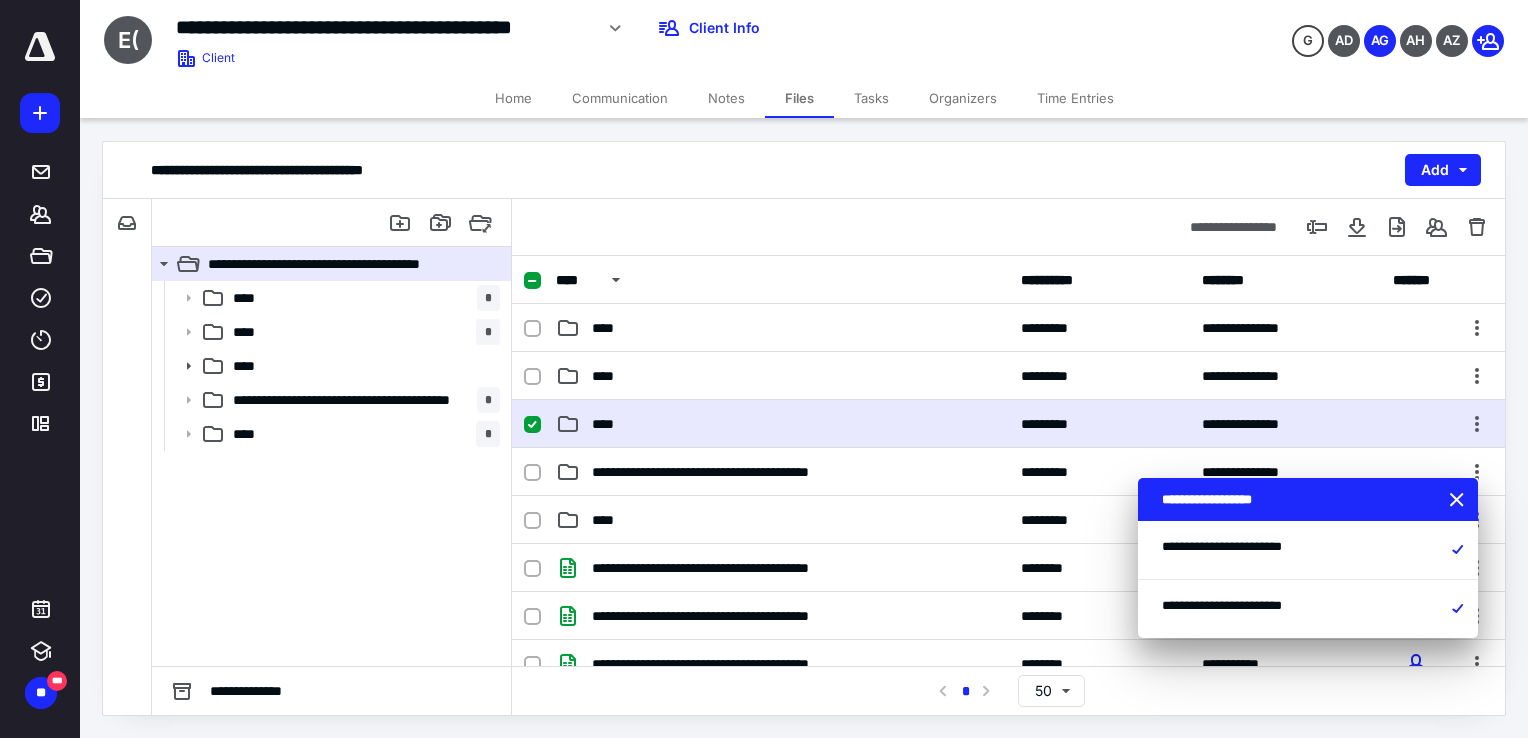 click on "**********" at bounding box center [1008, 424] 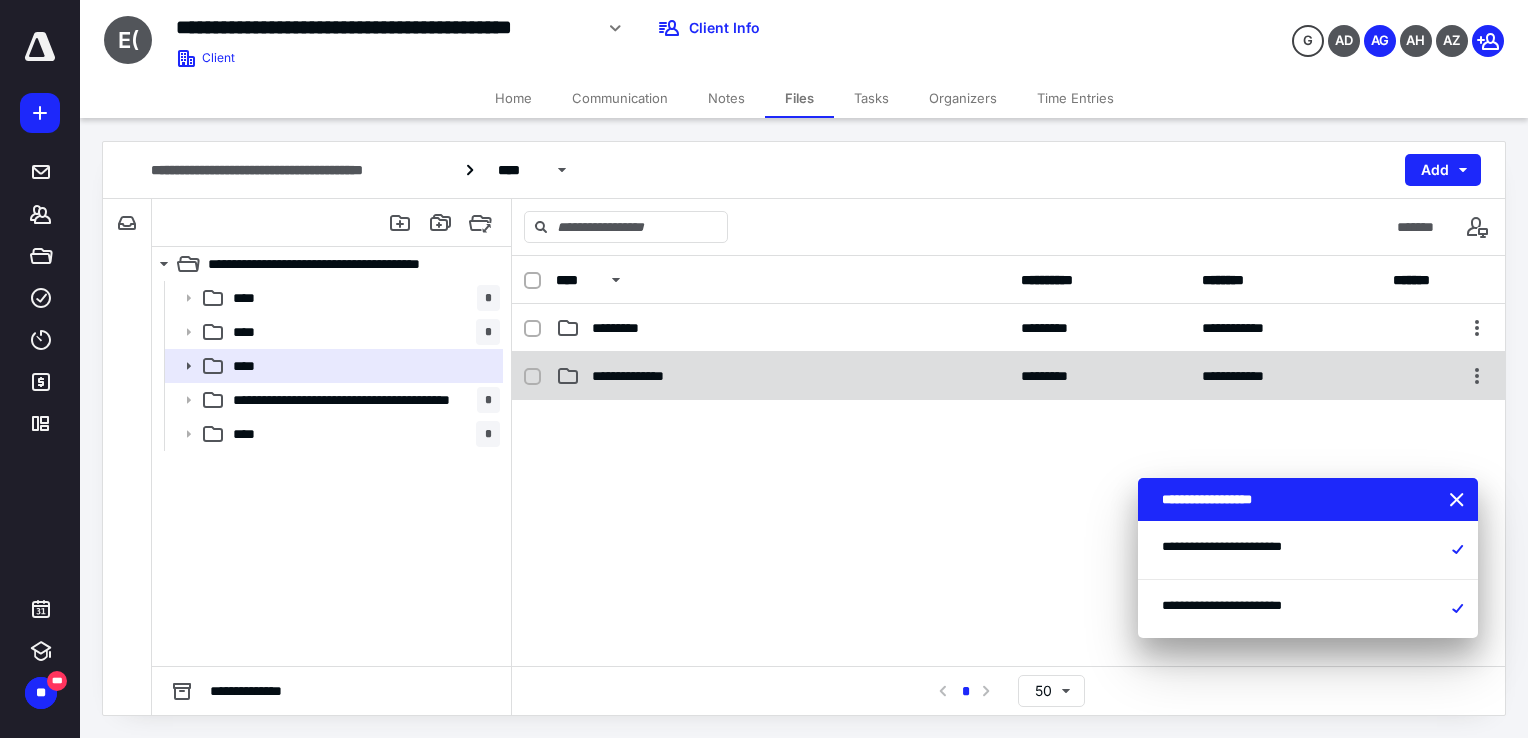 click on "**********" at bounding box center (646, 376) 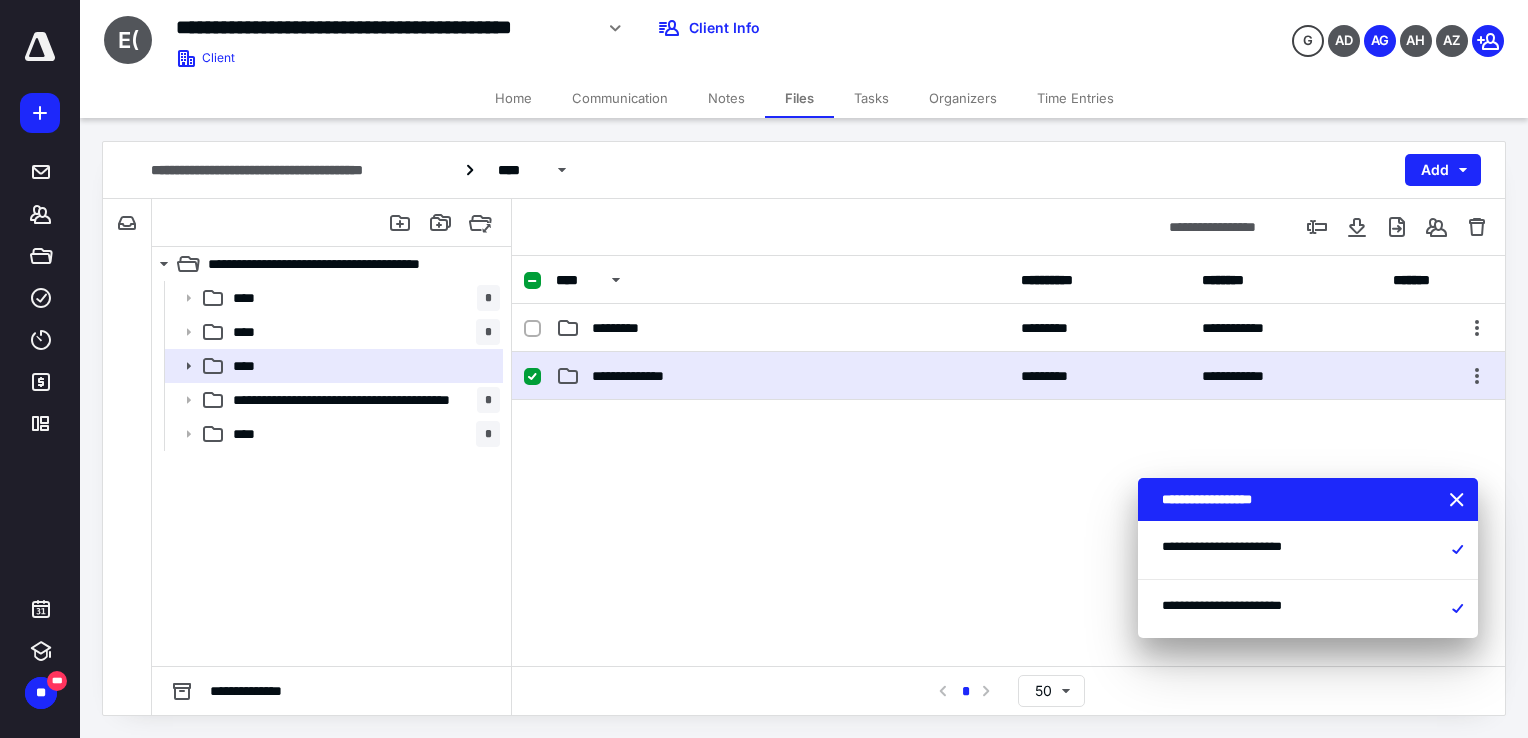 click on "**********" at bounding box center (646, 376) 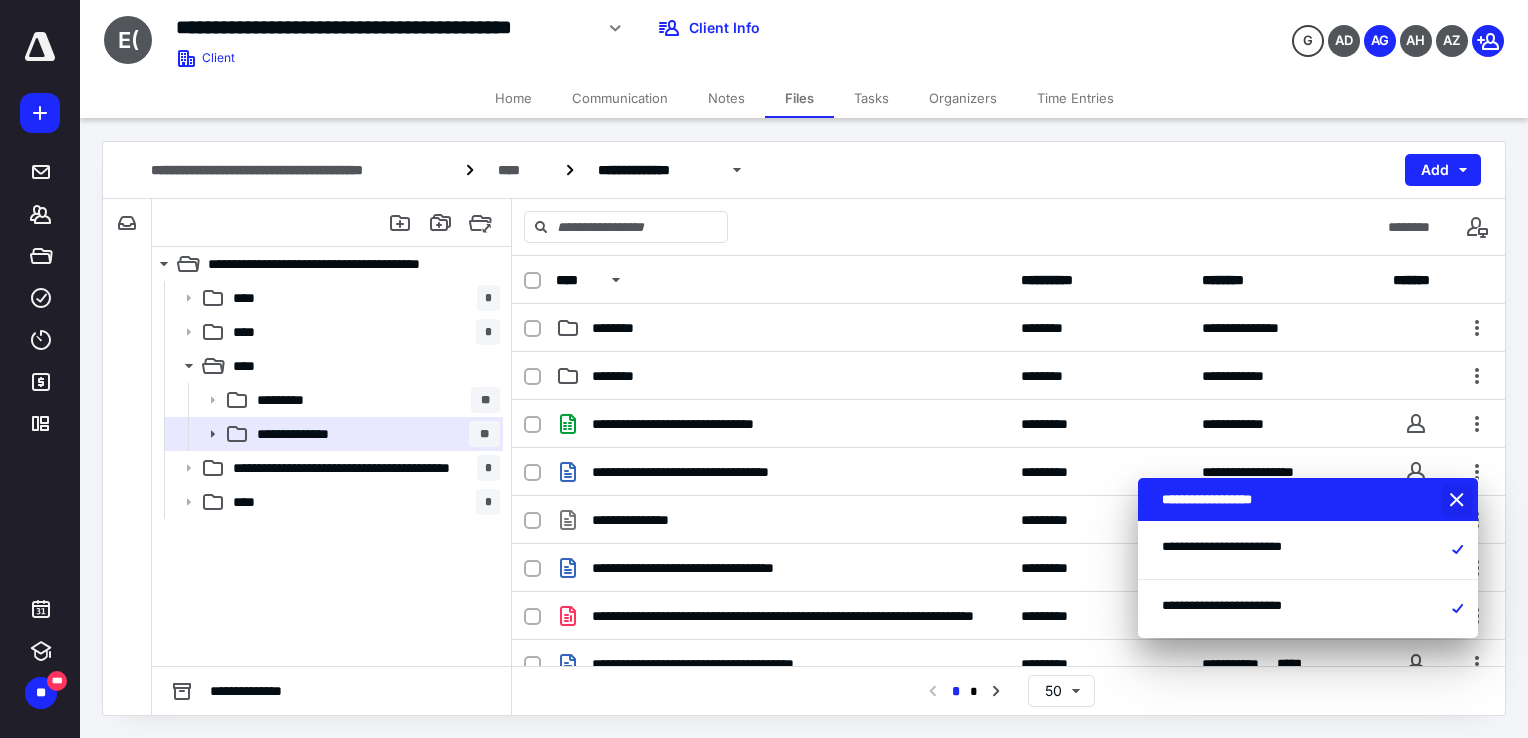 click at bounding box center (1459, 501) 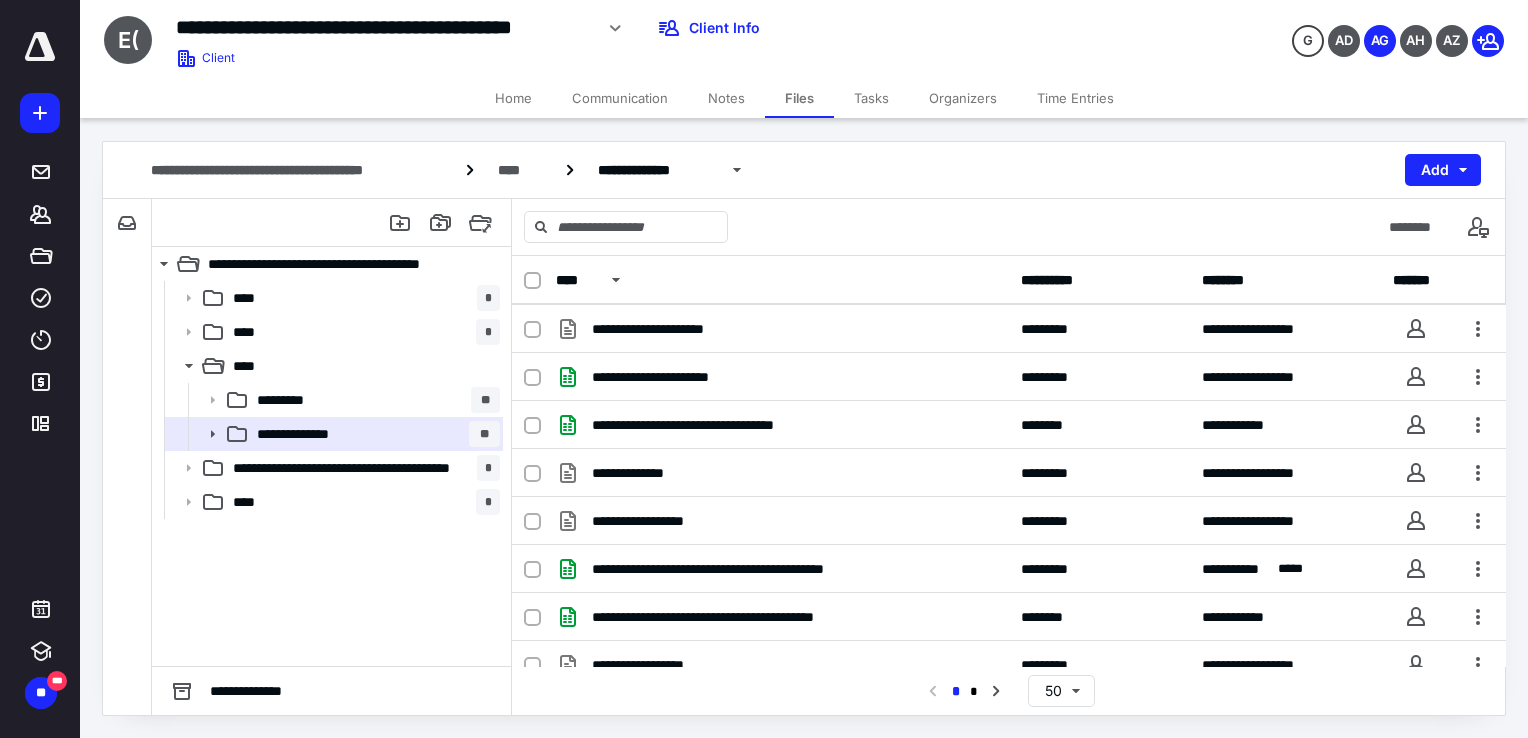 scroll, scrollTop: 1100, scrollLeft: 0, axis: vertical 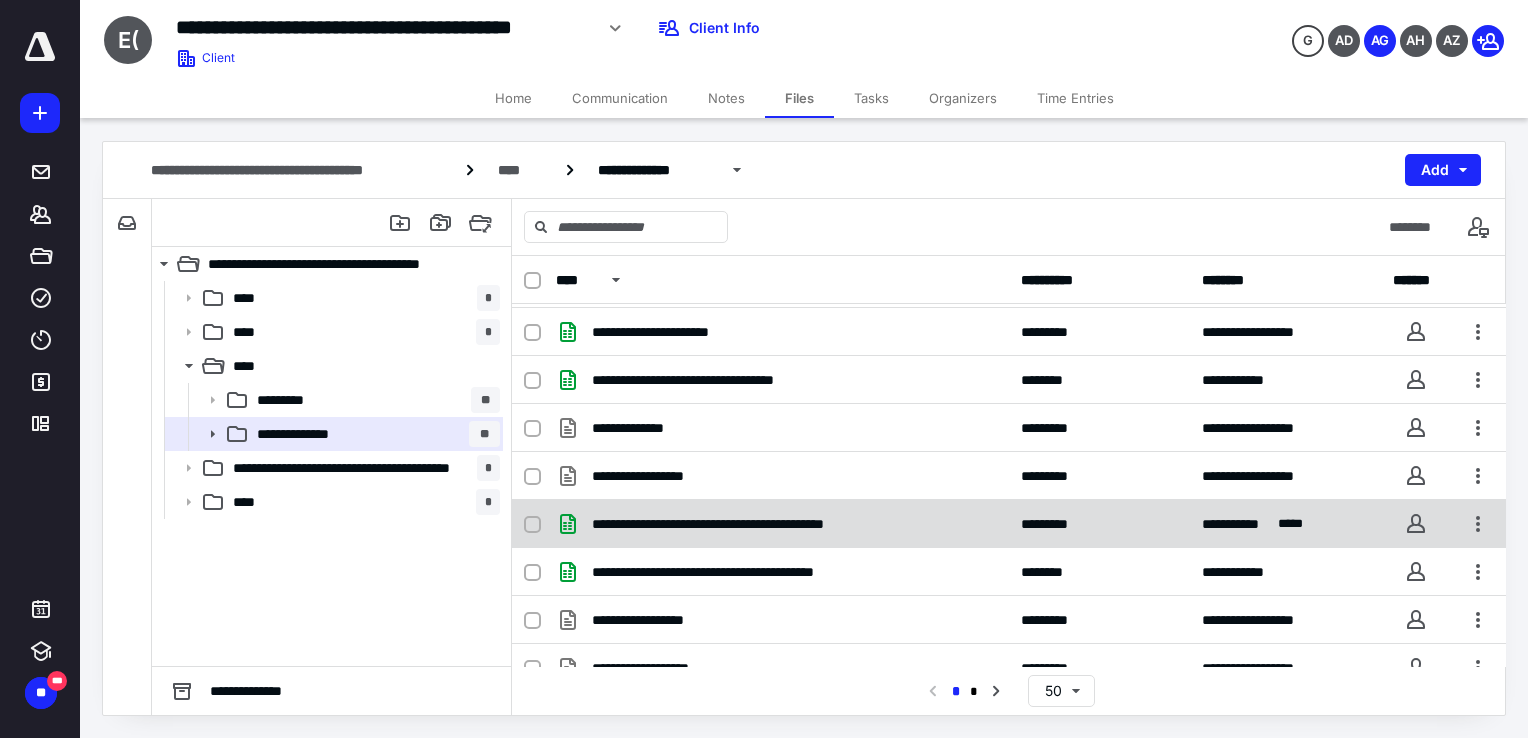 click 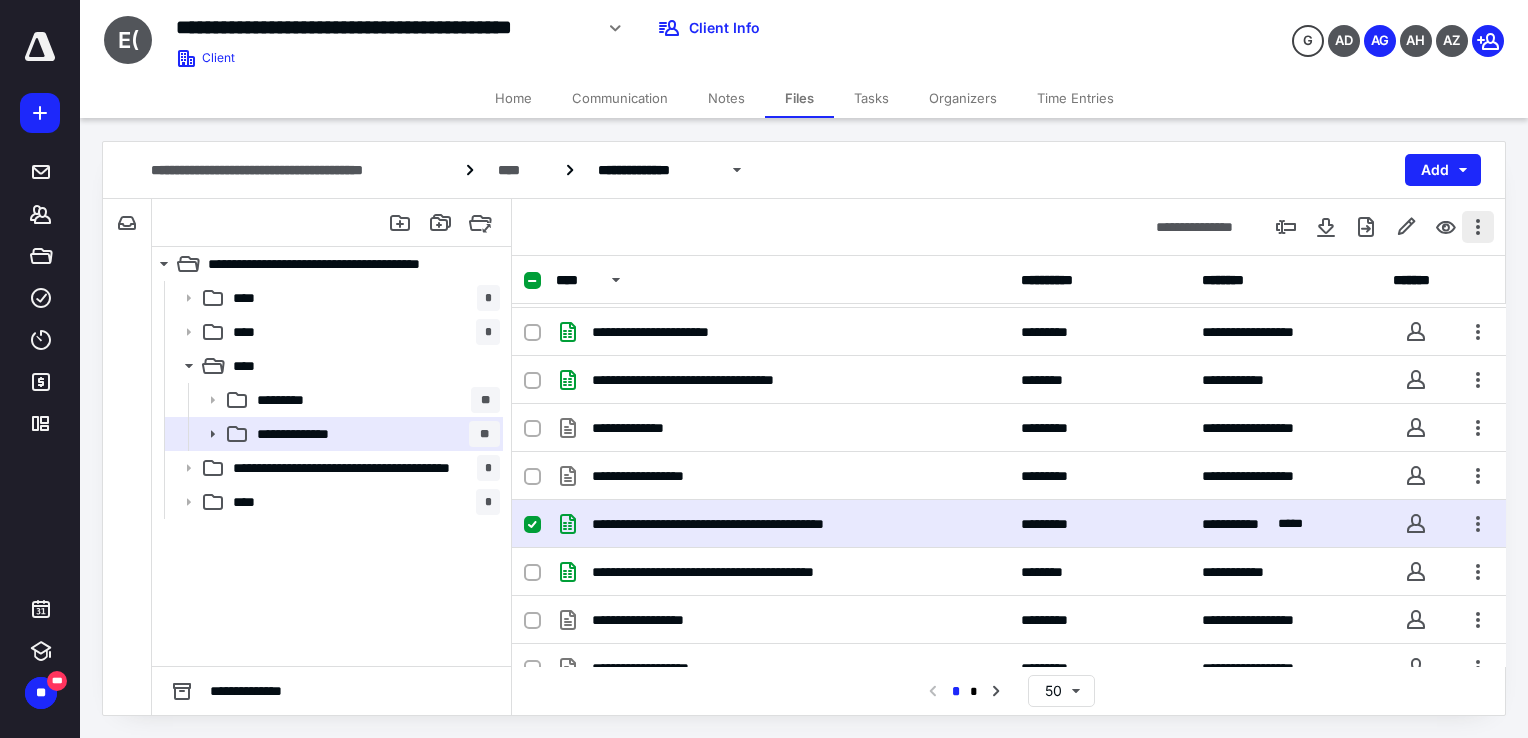 click at bounding box center (1478, 227) 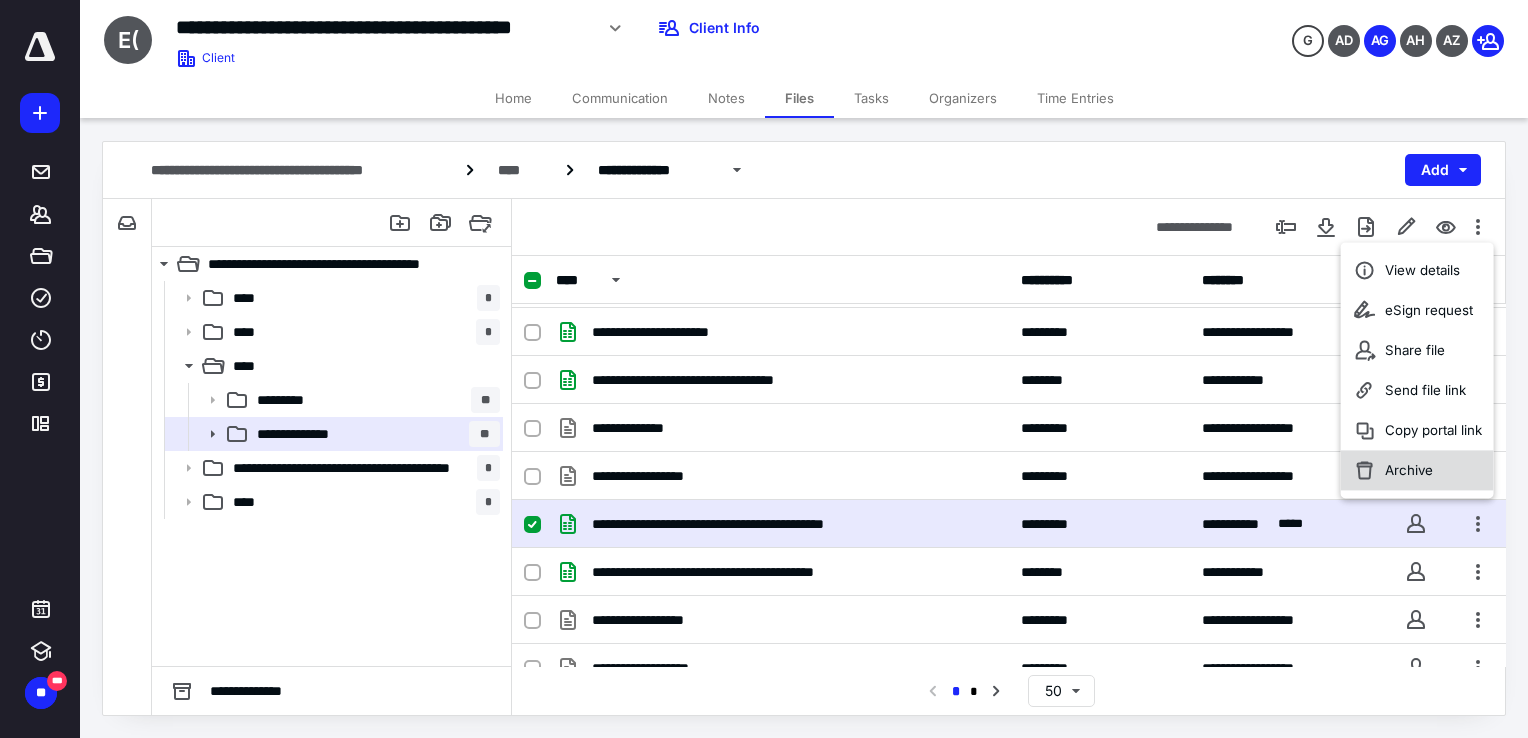 click on "Archive" at bounding box center [1417, 470] 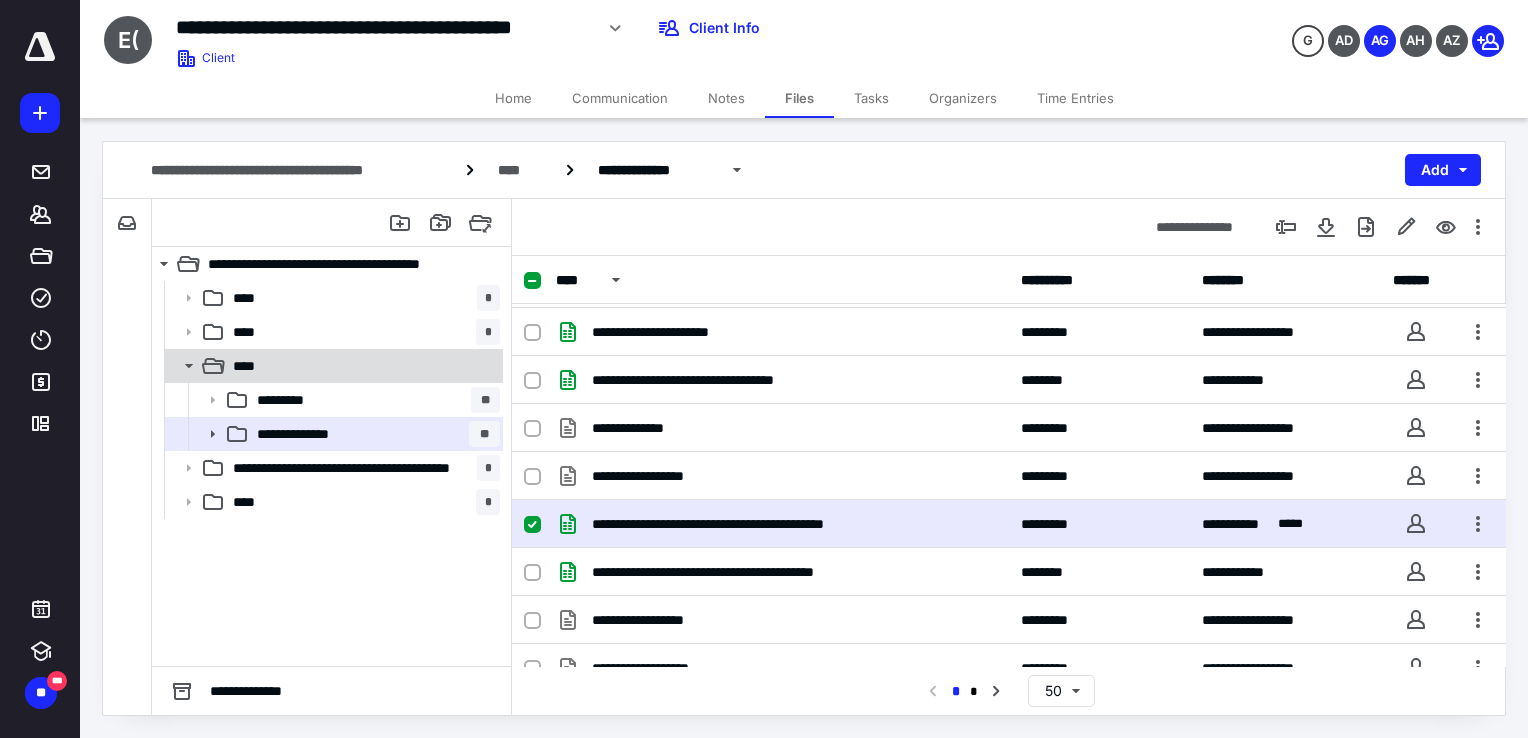 checkbox on "false" 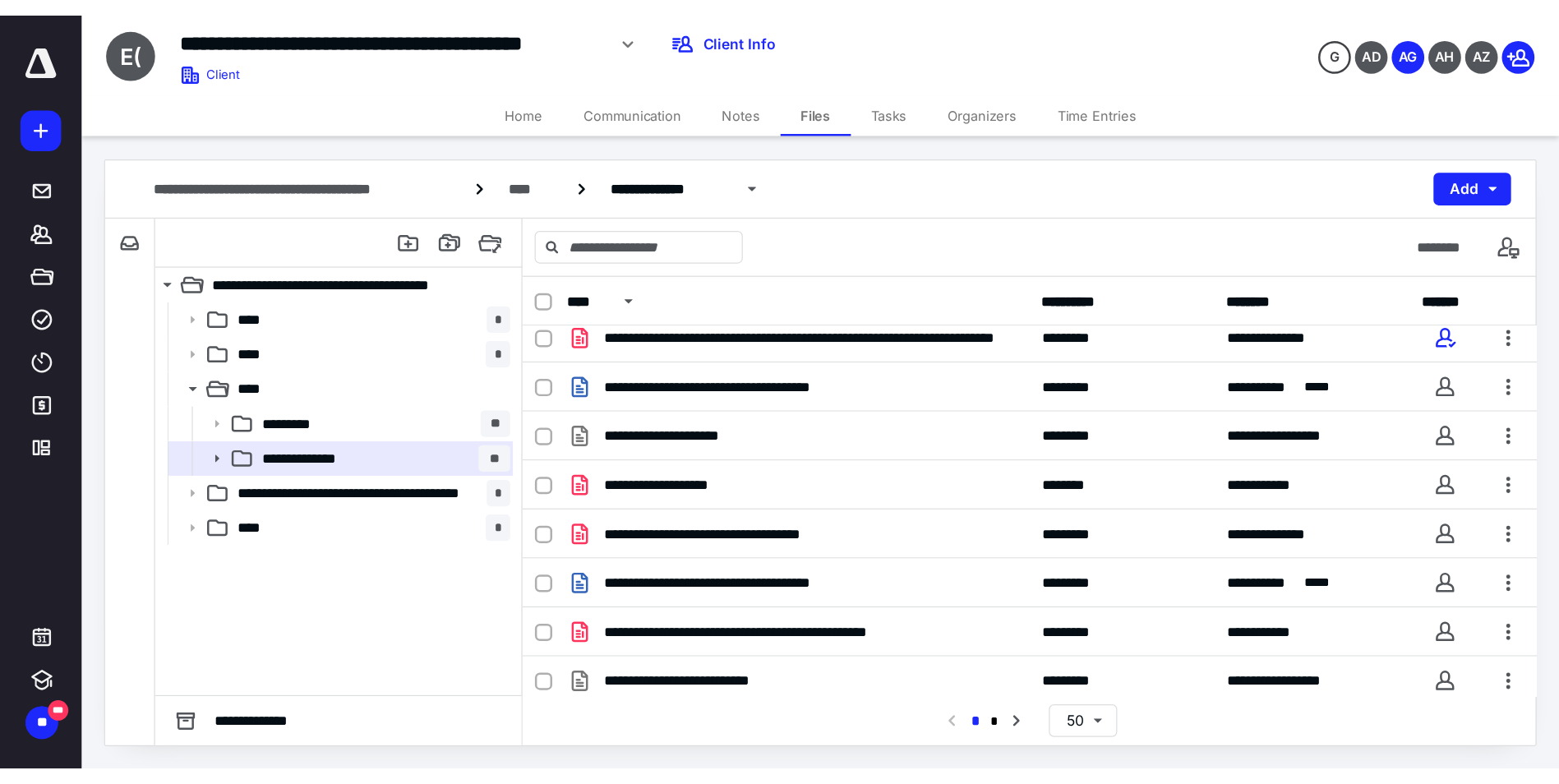 scroll, scrollTop: 247, scrollLeft: 0, axis: vertical 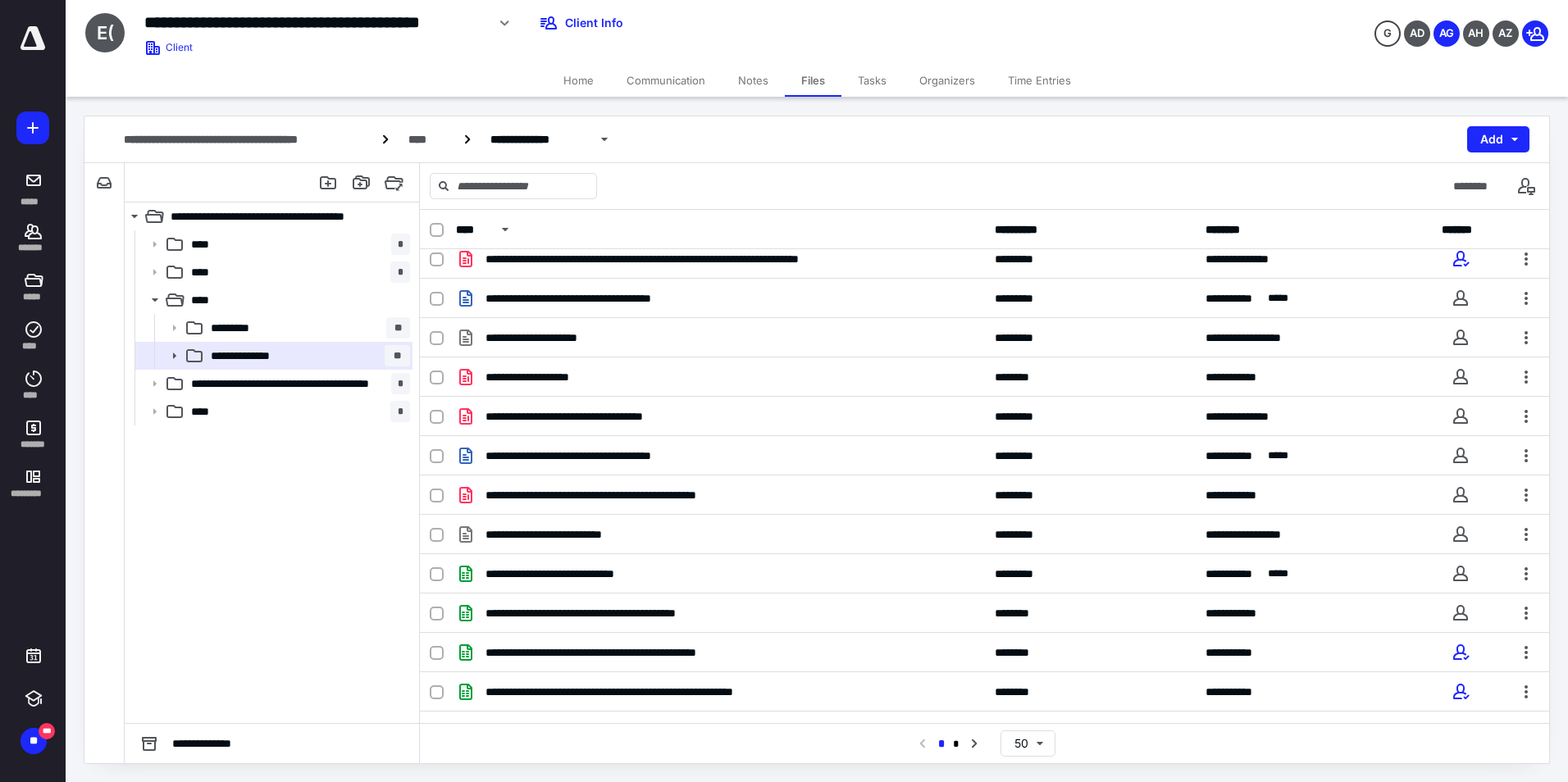 click on "Tasks" at bounding box center [872, 80] 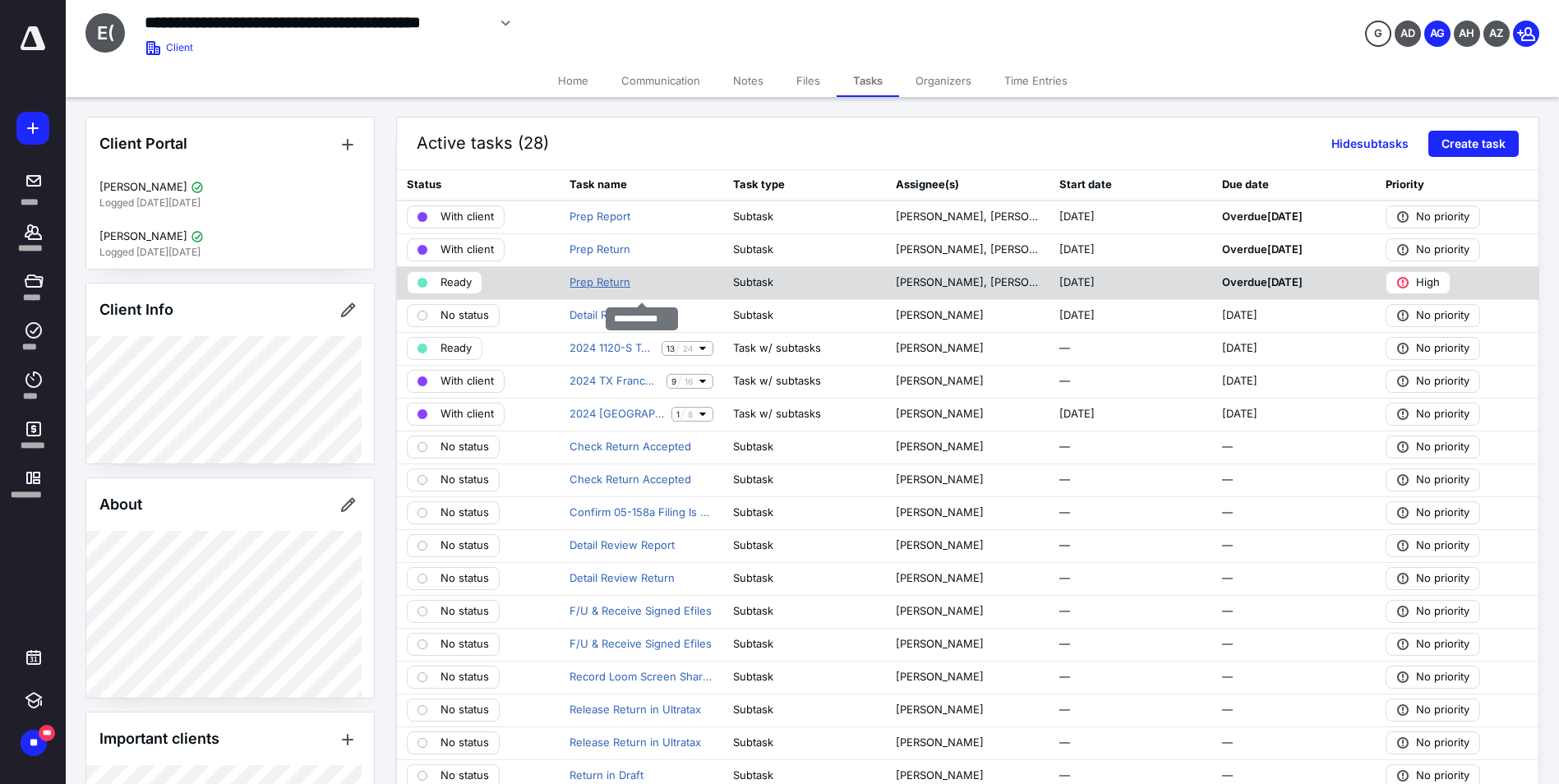 click on "Prep Return" at bounding box center [600, 283] 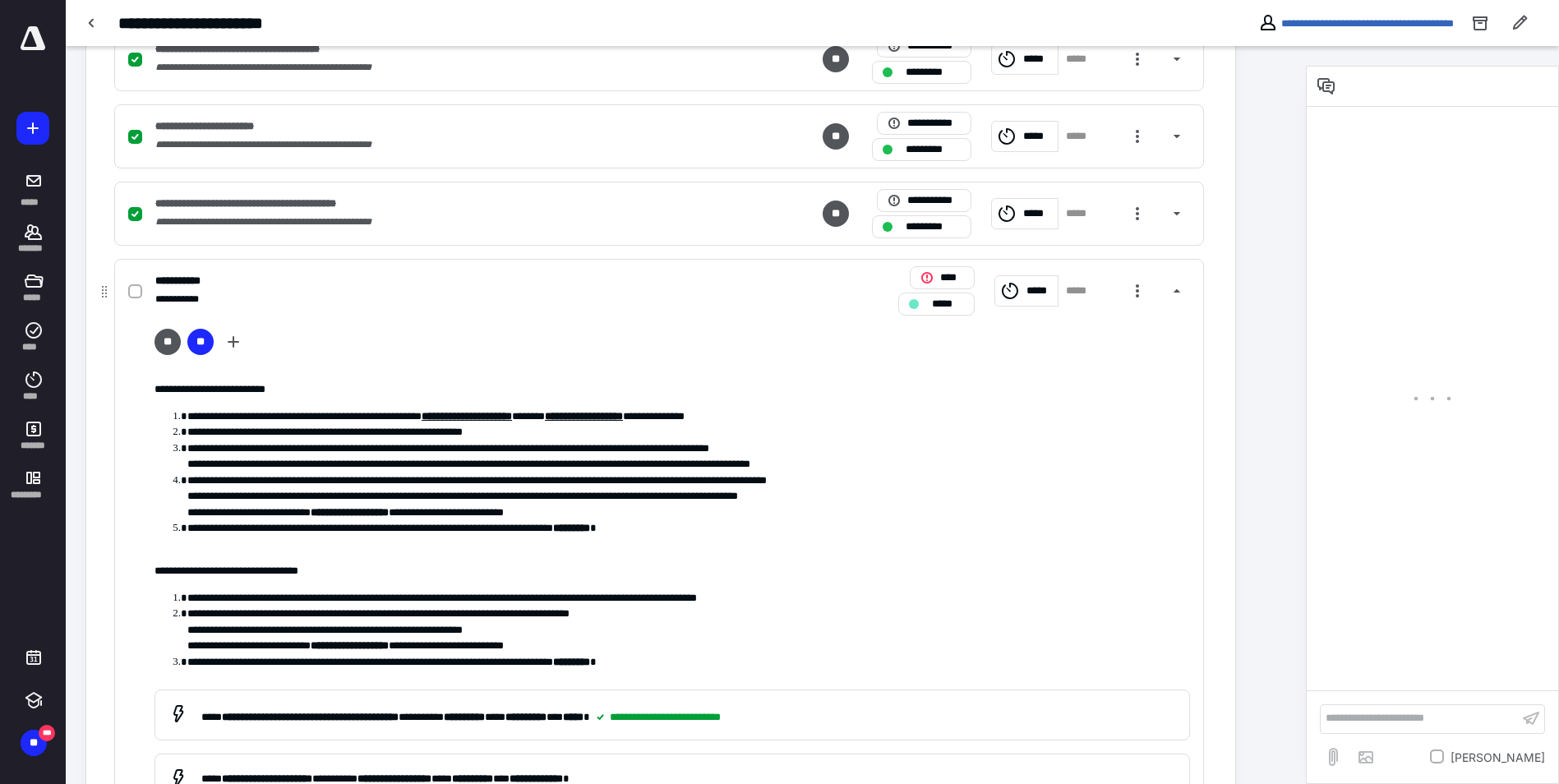 scroll, scrollTop: 904, scrollLeft: 0, axis: vertical 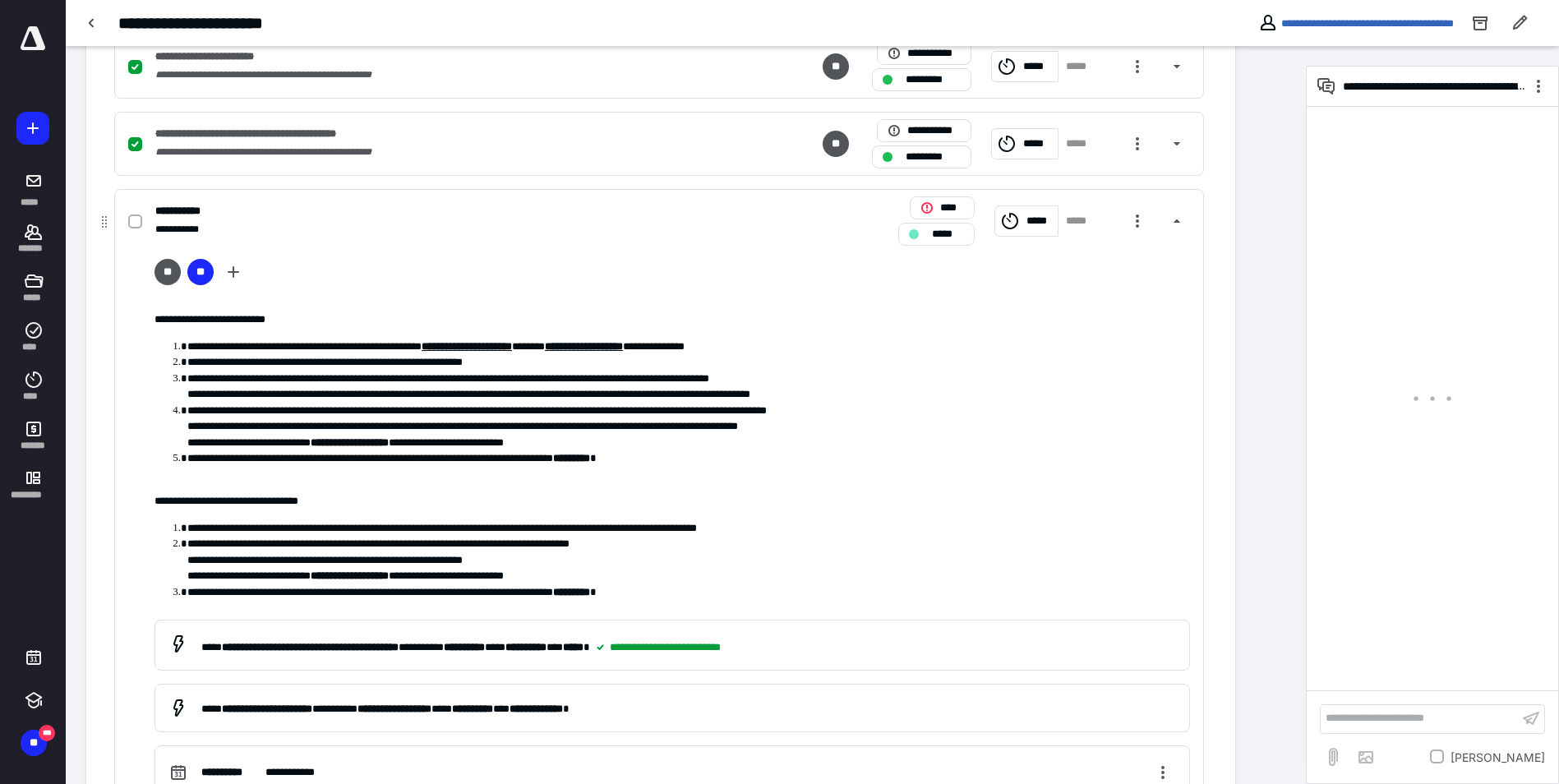click on "*****" at bounding box center (948, 234) 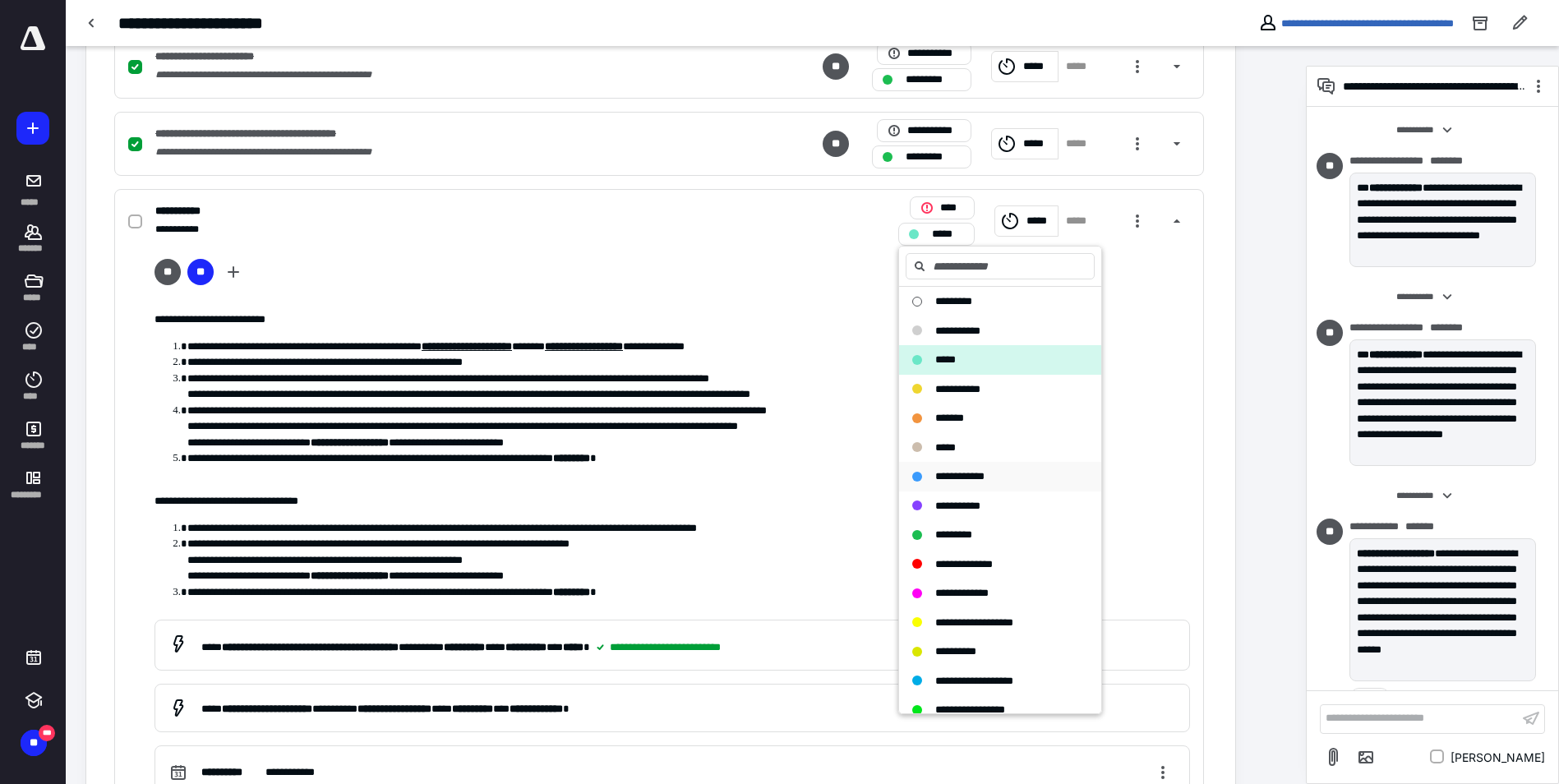 scroll, scrollTop: 3331, scrollLeft: 0, axis: vertical 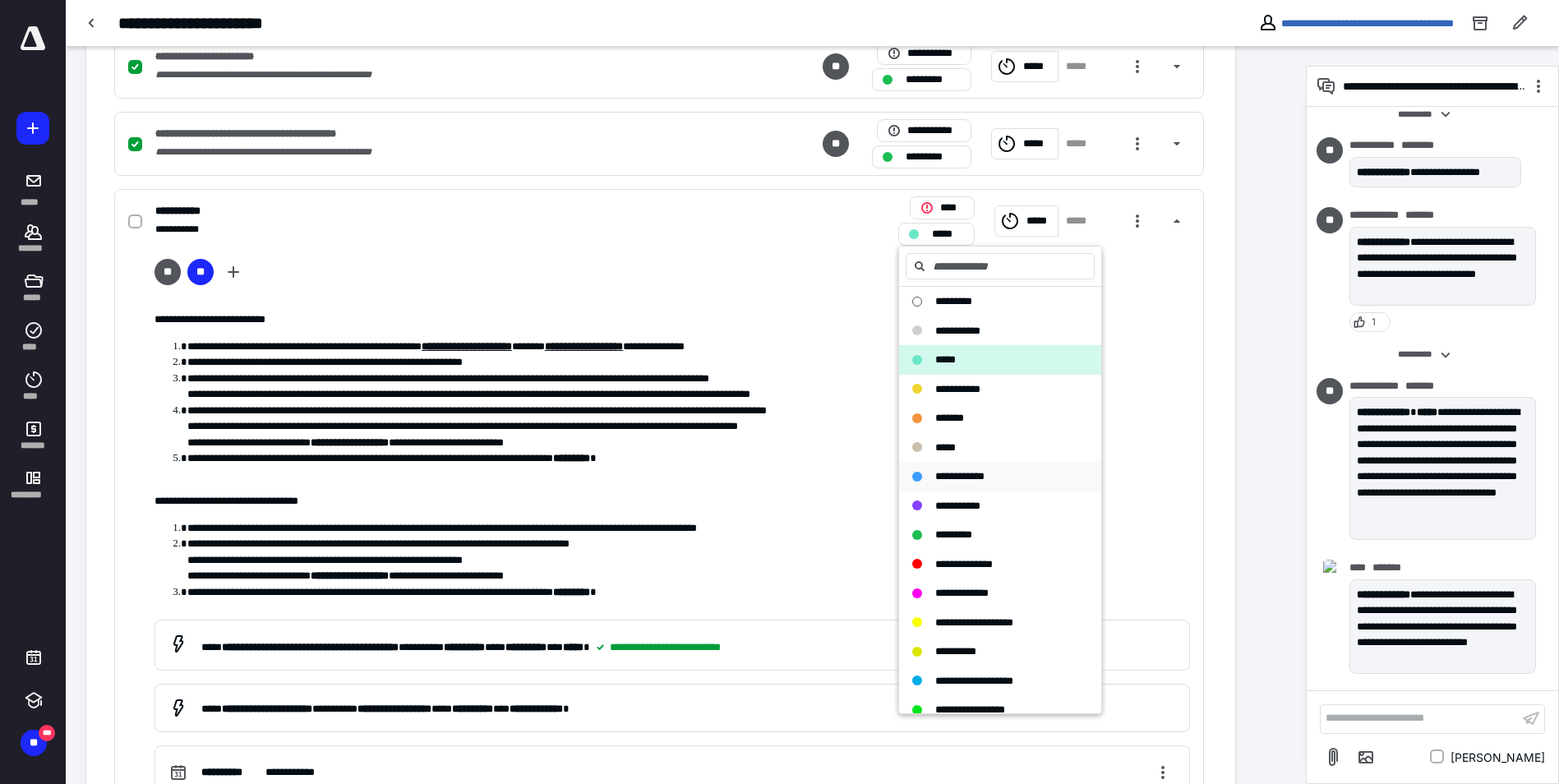 click on "**********" at bounding box center [960, 476] 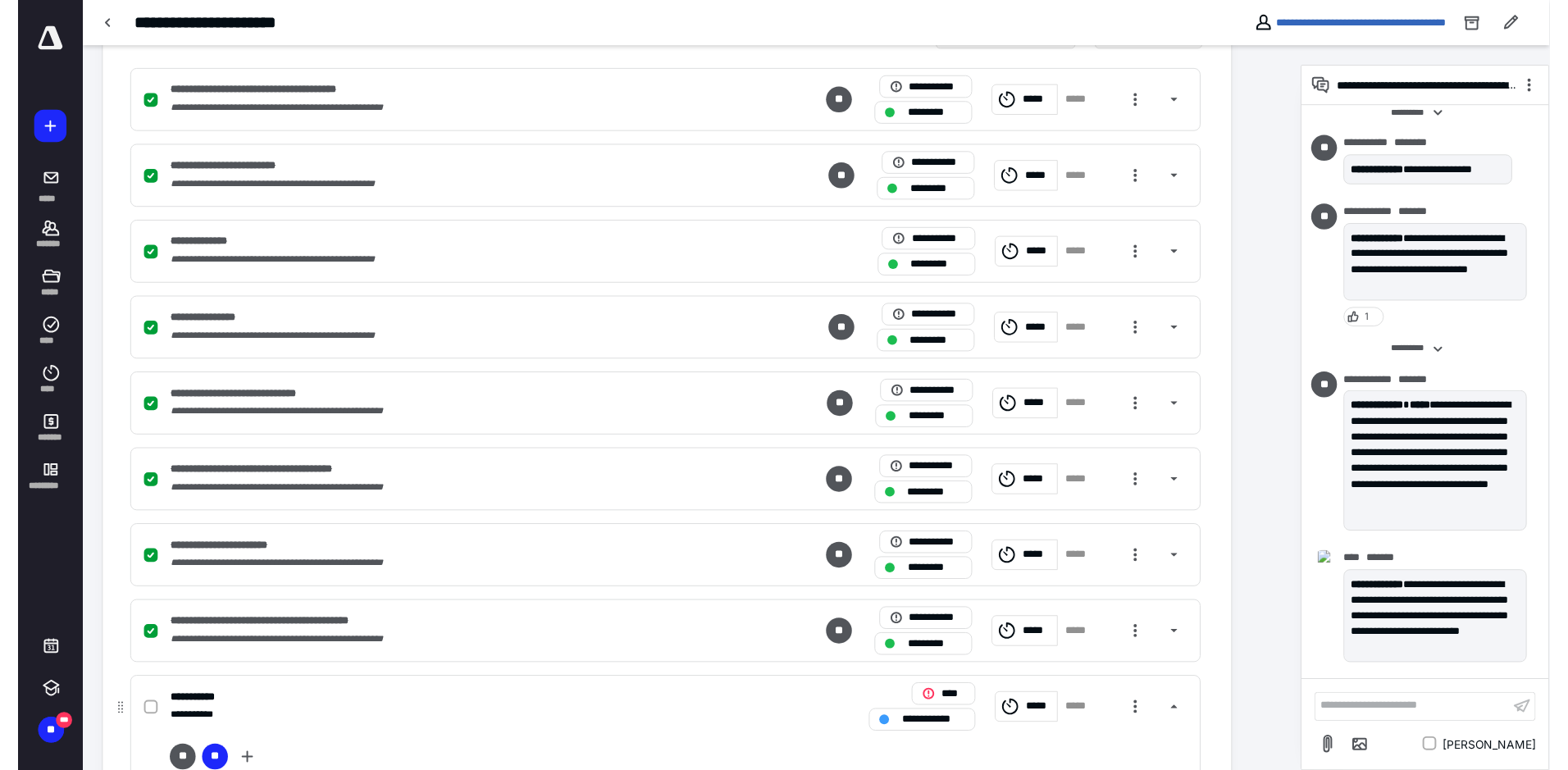 scroll, scrollTop: 0, scrollLeft: 0, axis: both 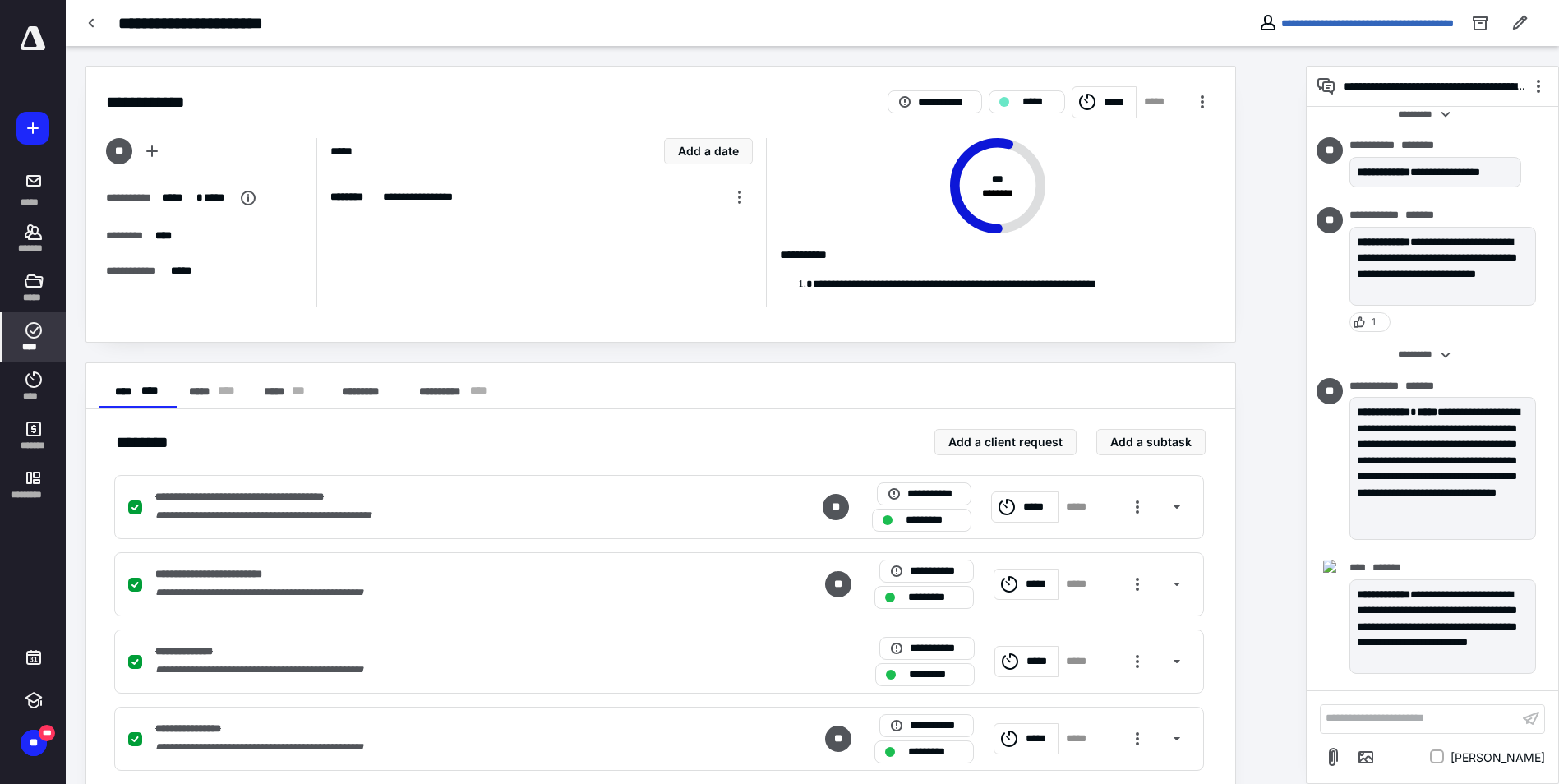 click on "****" at bounding box center (34, 337) 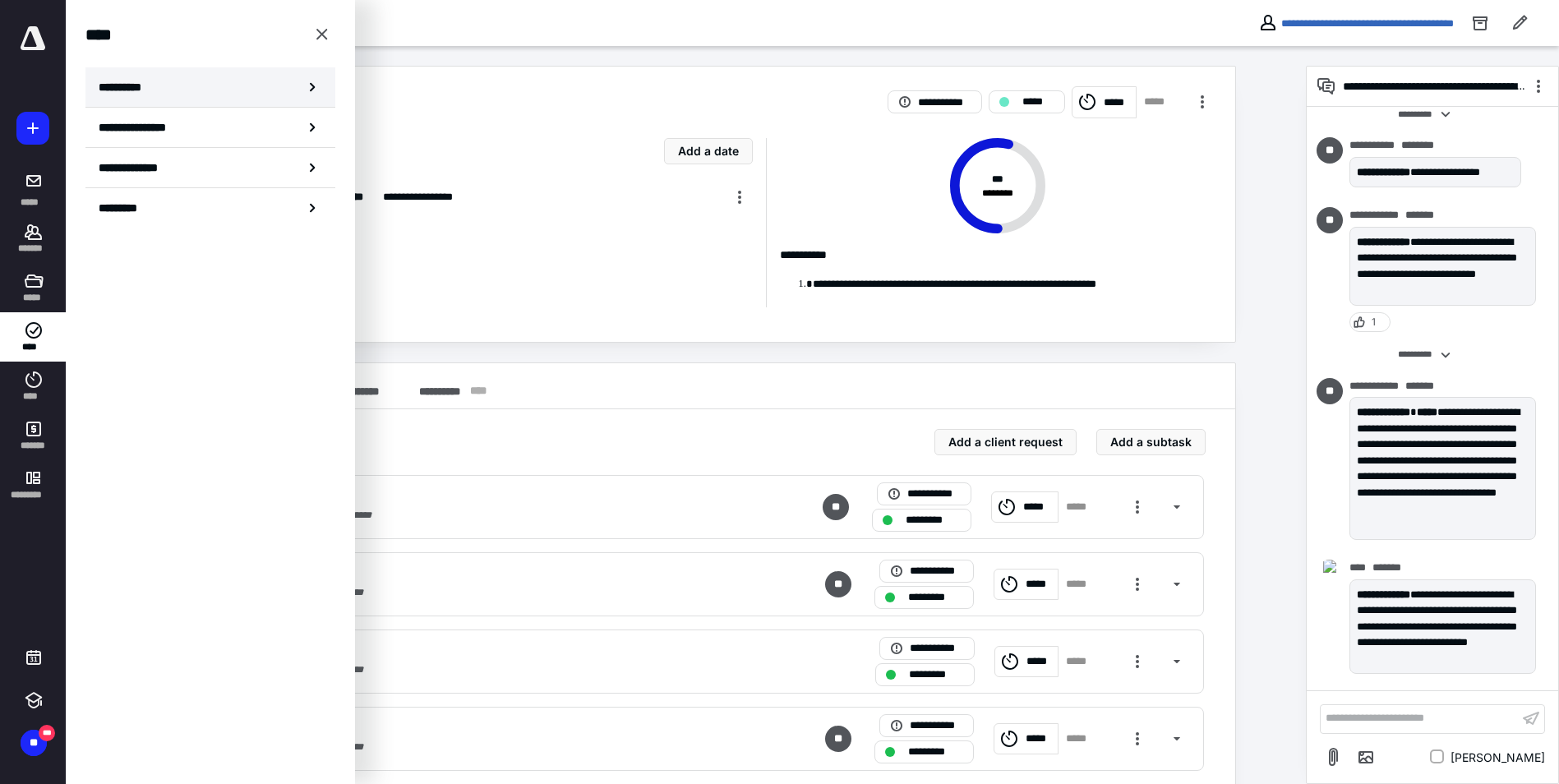 click on "**********" at bounding box center (210, 87) 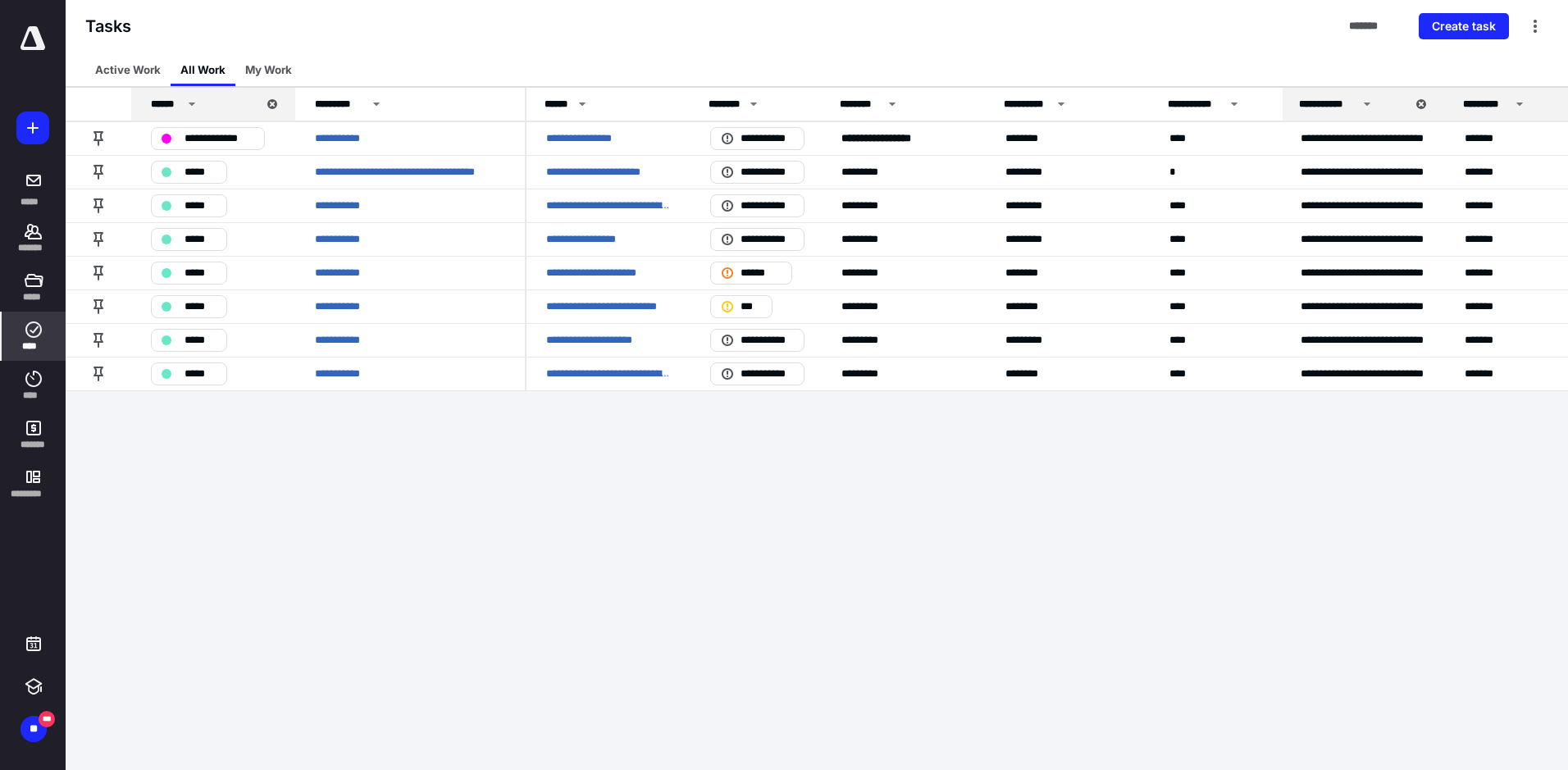 click on "**********" at bounding box center (784, 385) 